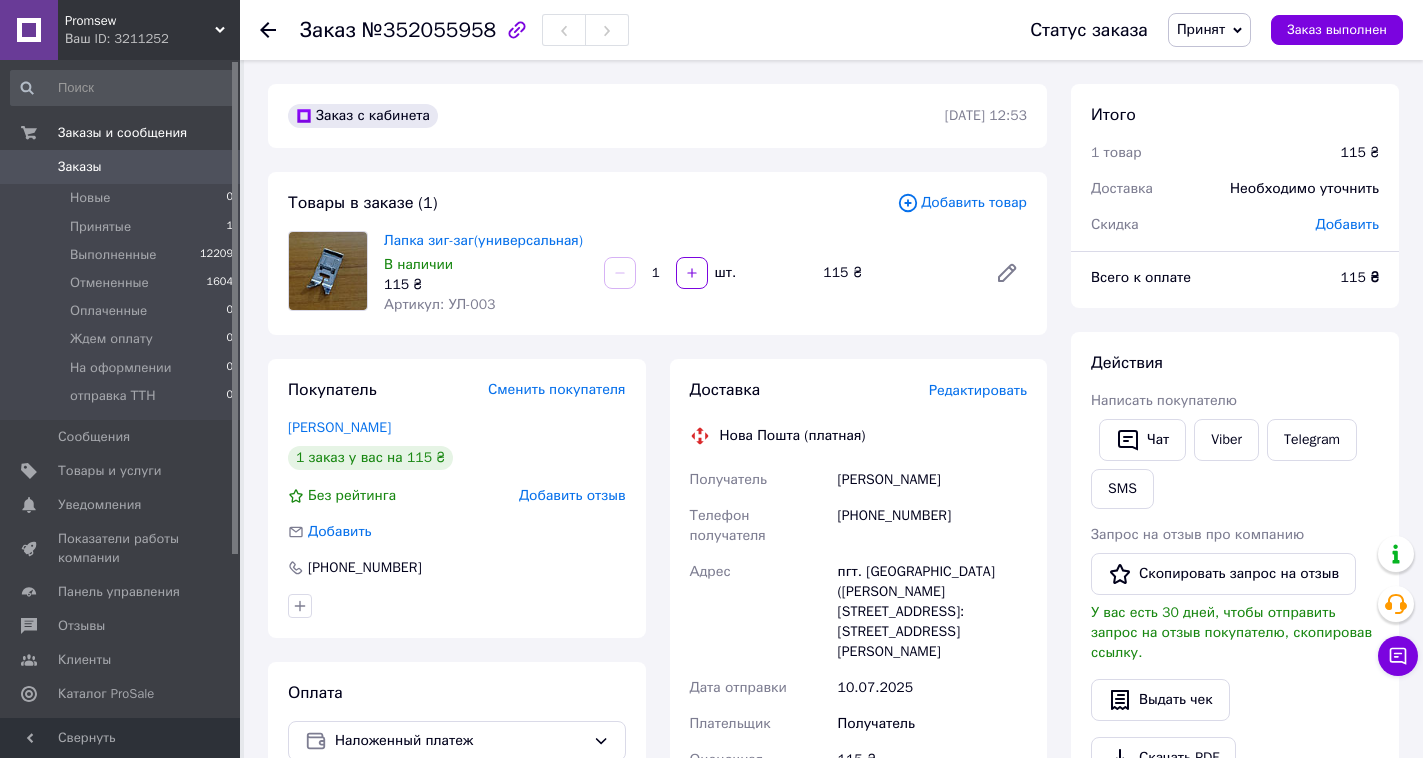 scroll, scrollTop: 0, scrollLeft: 0, axis: both 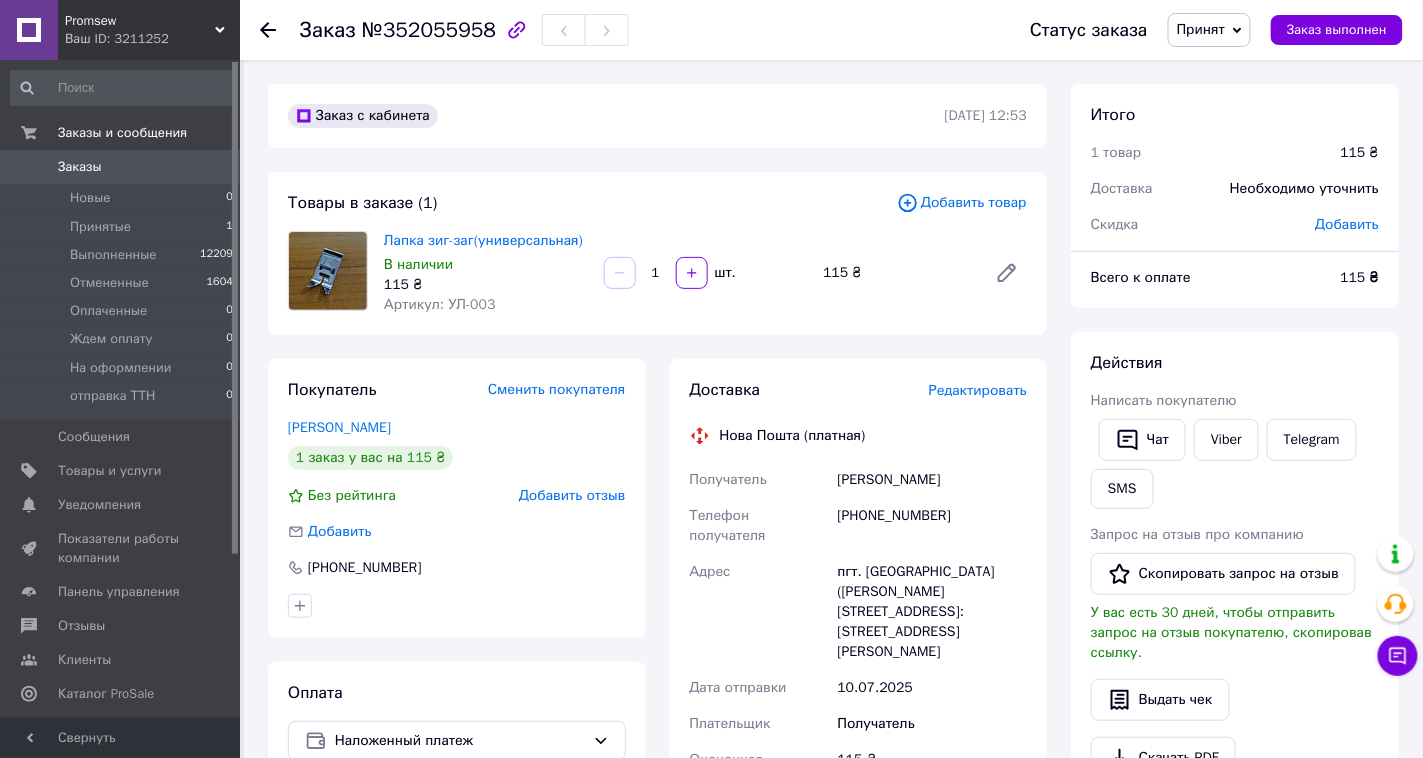 click 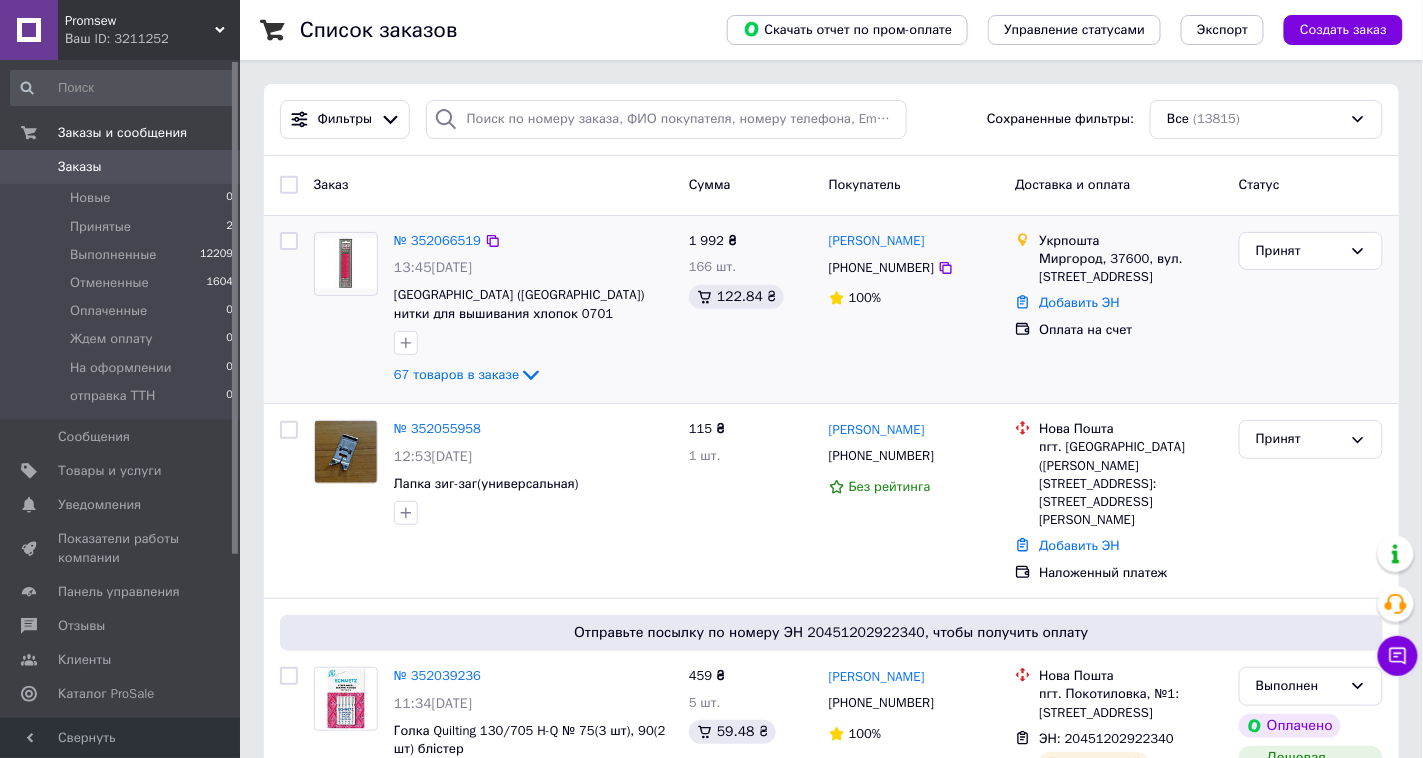 click on "№ 352066519 13:45, 10.07.2025 Madeira (Германия) нитки для вышивания хлопок 0701 67 товаров в заказе 1 992 ₴ 166 шт. 122.84 ₴ Валентина Завертайло +380953096111 100% Укрпошта Миргород, 37600, вул. Гоголя, 96/9 Добавить ЭН Оплата на счет Принят" at bounding box center (831, 310) 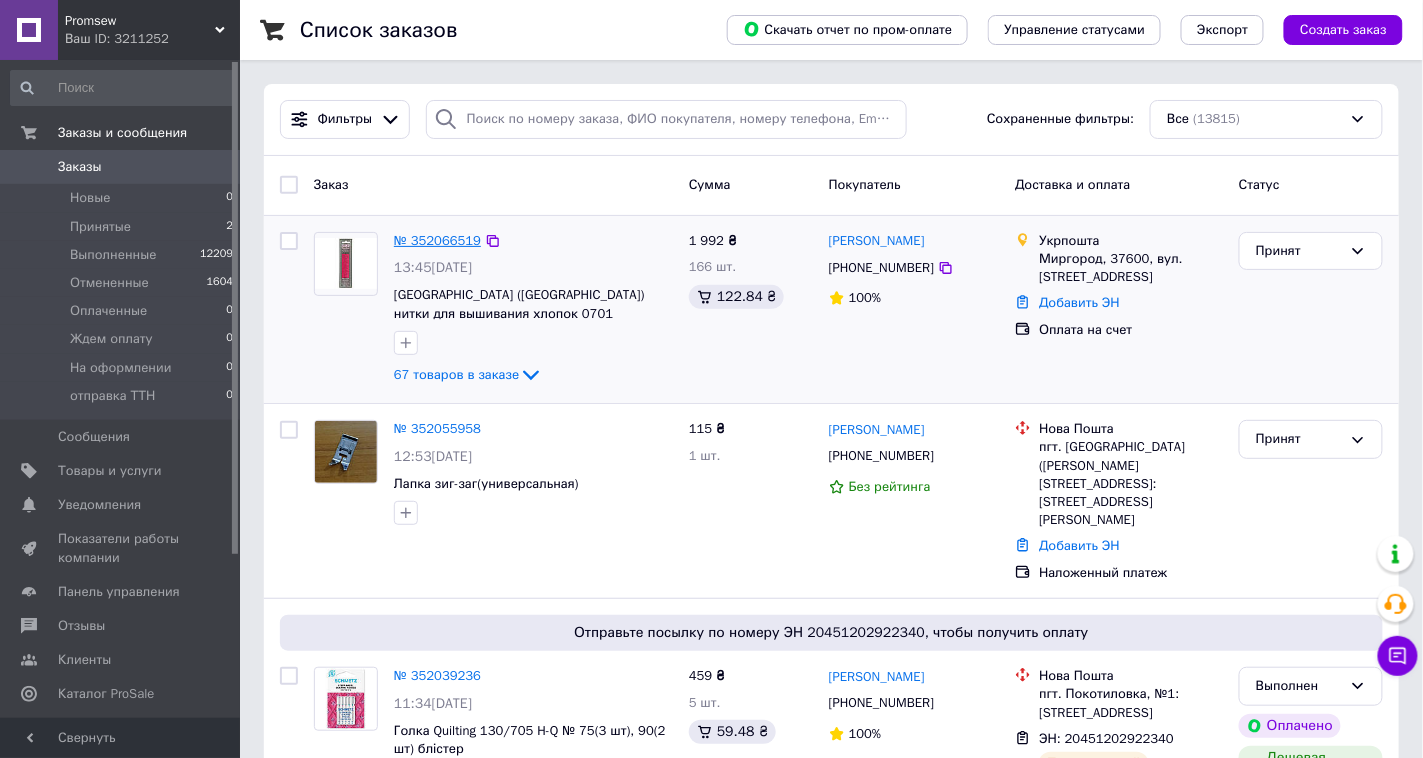 click on "№ 352066519" at bounding box center (437, 240) 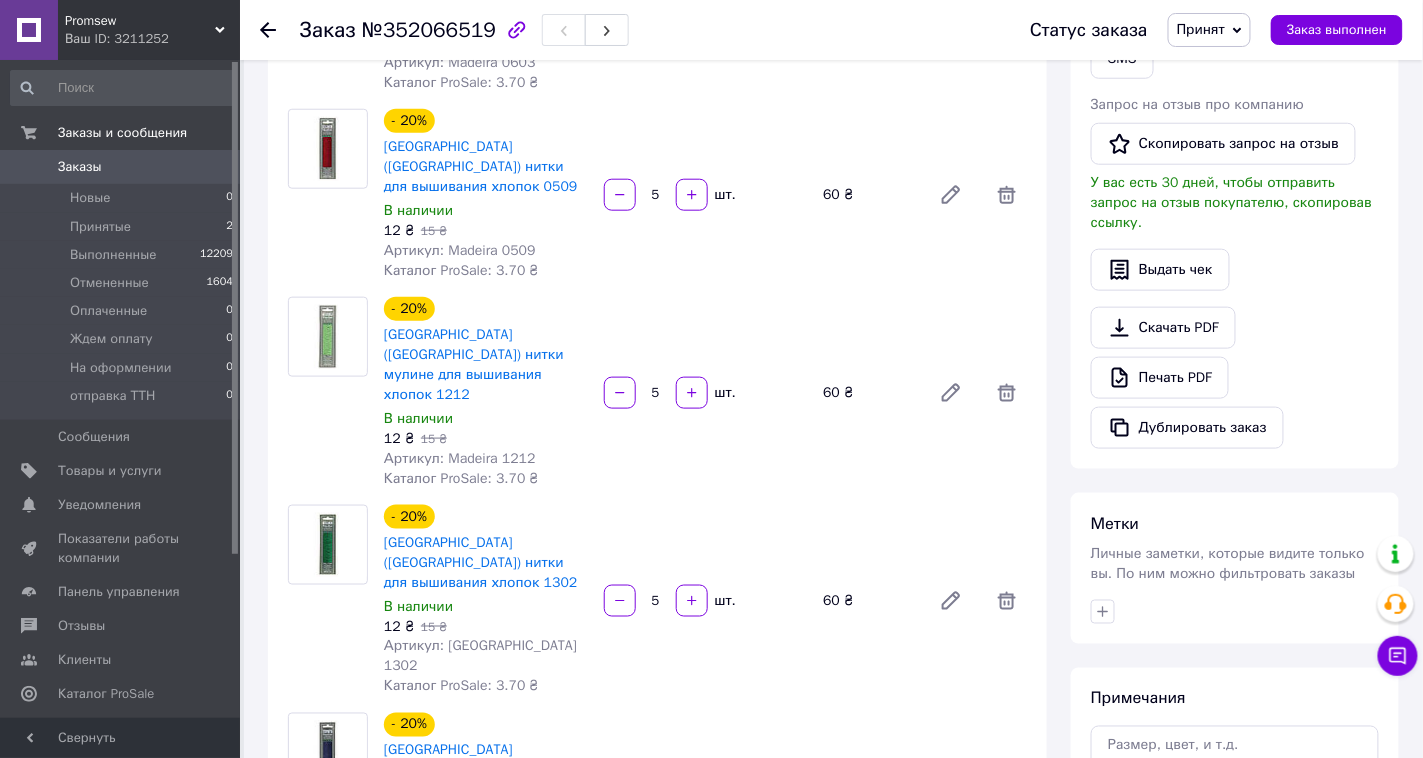 scroll, scrollTop: 518, scrollLeft: 0, axis: vertical 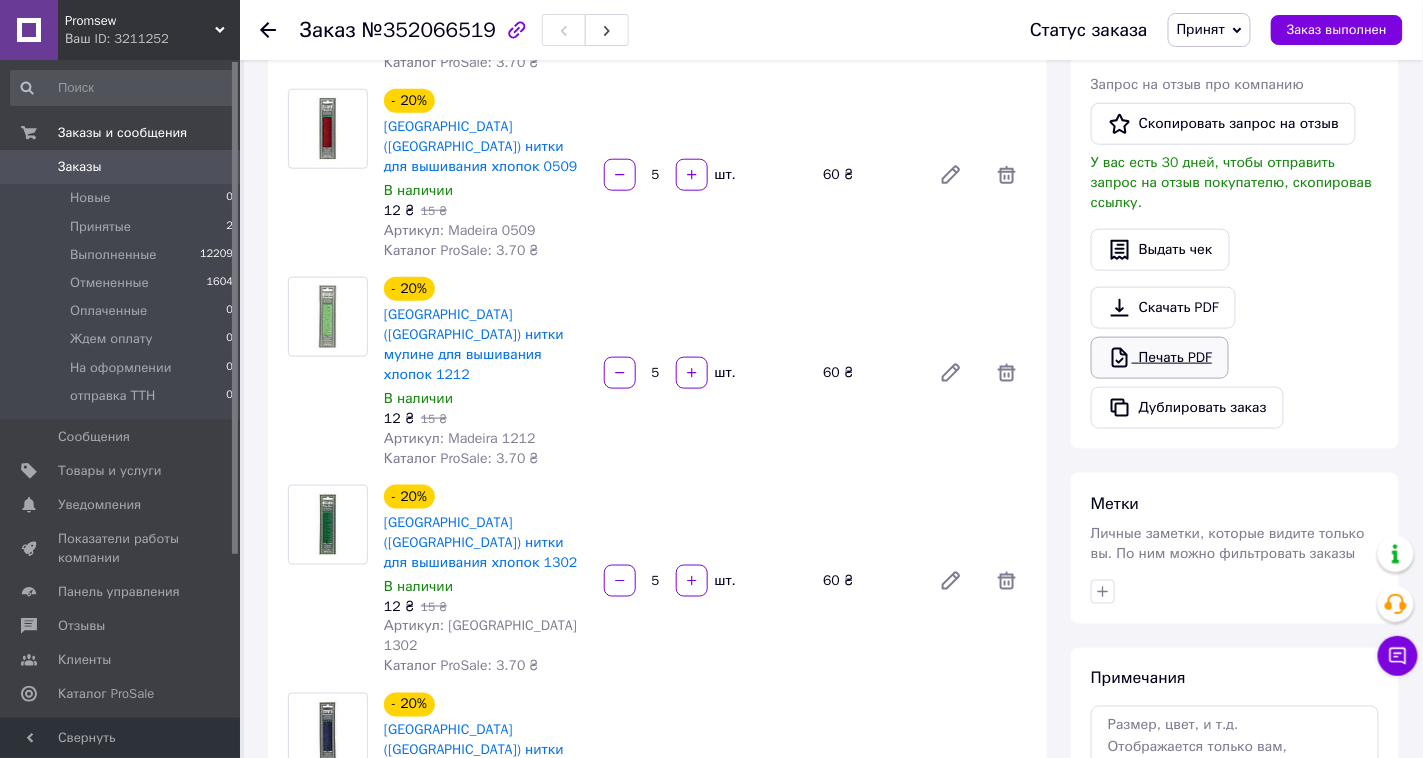 click on "Печать PDF" at bounding box center [1160, 358] 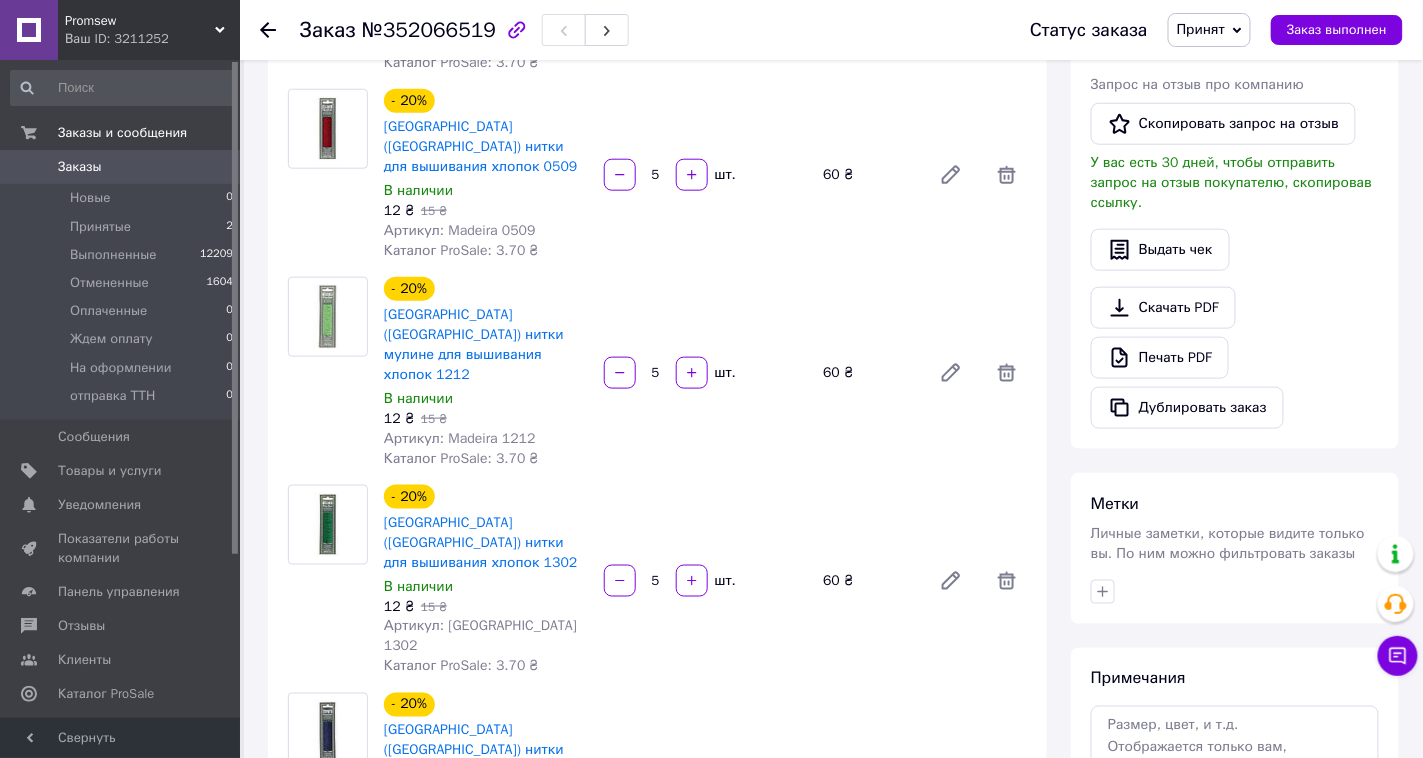 click on "Действия Написать покупателю   Чат Viber Telegram SMS Запрос на отзыв про компанию   Скопировать запрос на отзыв У вас есть 30 дней, чтобы отправить запрос на отзыв покупателю, скопировав ссылку.   Выдать чек   Скачать PDF   Печать PDF   Дублировать заказ" at bounding box center (1235, 165) 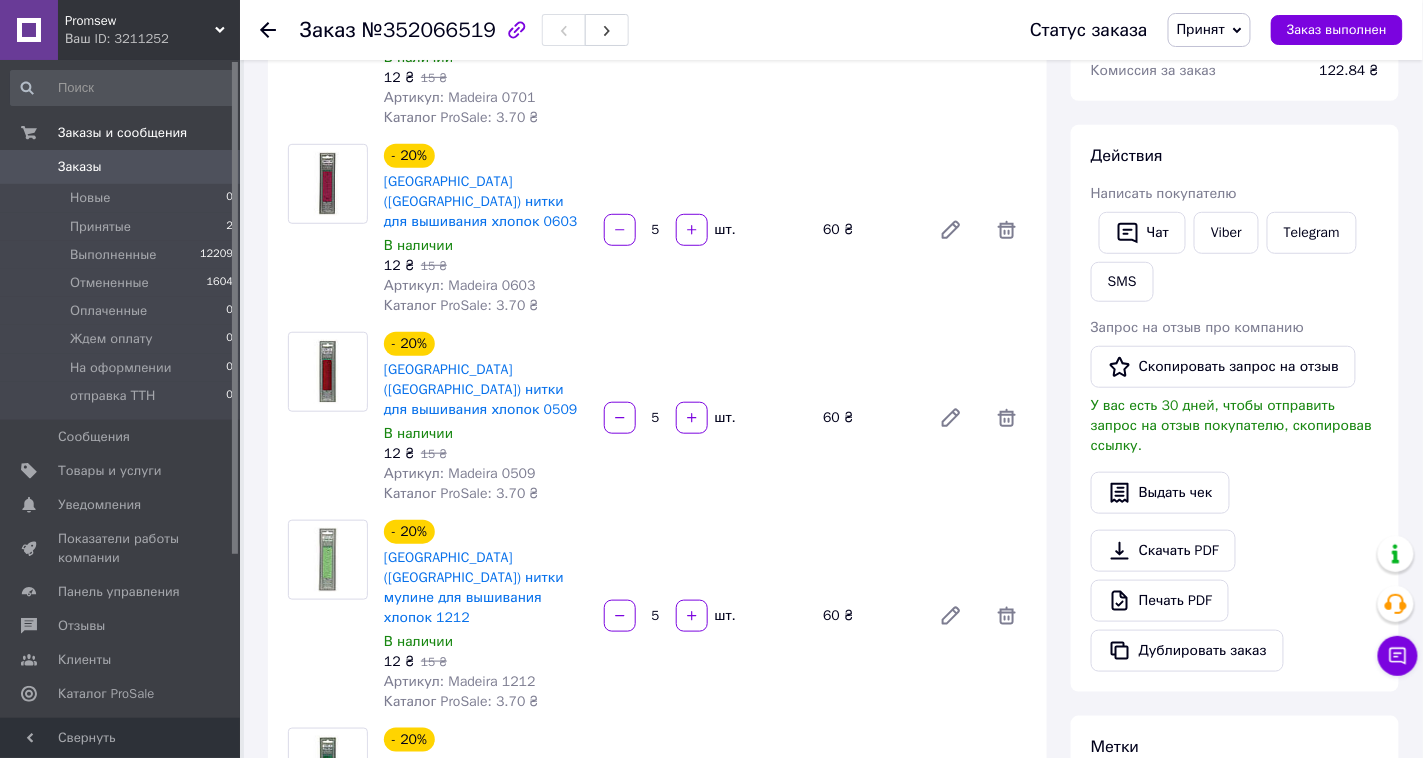 scroll, scrollTop: 258, scrollLeft: 0, axis: vertical 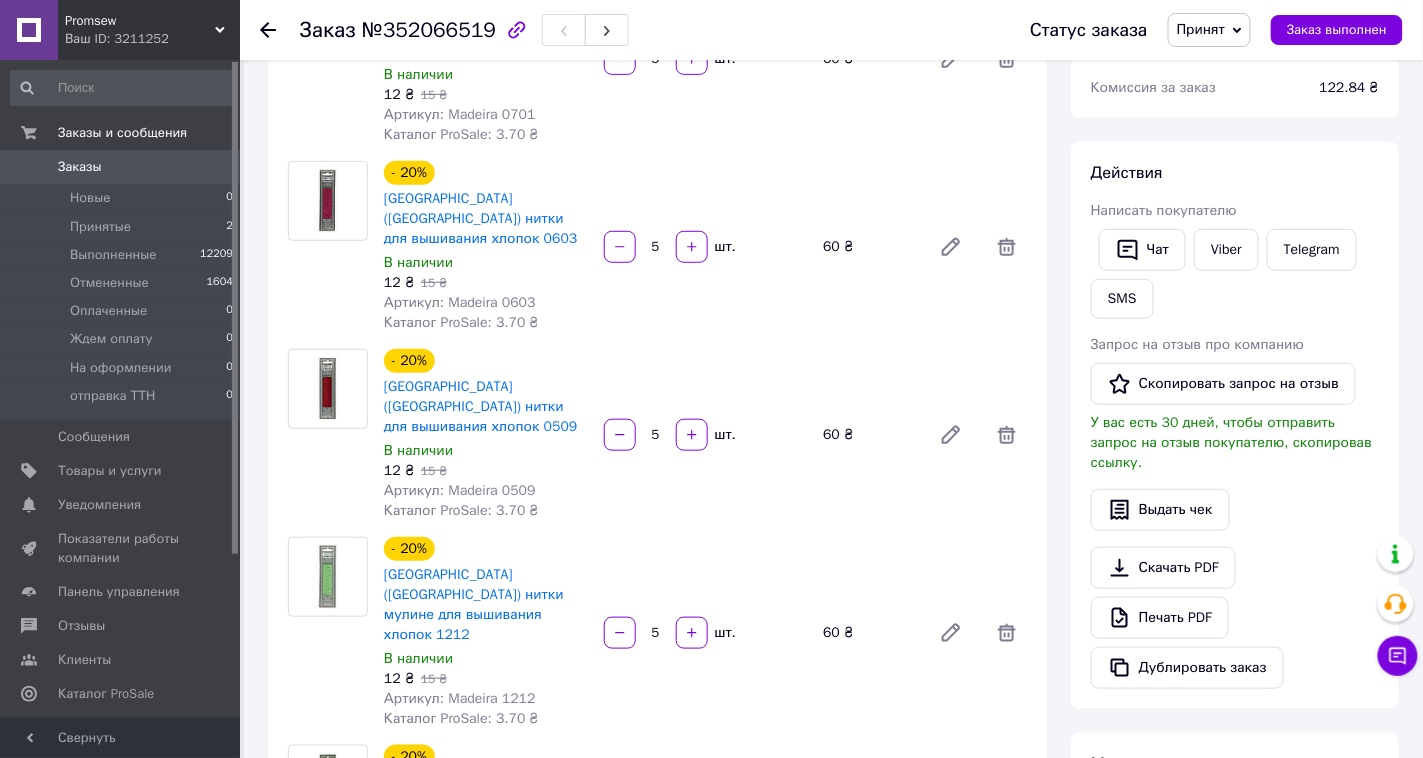 click on "Итого 67 товаров 1 992 ₴ Доставка Необходимо уточнить Скидка Добавить Всего к оплате 1992 ₴ Комиссия за заказ 122.84 ₴ Действия Написать покупателю   Чат Viber Telegram SMS Запрос на отзыв про компанию   Скопировать запрос на отзыв У вас есть 30 дней, чтобы отправить запрос на отзыв покупателю, скопировав ссылку.   Выдать чек   Скачать PDF   Печать PDF   Дублировать заказ Метки Личные заметки, которые видите только вы. По ним можно фильтровать заказы Примечания Осталось 300 символов Очистить Сохранить" at bounding box center (1235, 7248) 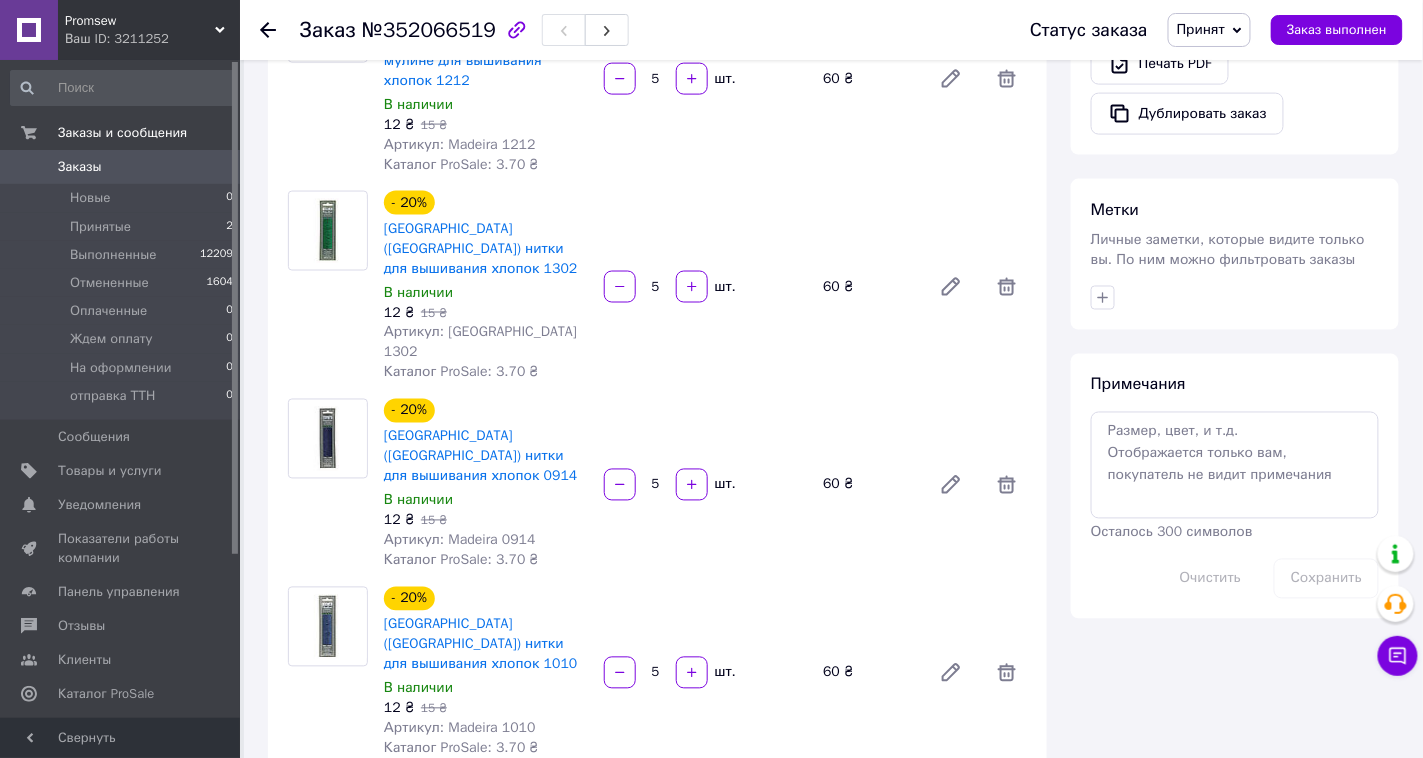 scroll, scrollTop: 921, scrollLeft: 0, axis: vertical 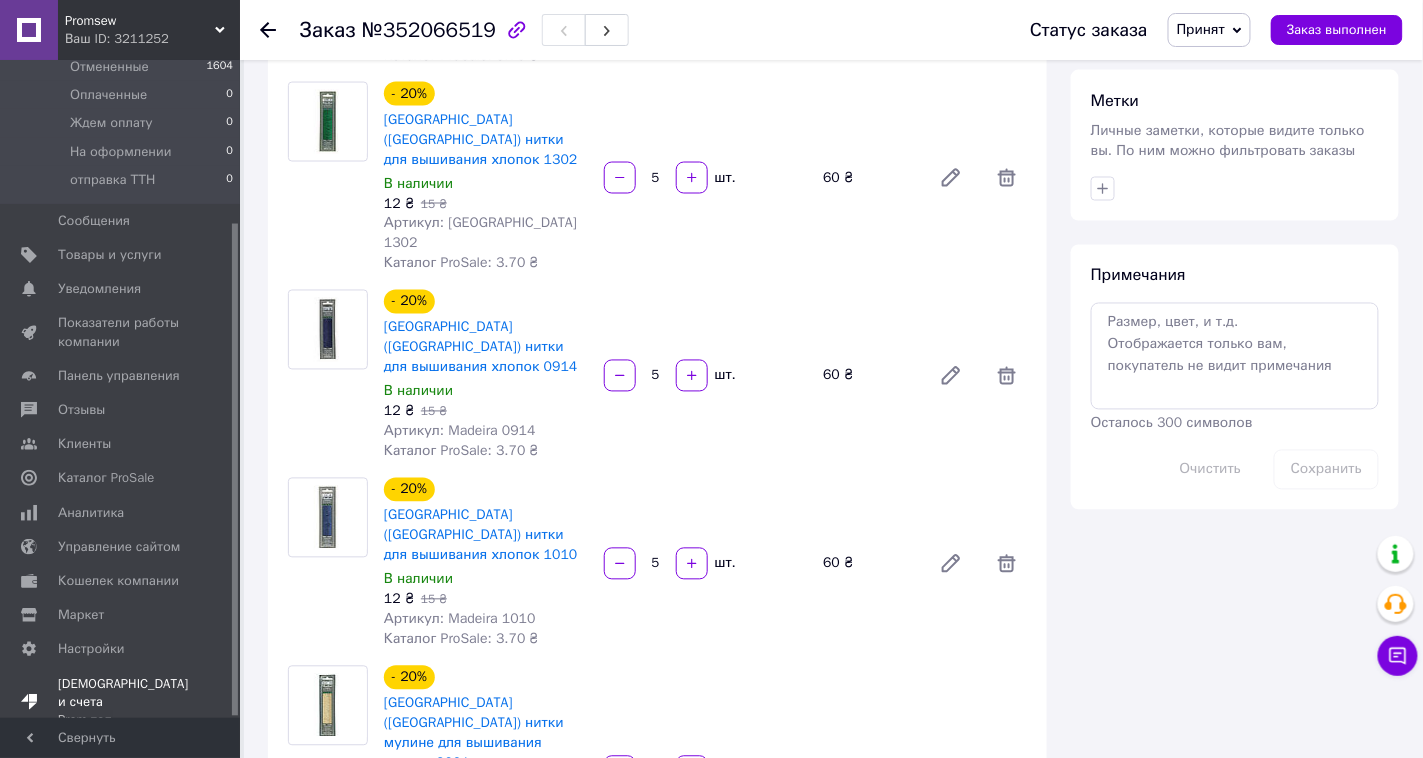 click on "Тарифы и счета Prom топ" at bounding box center (123, 702) 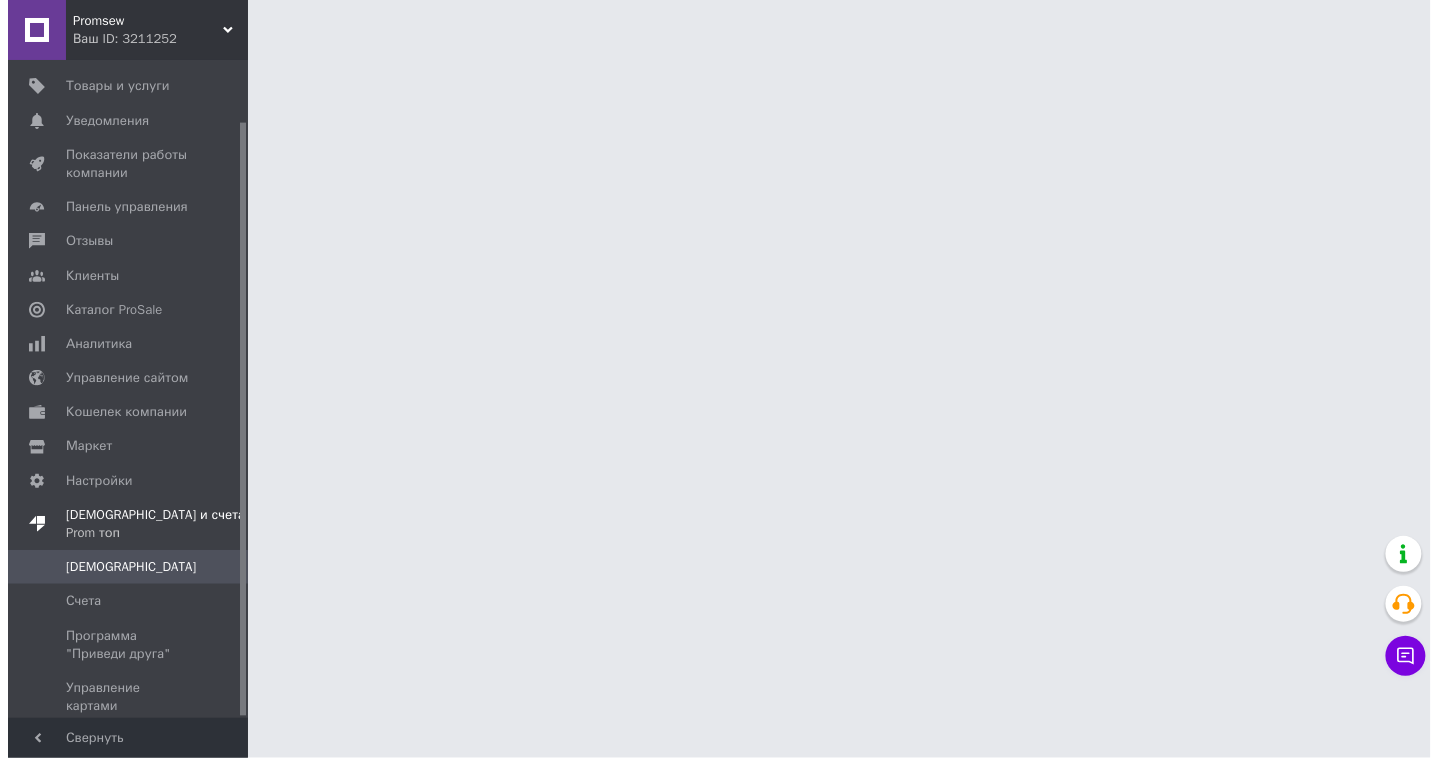 scroll, scrollTop: 0, scrollLeft: 0, axis: both 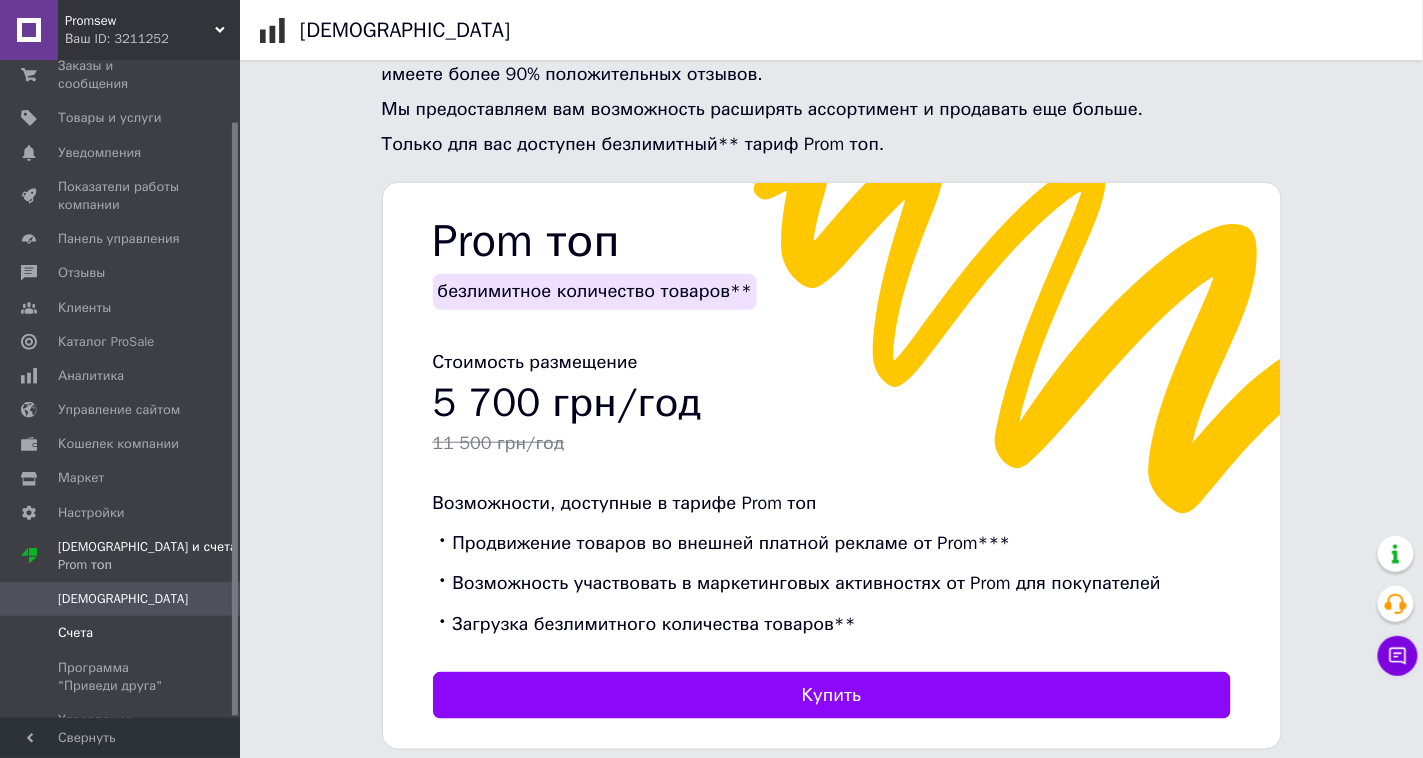 click on "Счета" at bounding box center [121, 633] 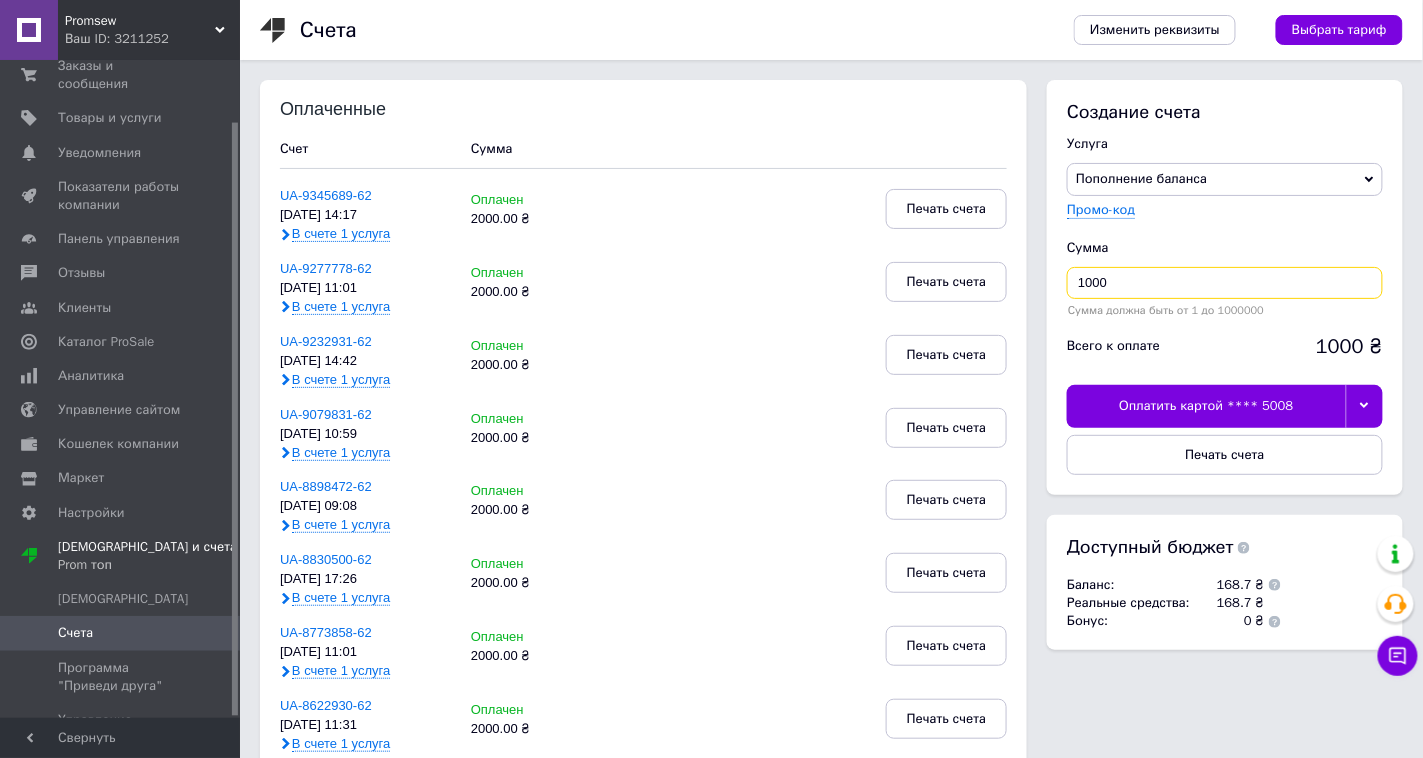 click on "1000" at bounding box center [1225, 283] 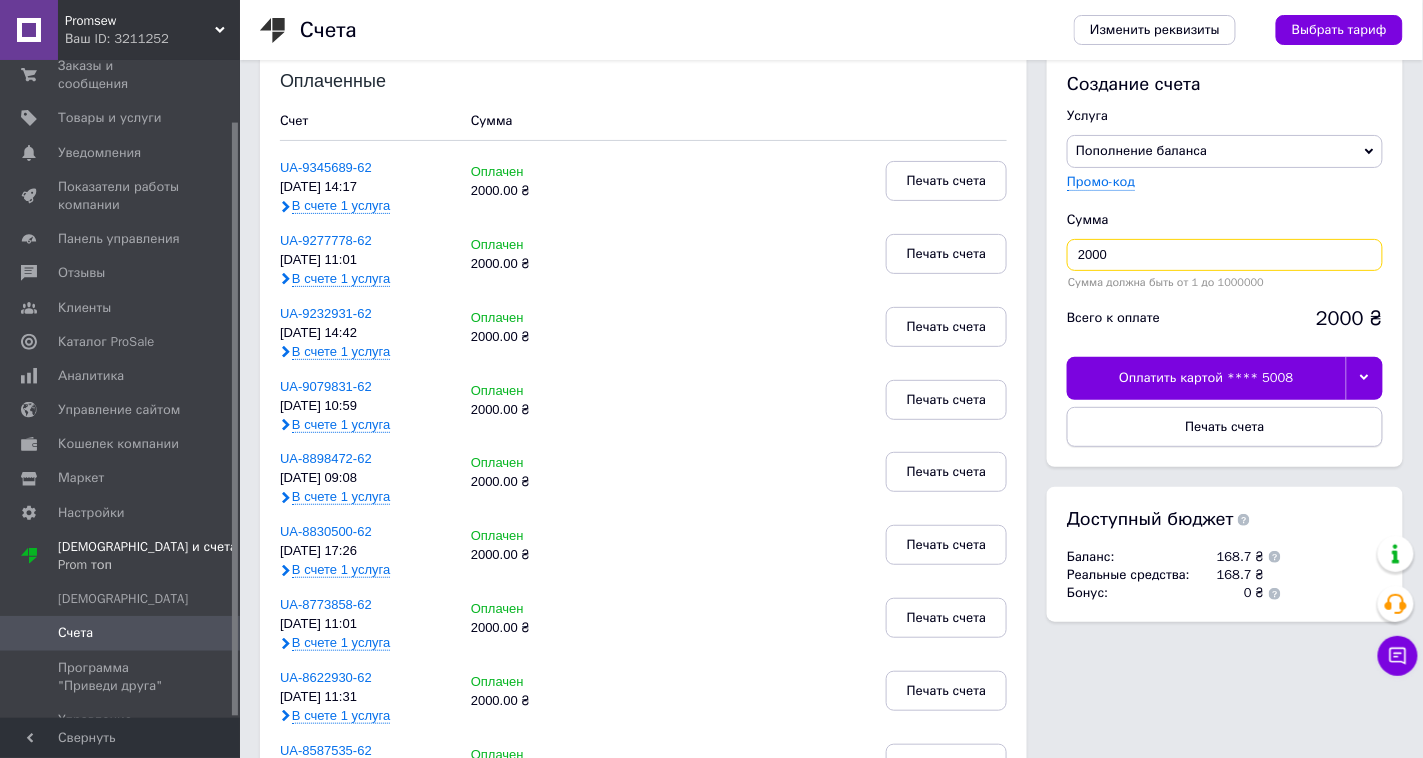 scroll, scrollTop: 36, scrollLeft: 0, axis: vertical 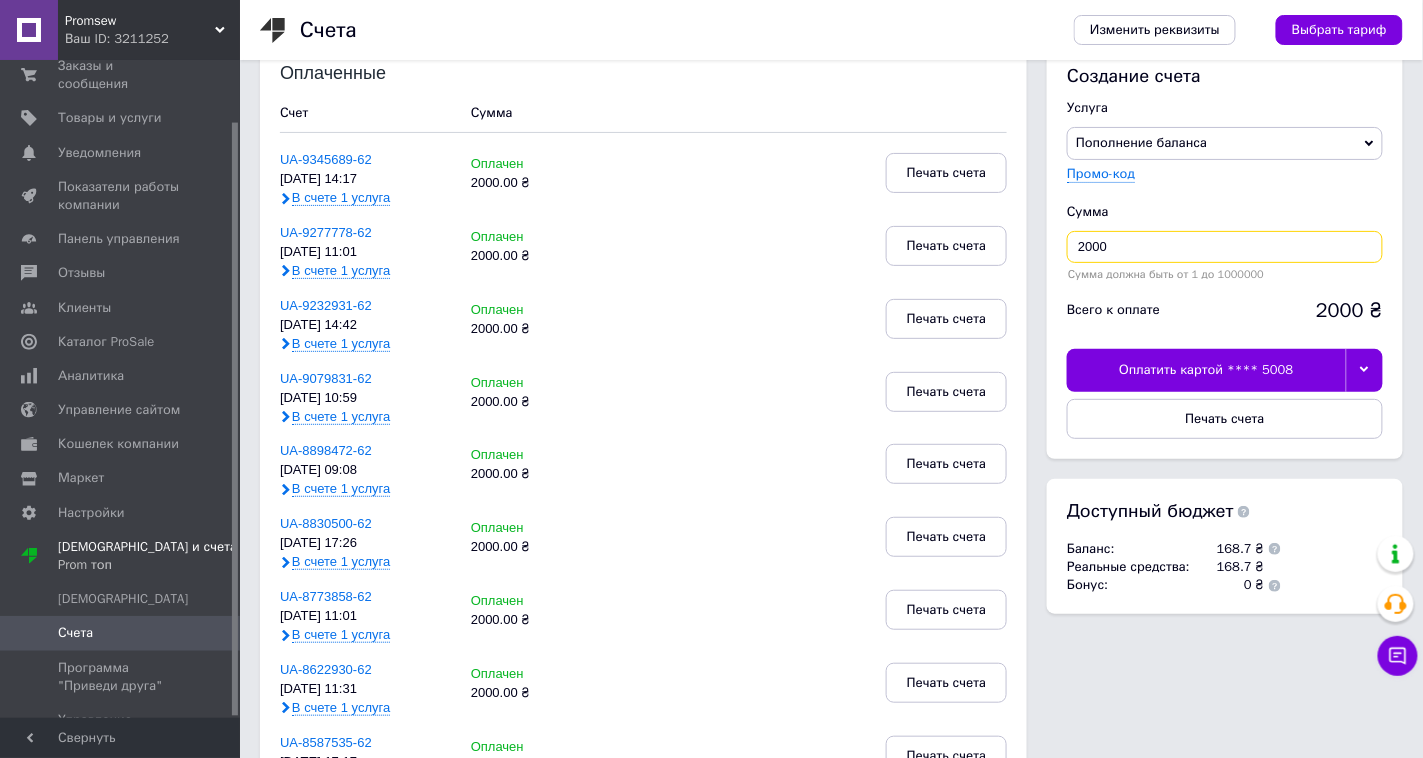 click on "2000" at bounding box center (1225, 247) 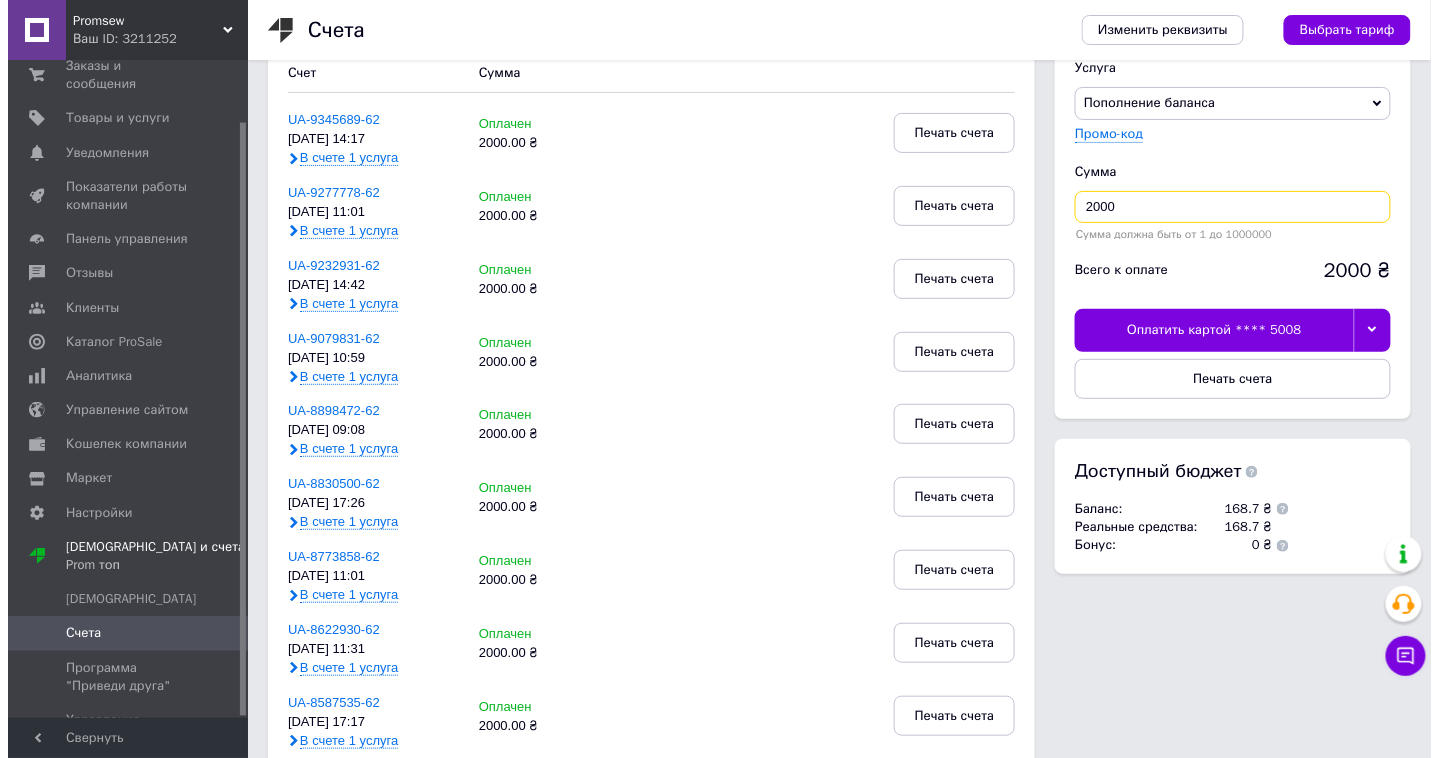scroll, scrollTop: 0, scrollLeft: 0, axis: both 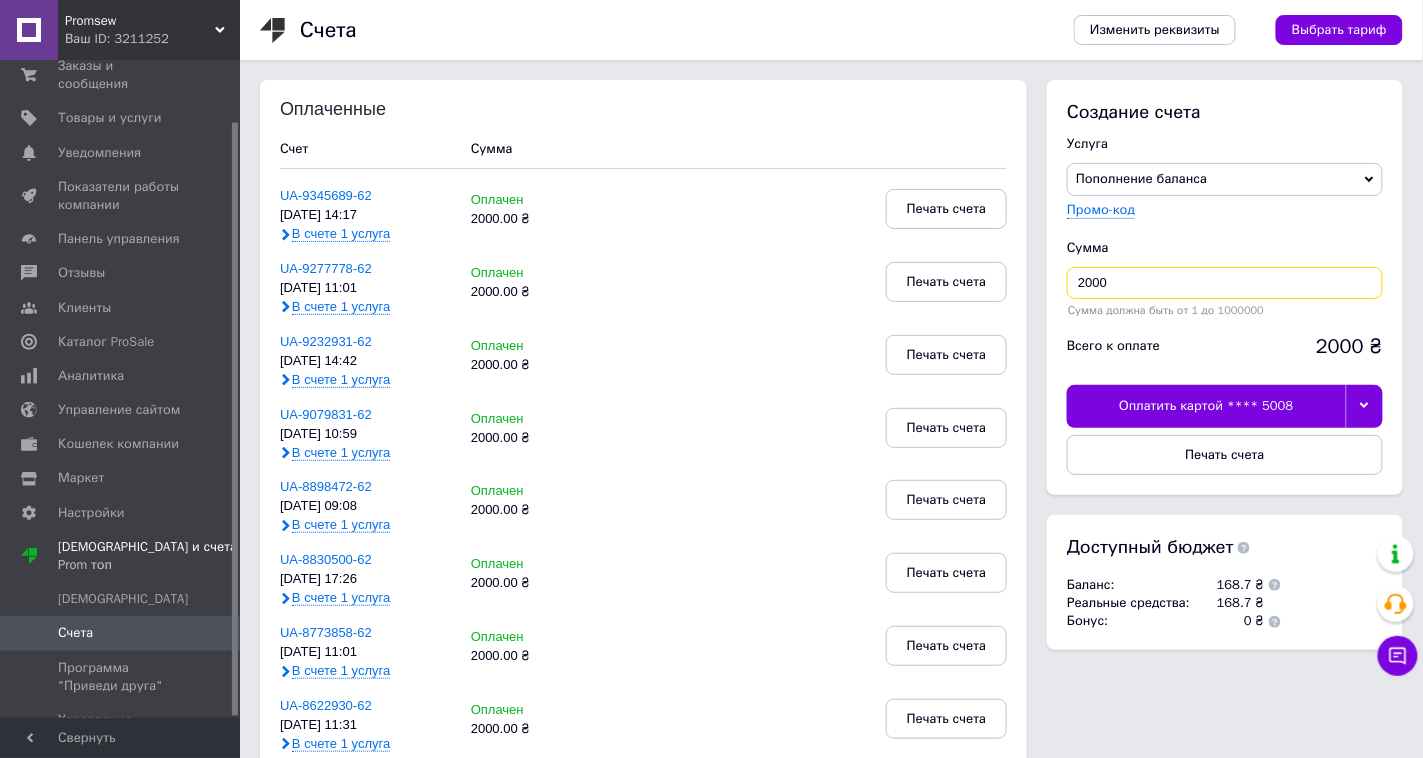 type on "2000" 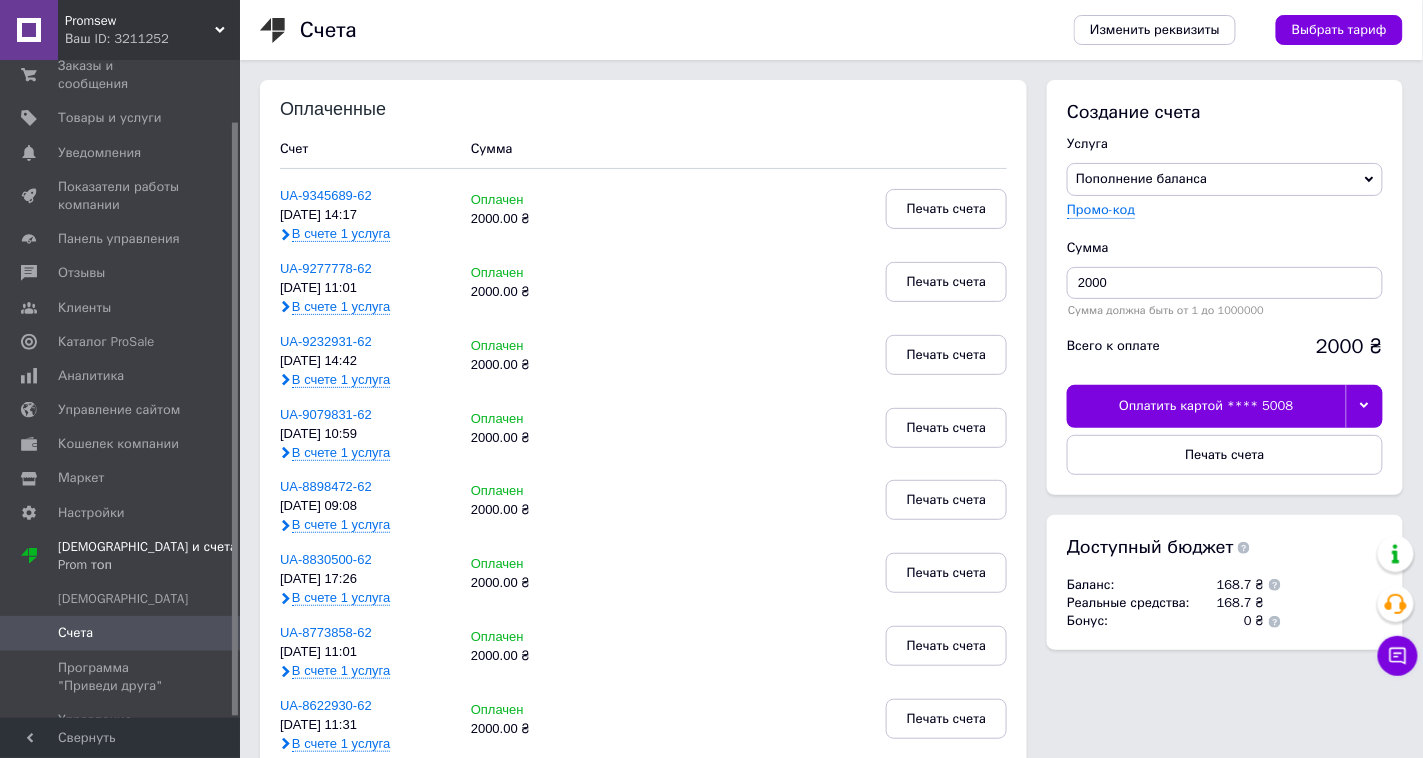 click on "Сумма 2000 Сумма должна быть от 1 до 1000000" at bounding box center (1225, 278) 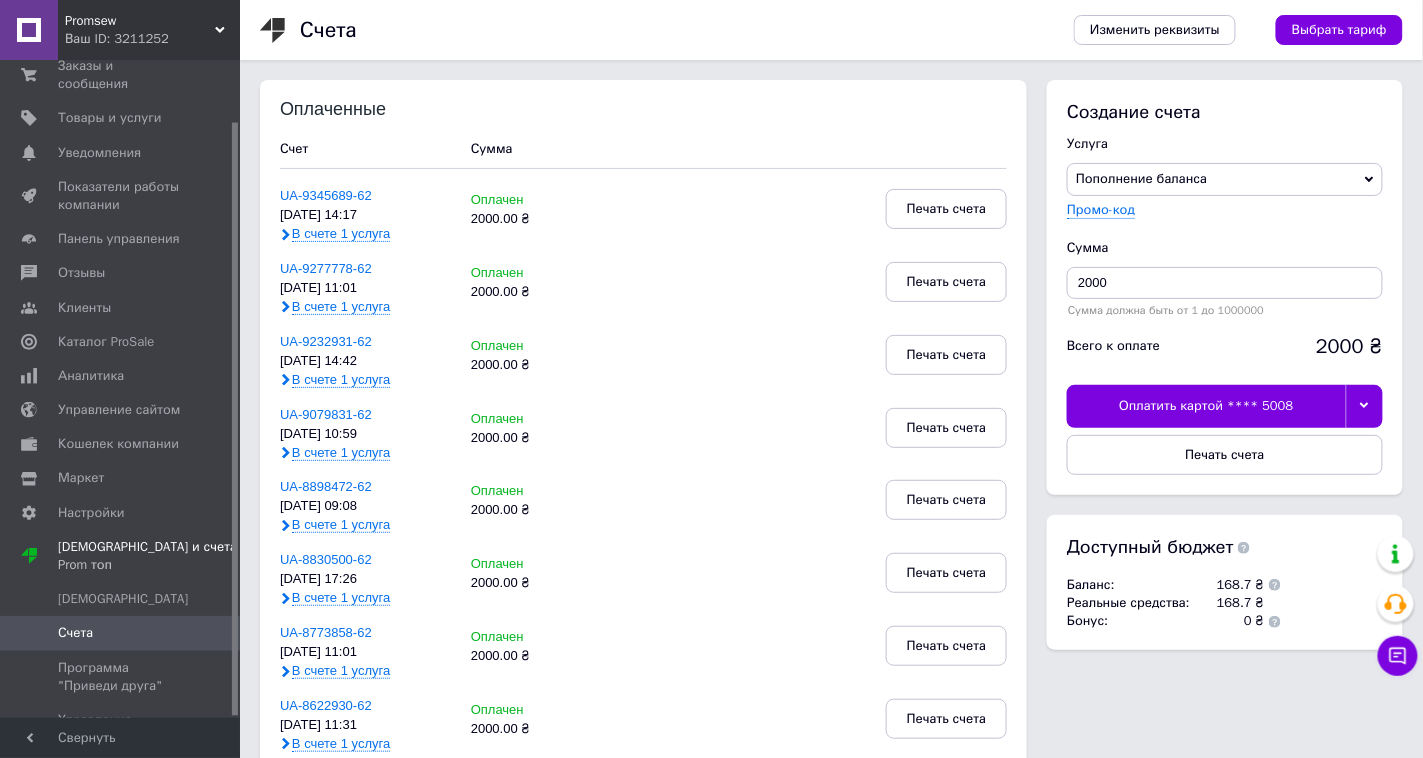 click on "Оплатить картой  **** 5008" at bounding box center (1206, 406) 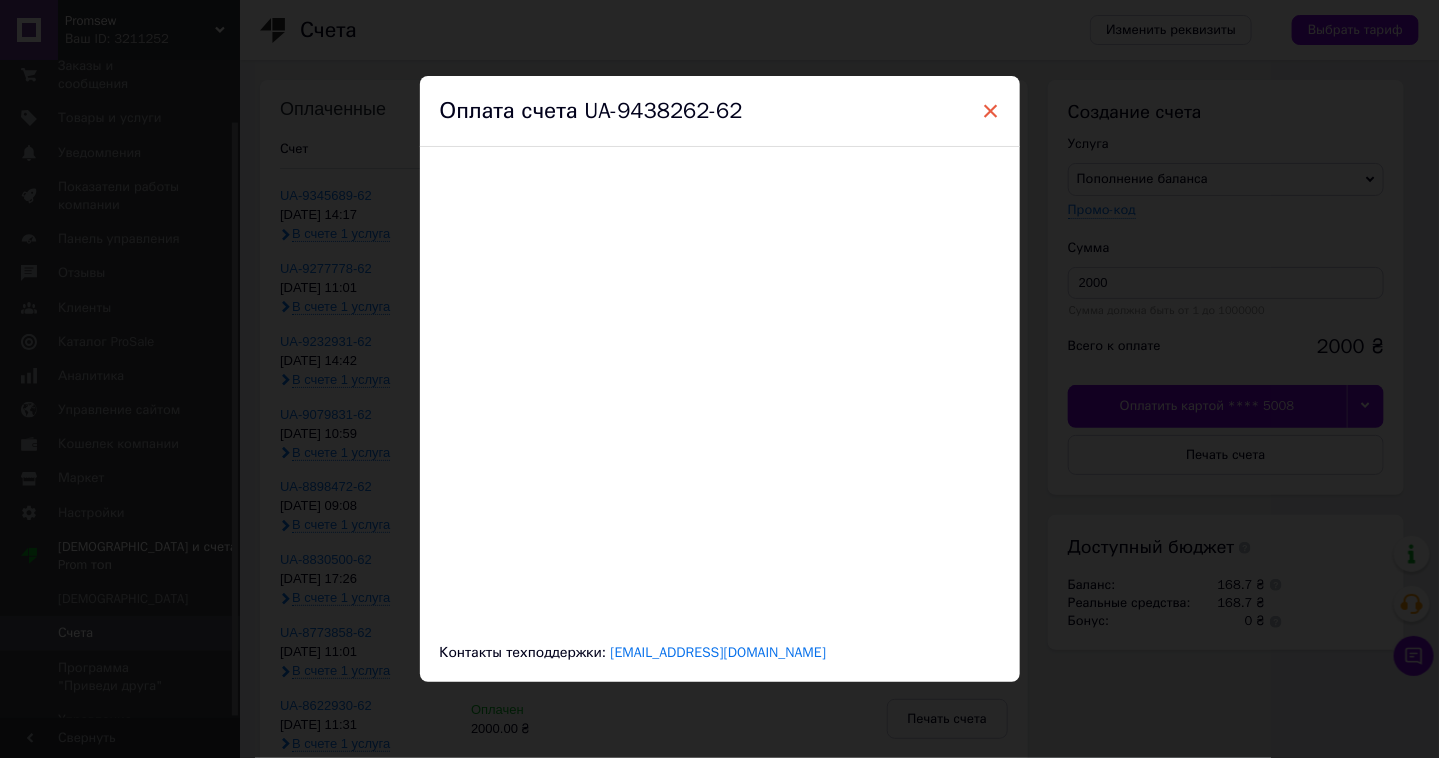 click on "×" at bounding box center [991, 111] 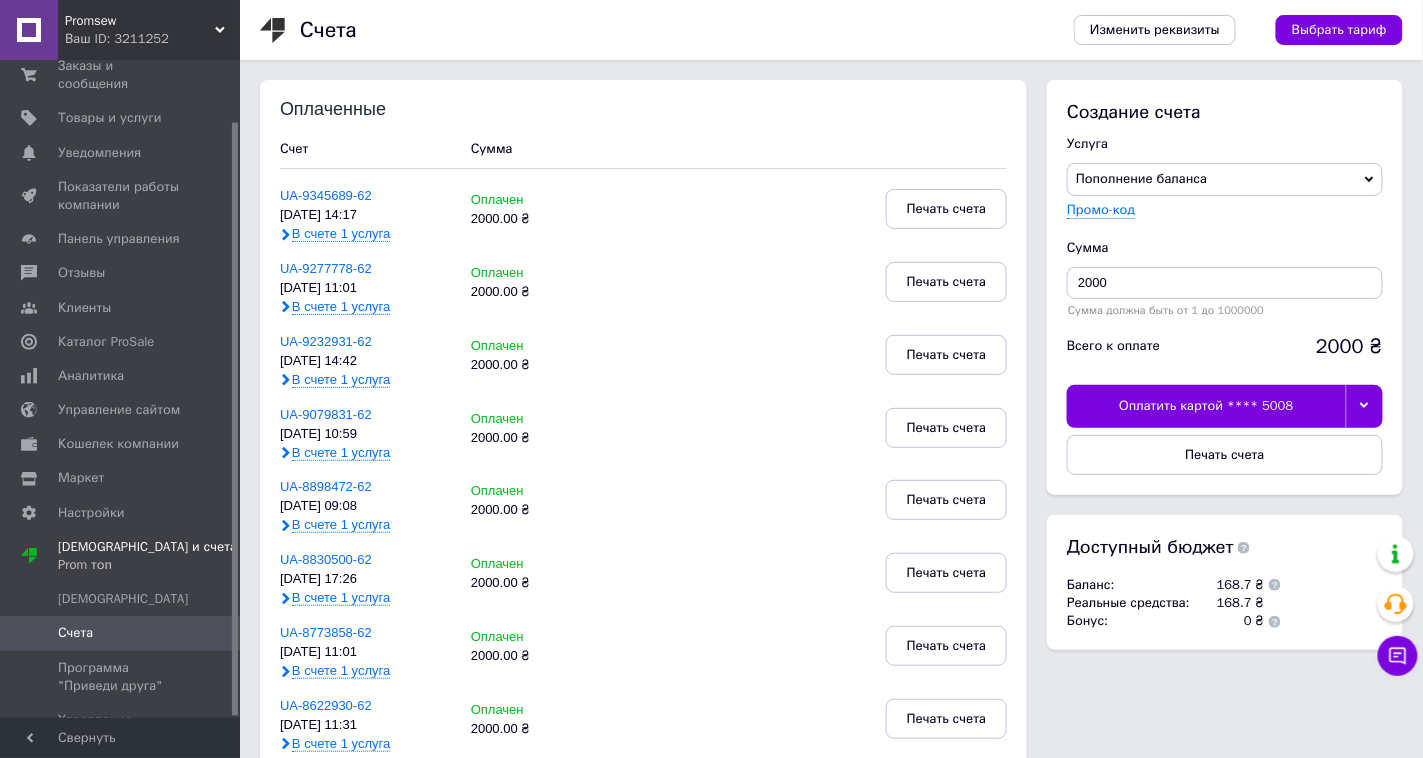 click on "Оплатить картой  **** 5008" at bounding box center (1206, 406) 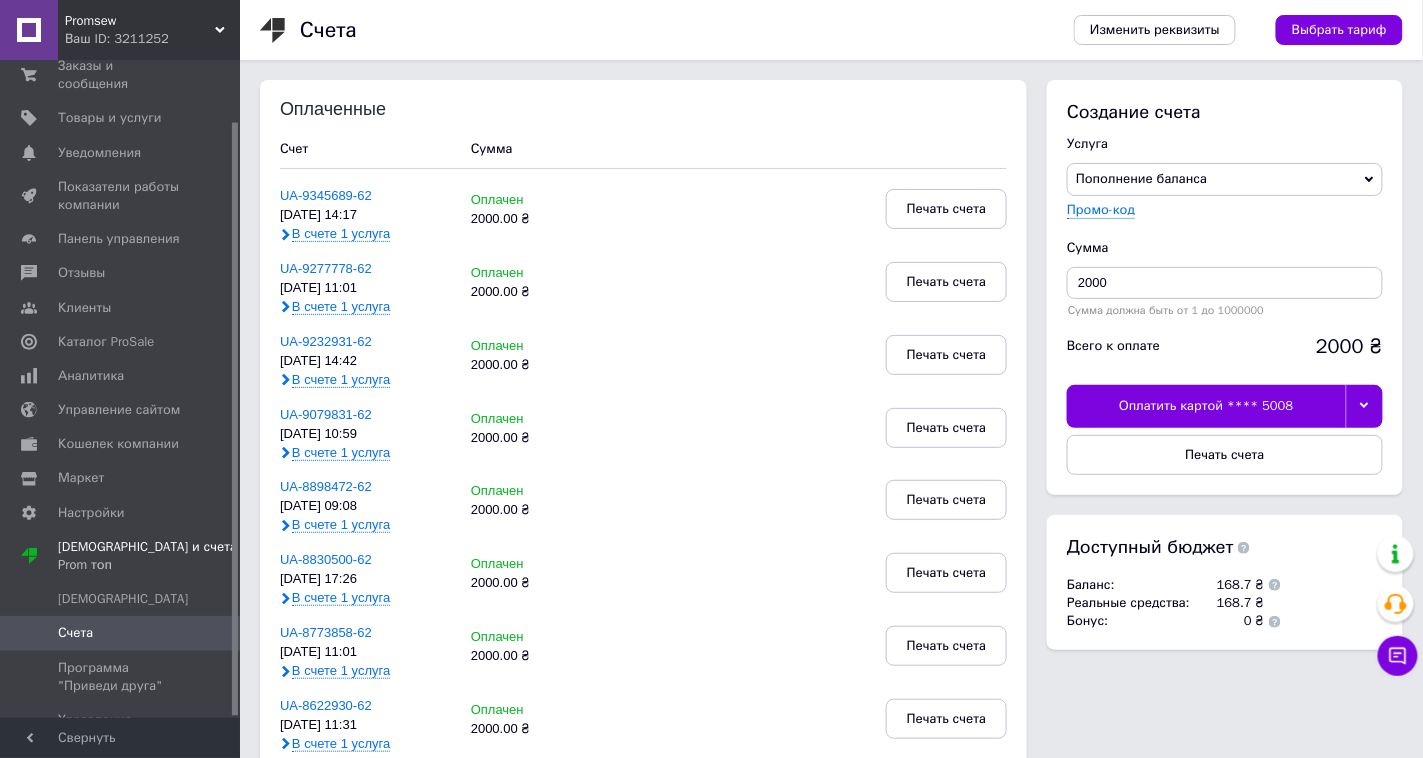 click on "Оплатить картой  **** 5008" at bounding box center [1206, 406] 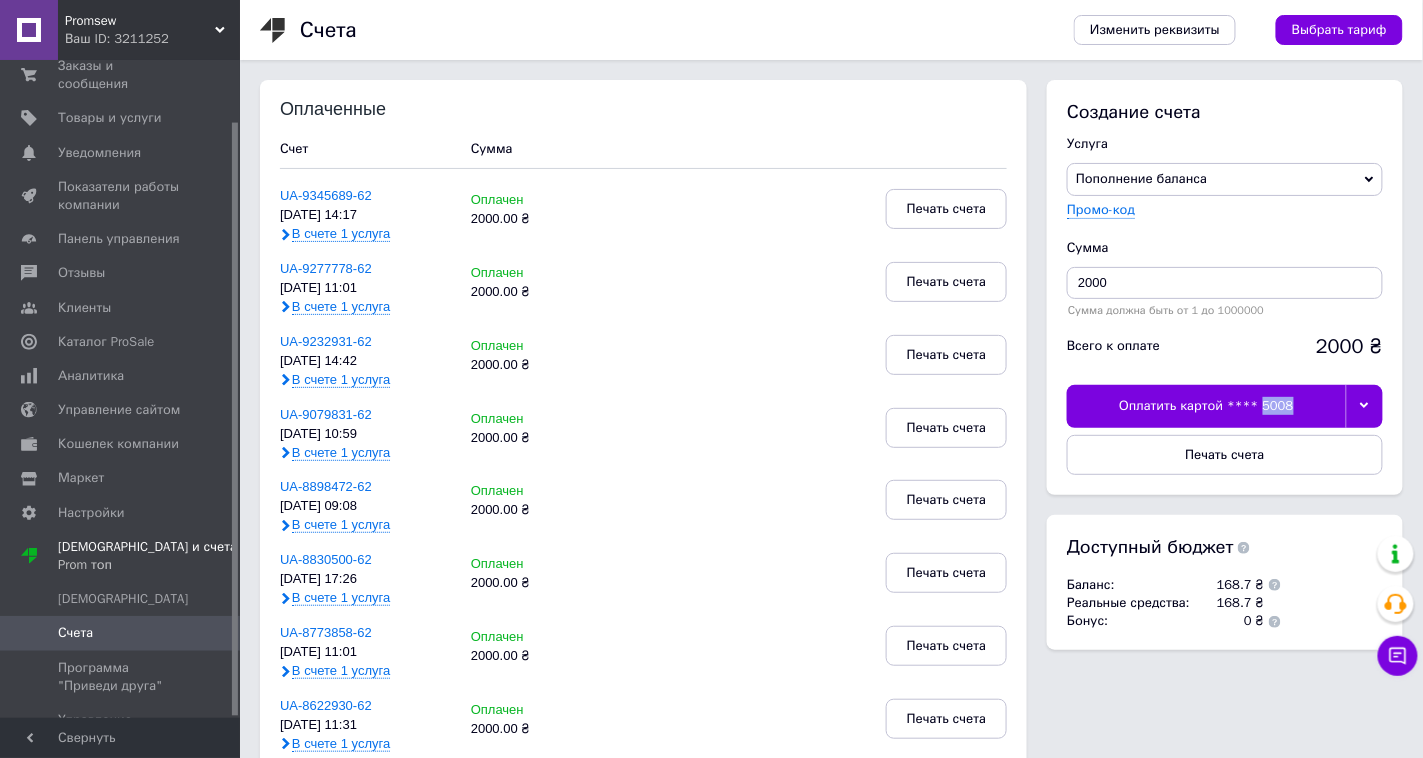 click on "Оплатить картой  **** 5008" at bounding box center [1206, 406] 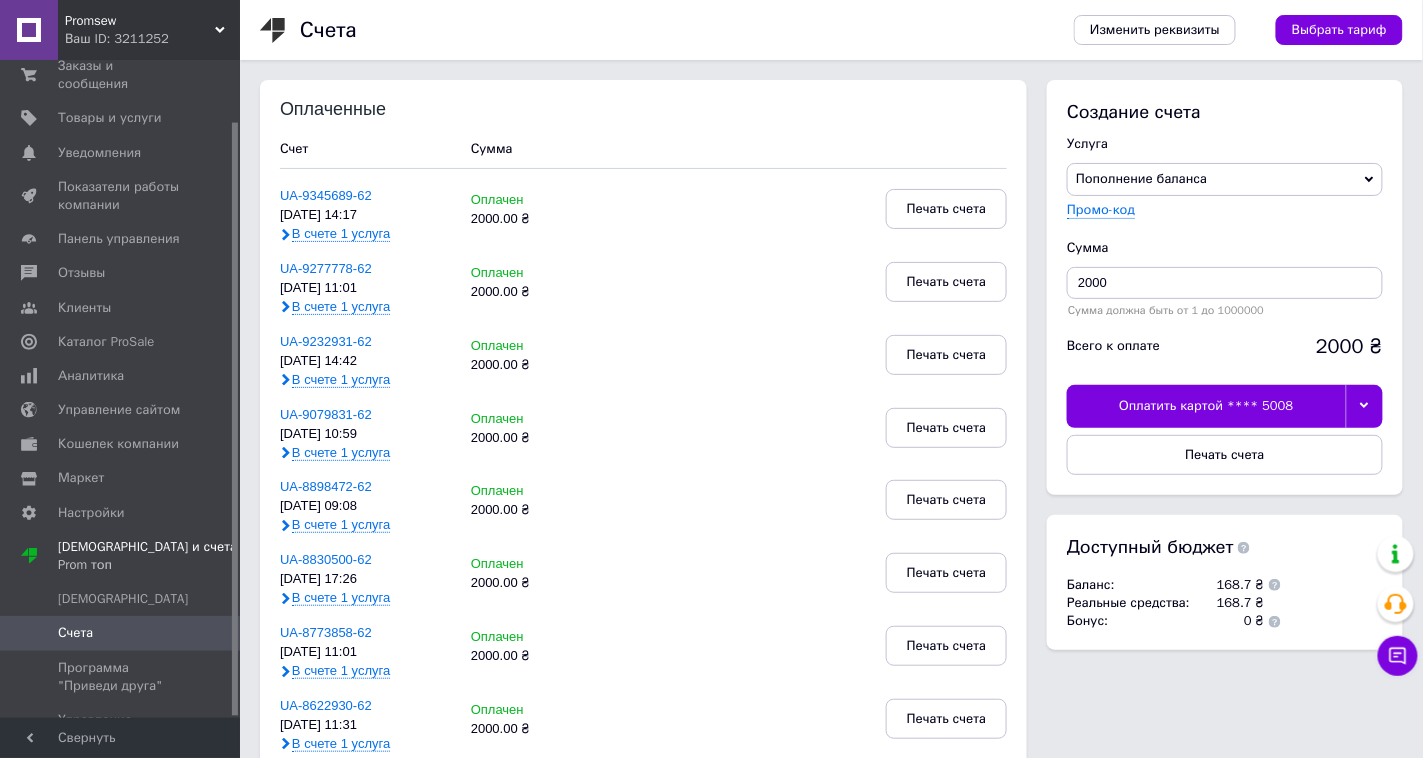 click on "Оплатить картой  **** 5008" at bounding box center [1206, 406] 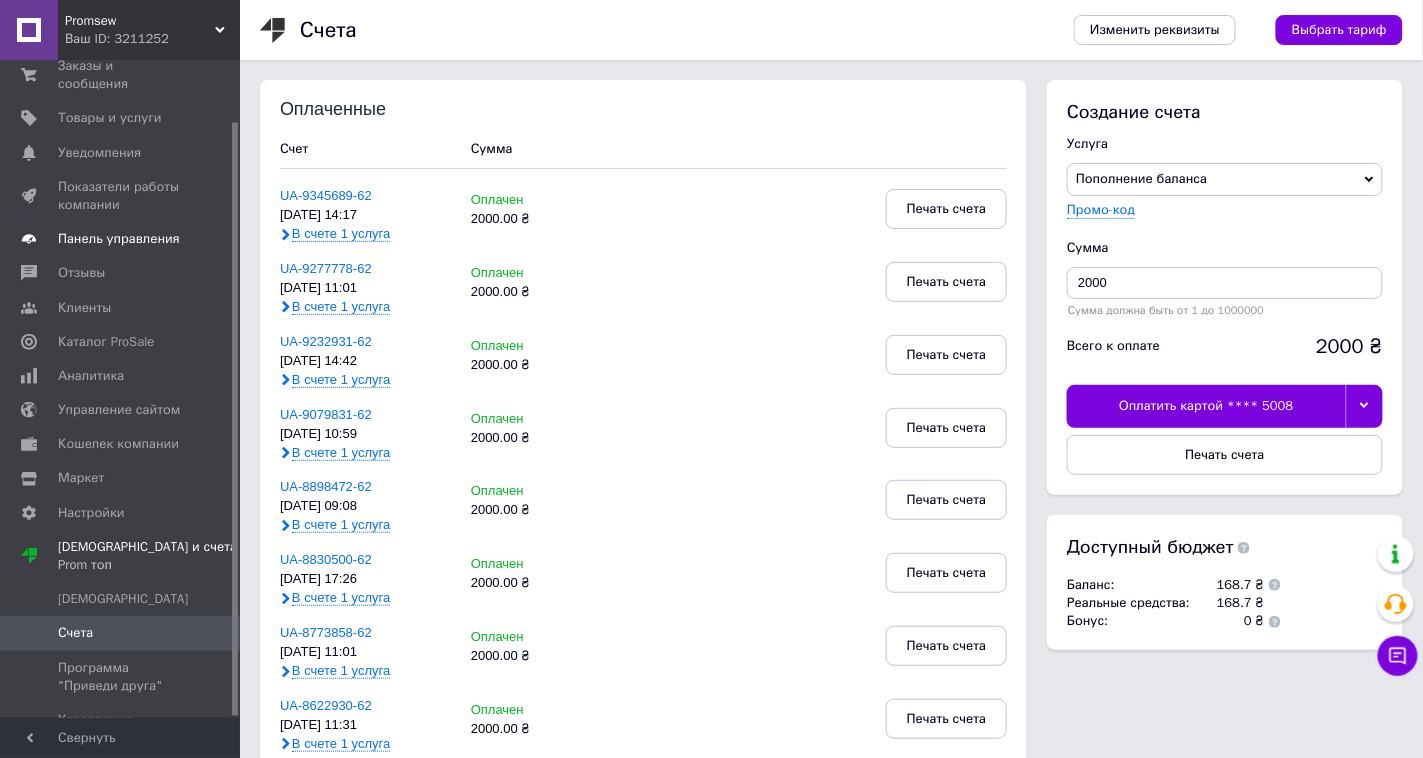 click on "Панель управления" at bounding box center (119, 239) 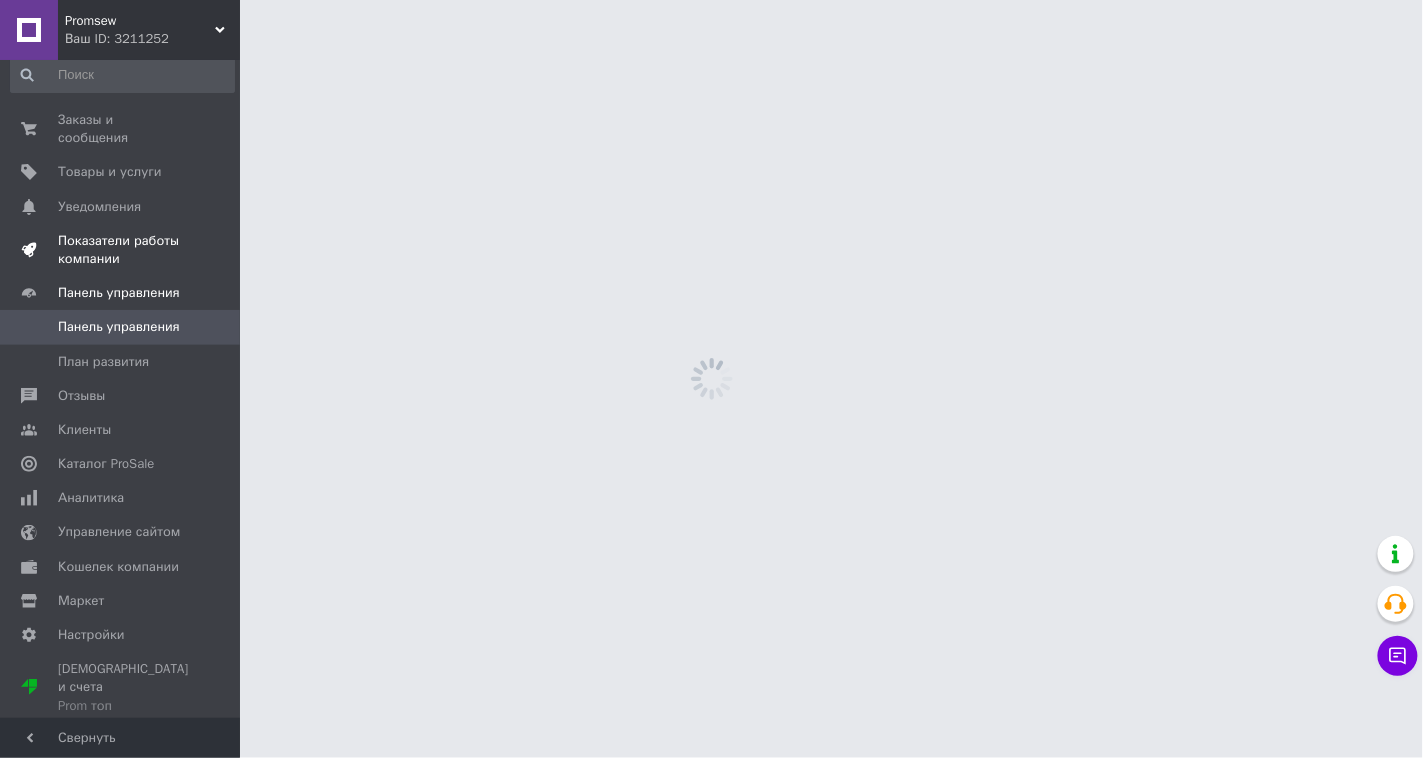 scroll, scrollTop: 0, scrollLeft: 0, axis: both 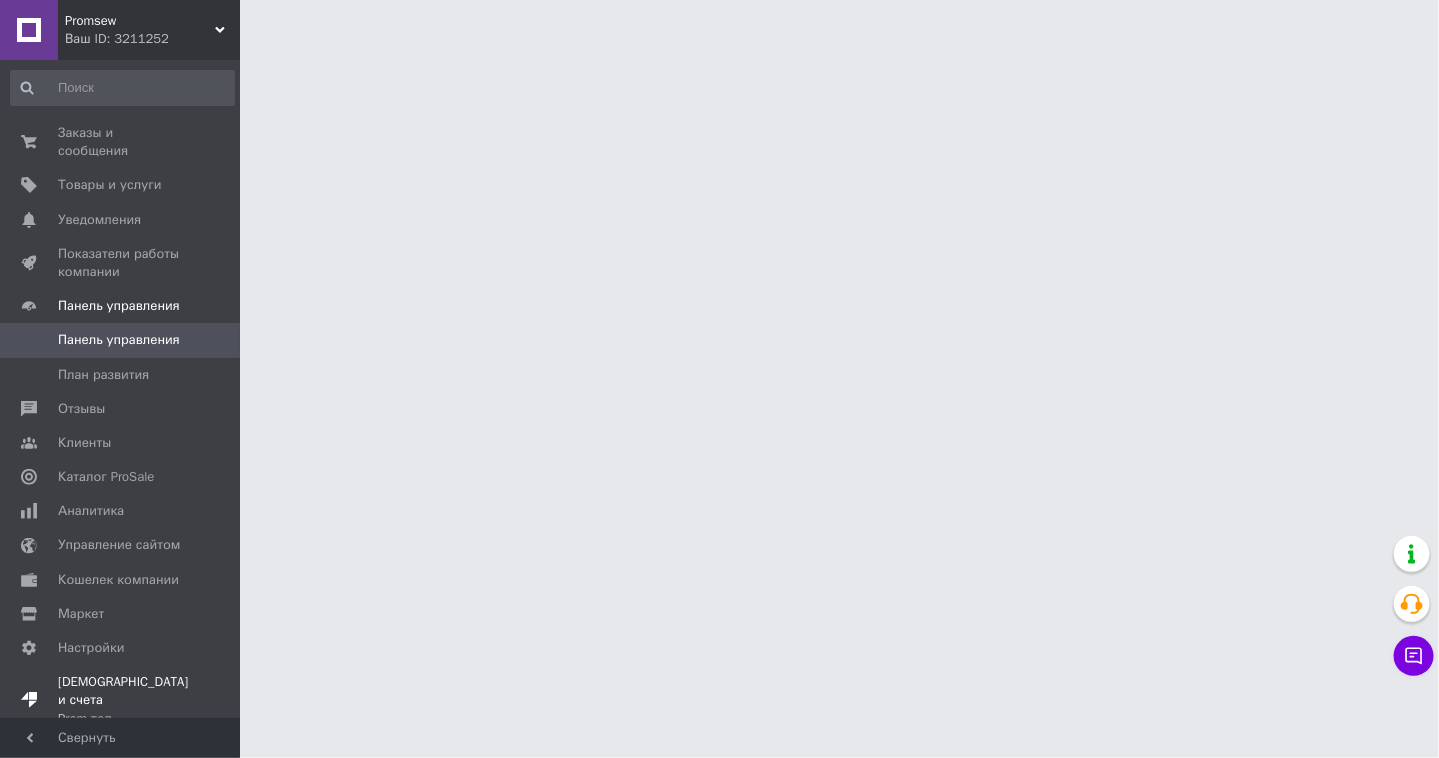click on "Тарифы и счета Prom топ" at bounding box center [123, 700] 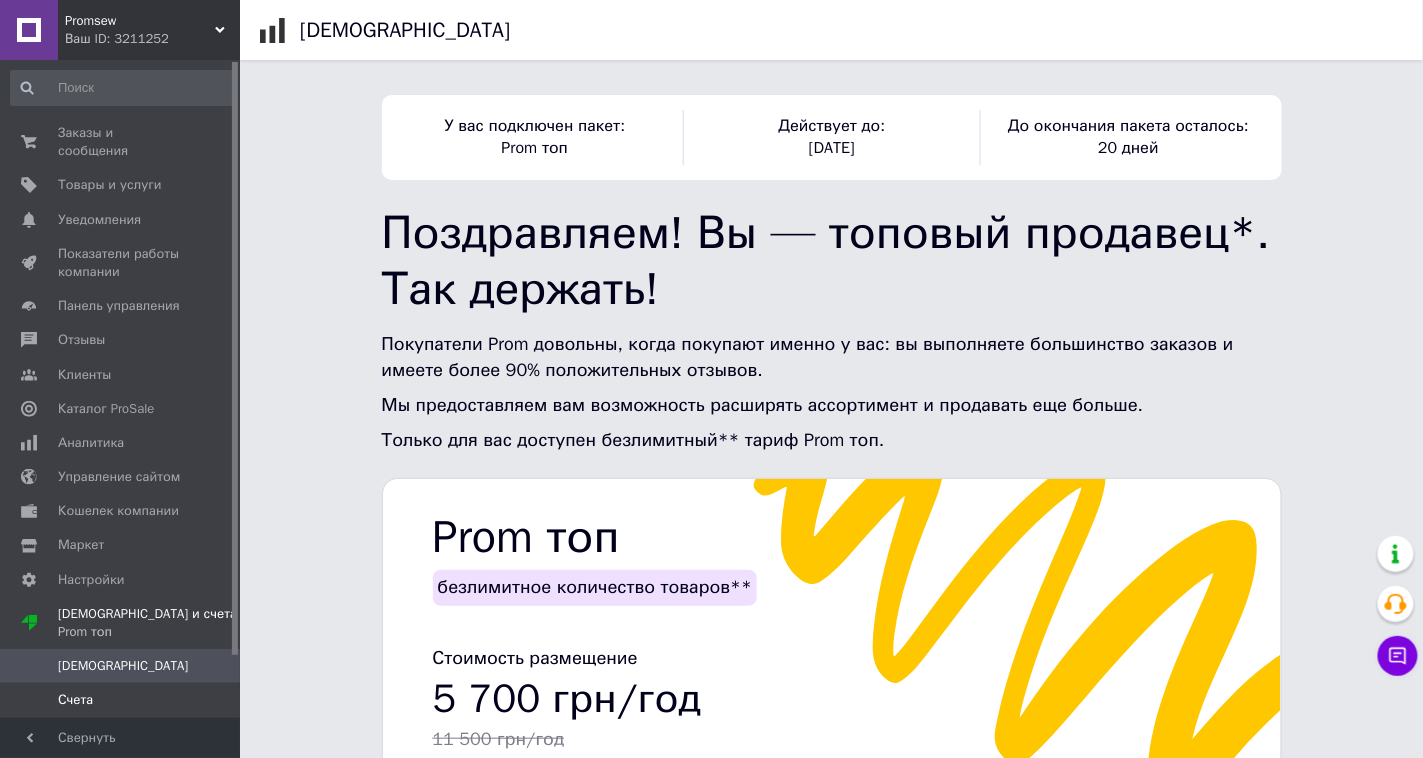 click on "Счета" at bounding box center (121, 700) 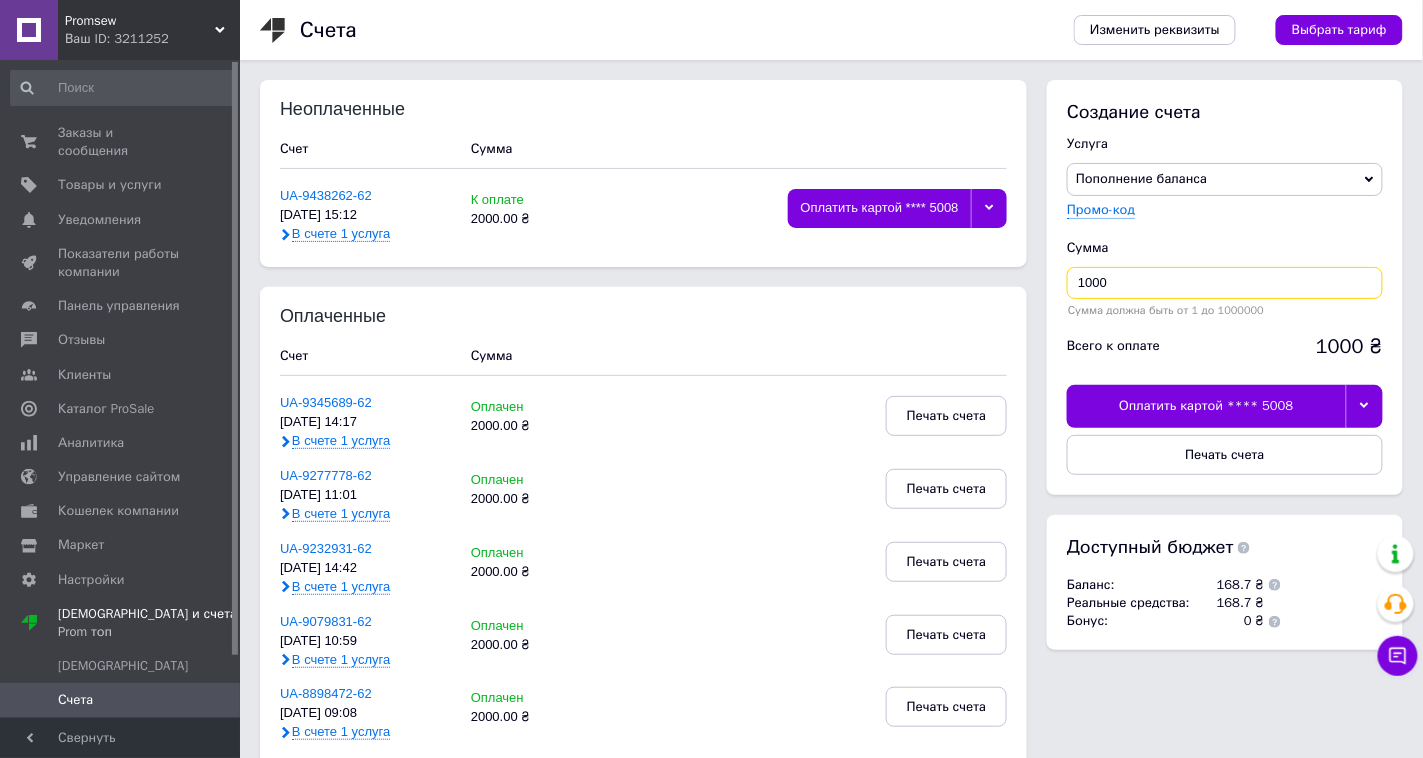 click on "1000" at bounding box center [1225, 283] 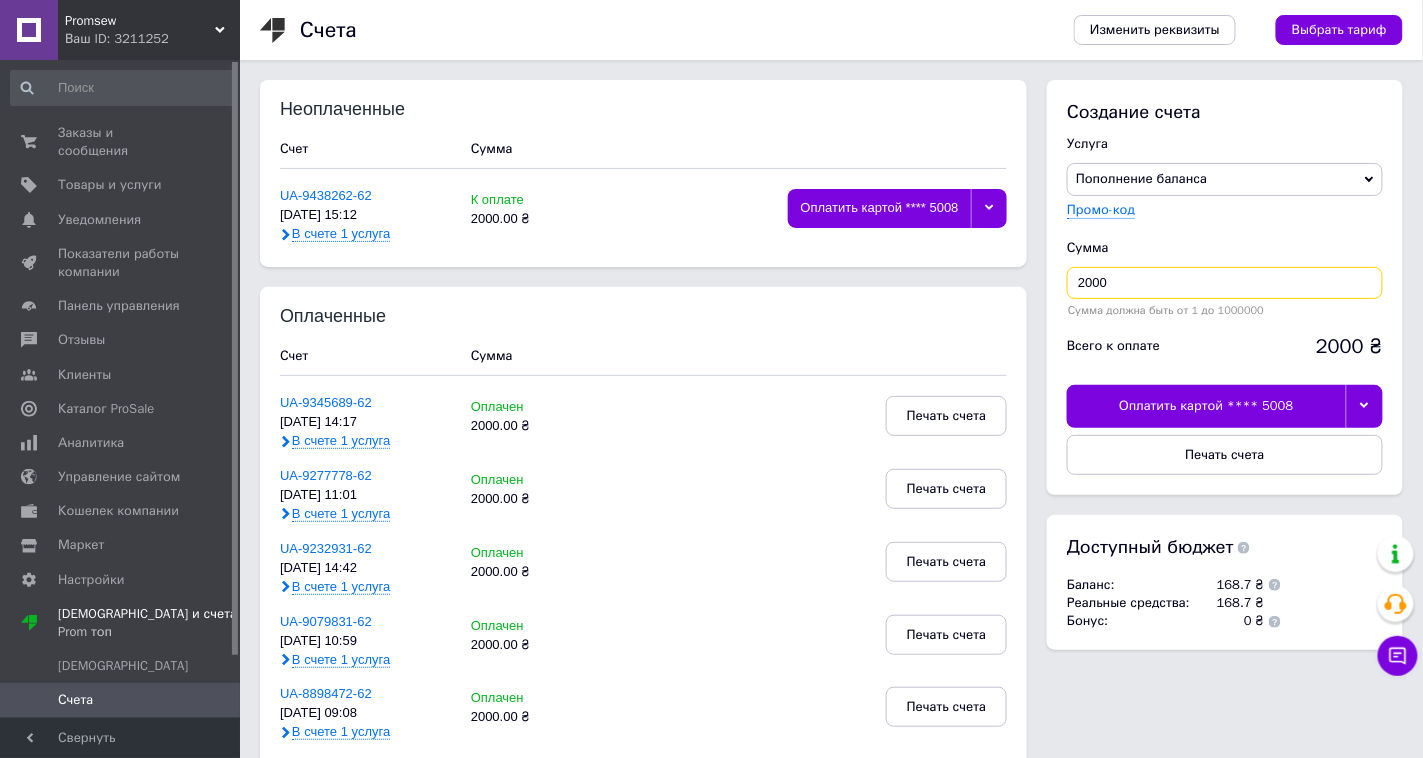 type on "2000" 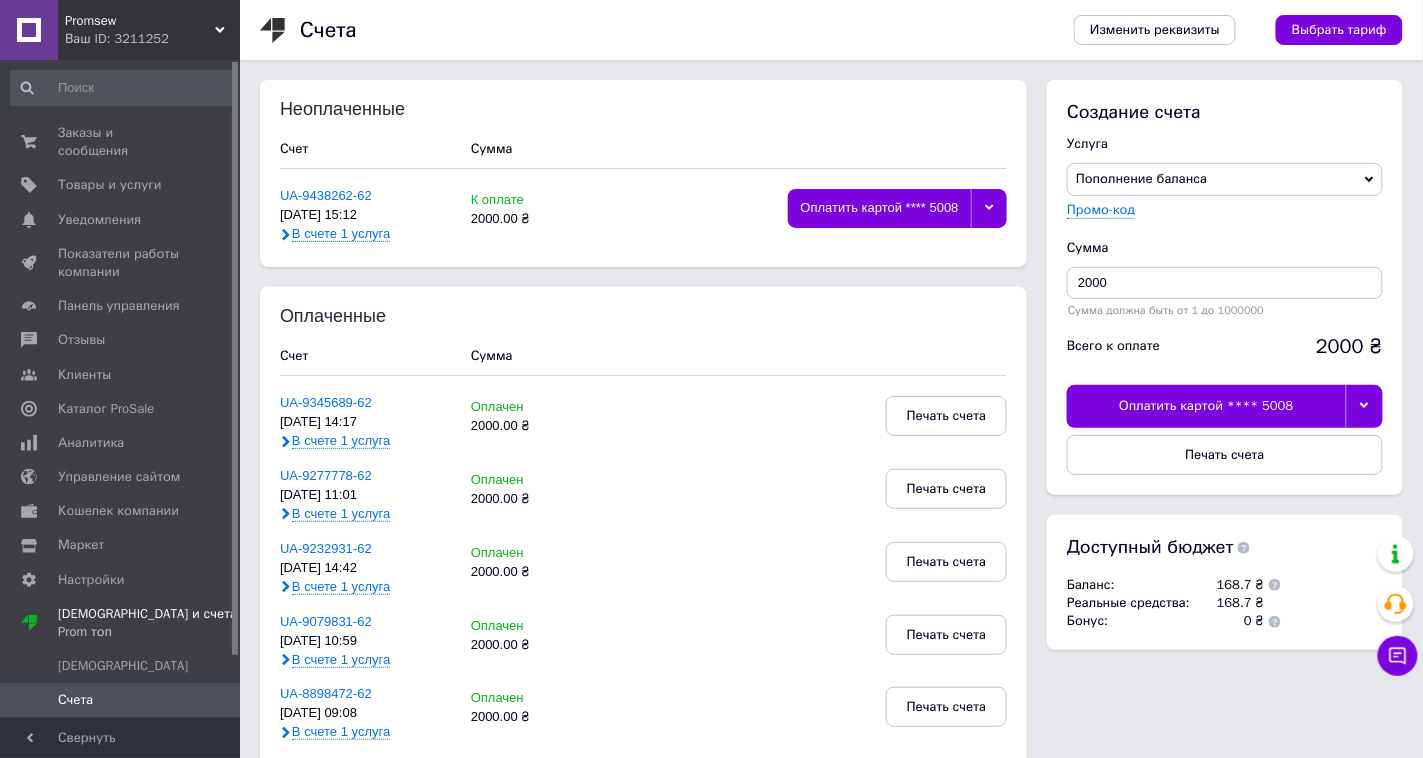 click on "Оплатить картой  **** 5008" at bounding box center [1206, 406] 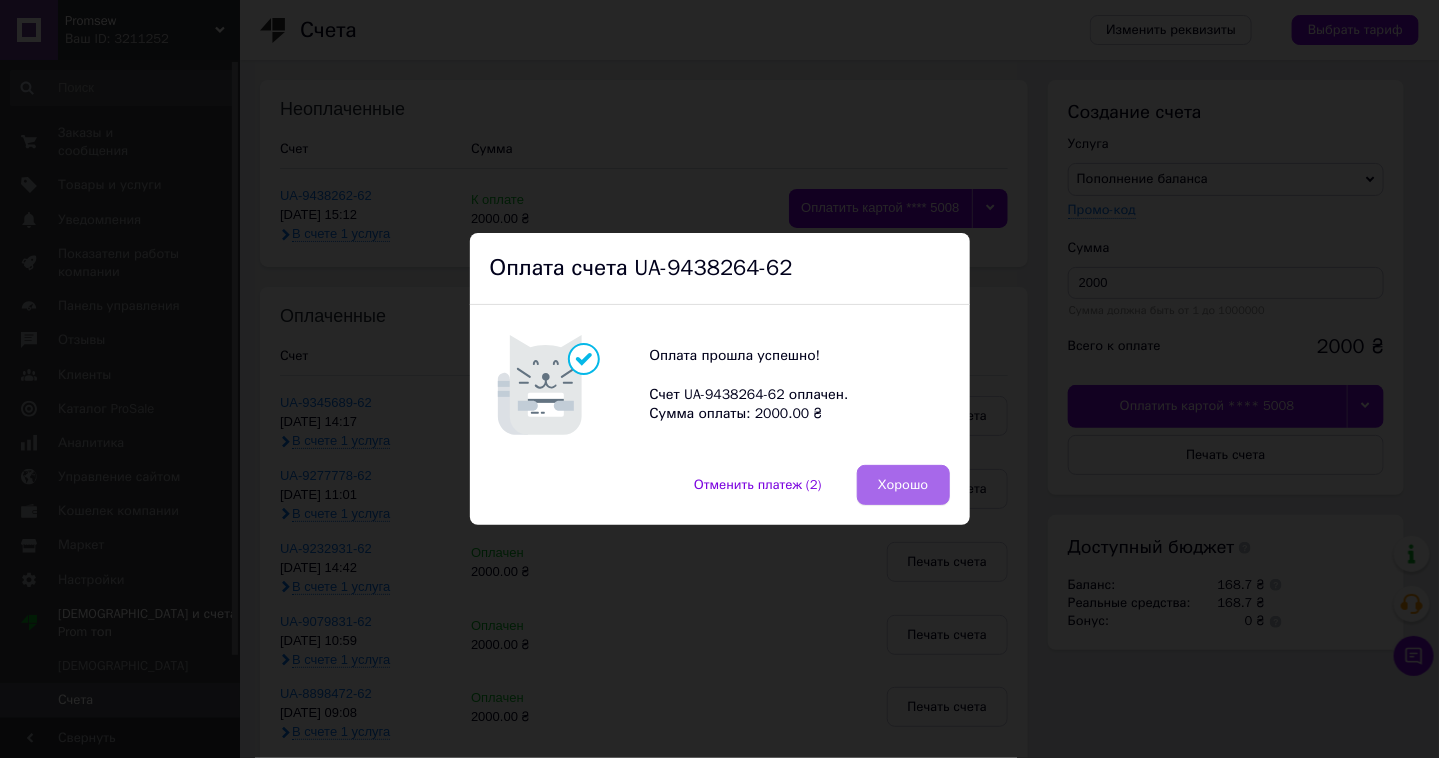 click on "Хорошо" at bounding box center (903, 485) 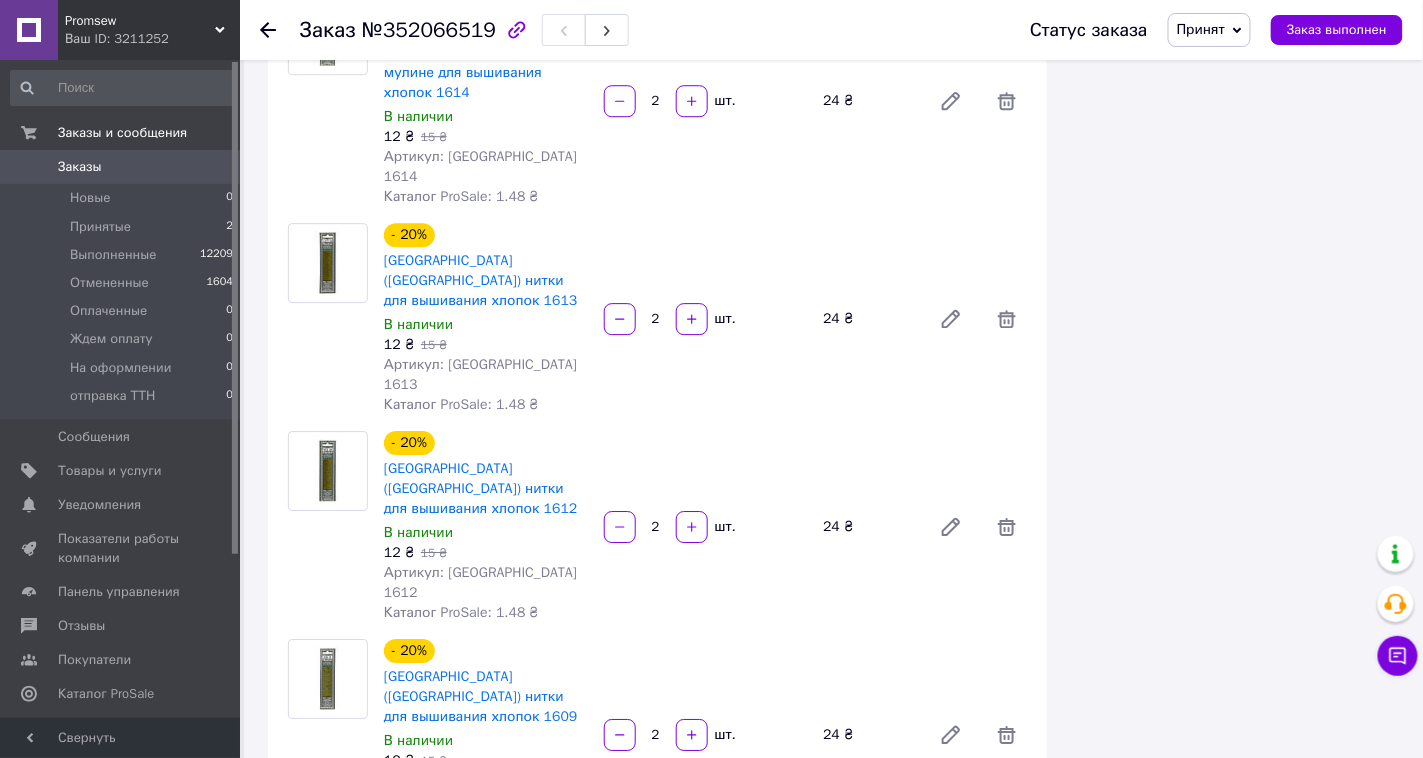 scroll, scrollTop: 6148, scrollLeft: 0, axis: vertical 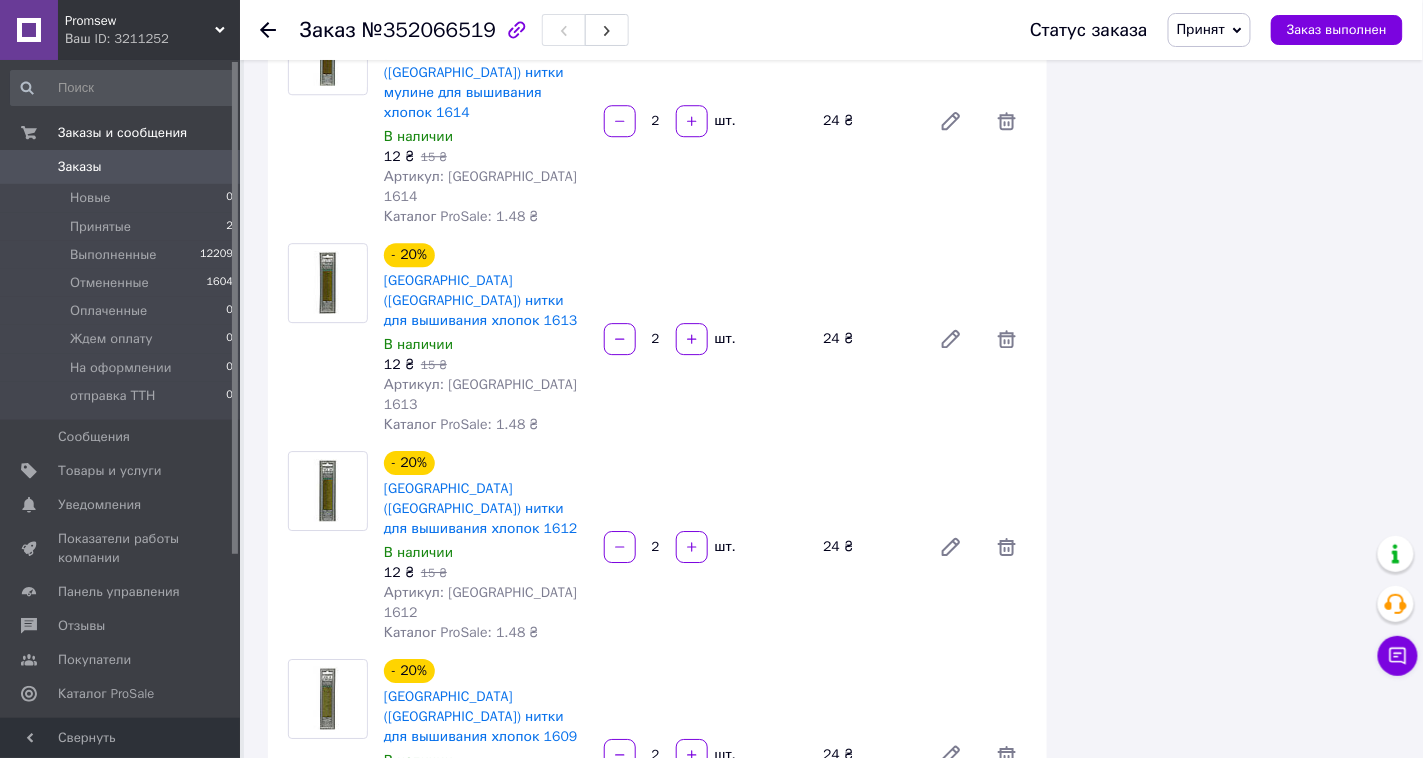 click on "Заказ №352066519 Статус заказа Принят Выполнен Отменен Оплаченный Ждем оплату  На оформлении отправка ТТН Заказ выполнен Заказ с приложения 10.07.2025 | 13:45 Товары в заказе (67) Добавить товар - 20% Madeira (Германия) нитки для вышивания хлопок 0701 В наличии 12 ₴   15 ₴ Артикул: Madeira  0701 Каталог ProSale: 3.70 ₴  5   шт. 60 ₴ - 20% Madeira (Германия) нитки для вышивания хлопок 0603 Нет в наличии 12 ₴   15 ₴ Артикул: Madeira  0603 Каталог ProSale: 3.70 ₴  5   шт. 60 ₴ - 20% Madeira (Германия) нитки для вышивания хлопок 0509 Нет в наличии 12 ₴   15 ₴ Артикул: Madeira  0509 Каталог ProSale: 3.70 ₴  5   шт. 60 ₴ - 20% В наличии 12 ₴   15 ₴ 5   шт." at bounding box center (833, 1358) 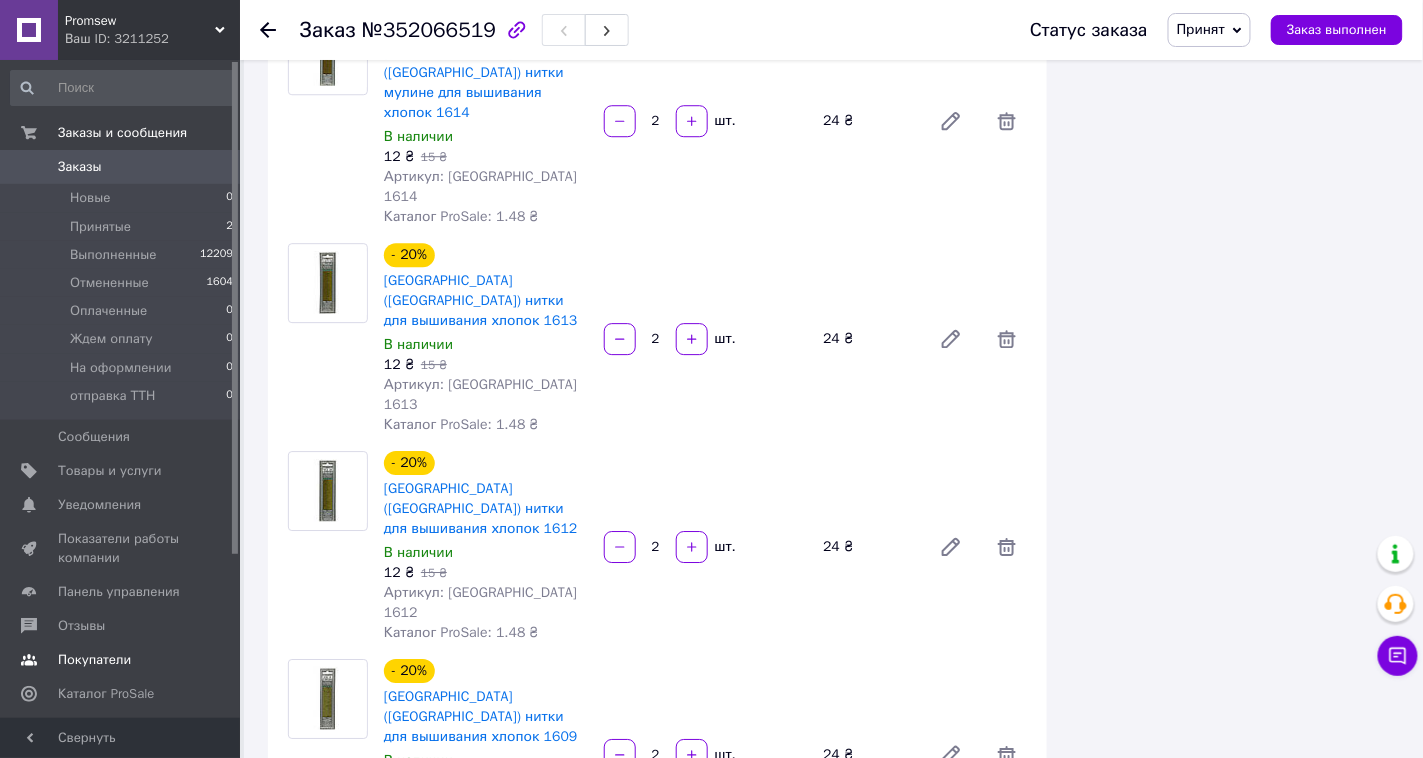 click on "Покупатели" at bounding box center (94, 660) 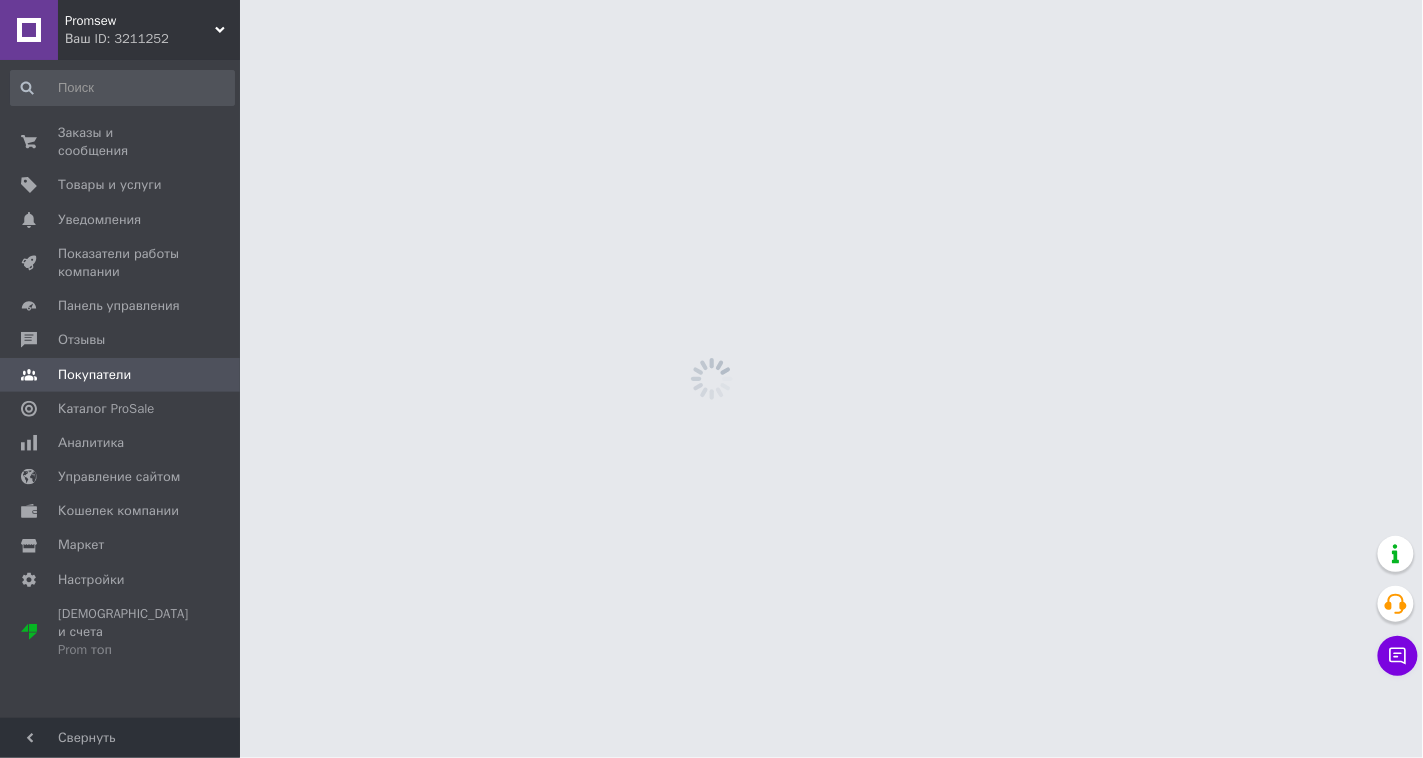 scroll, scrollTop: 0, scrollLeft: 0, axis: both 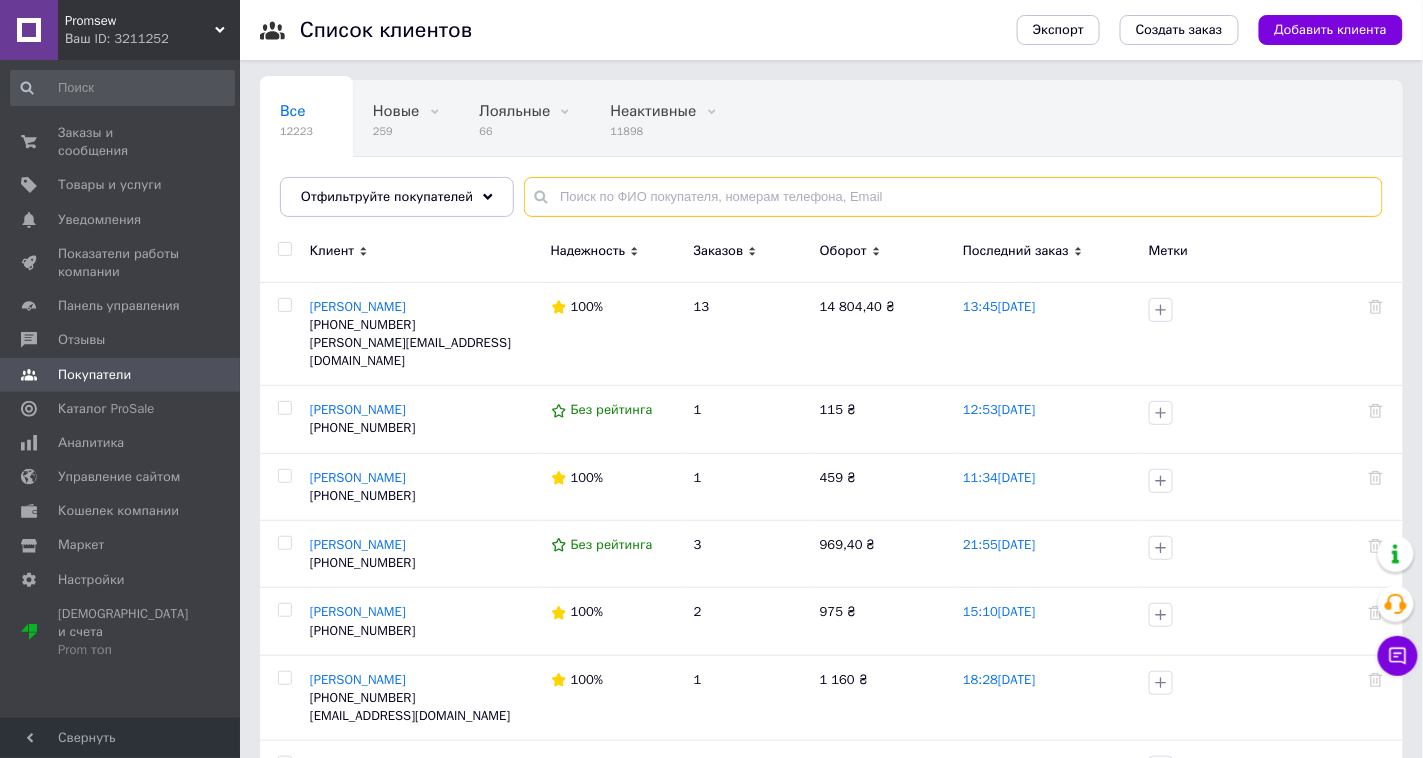 click at bounding box center [953, 197] 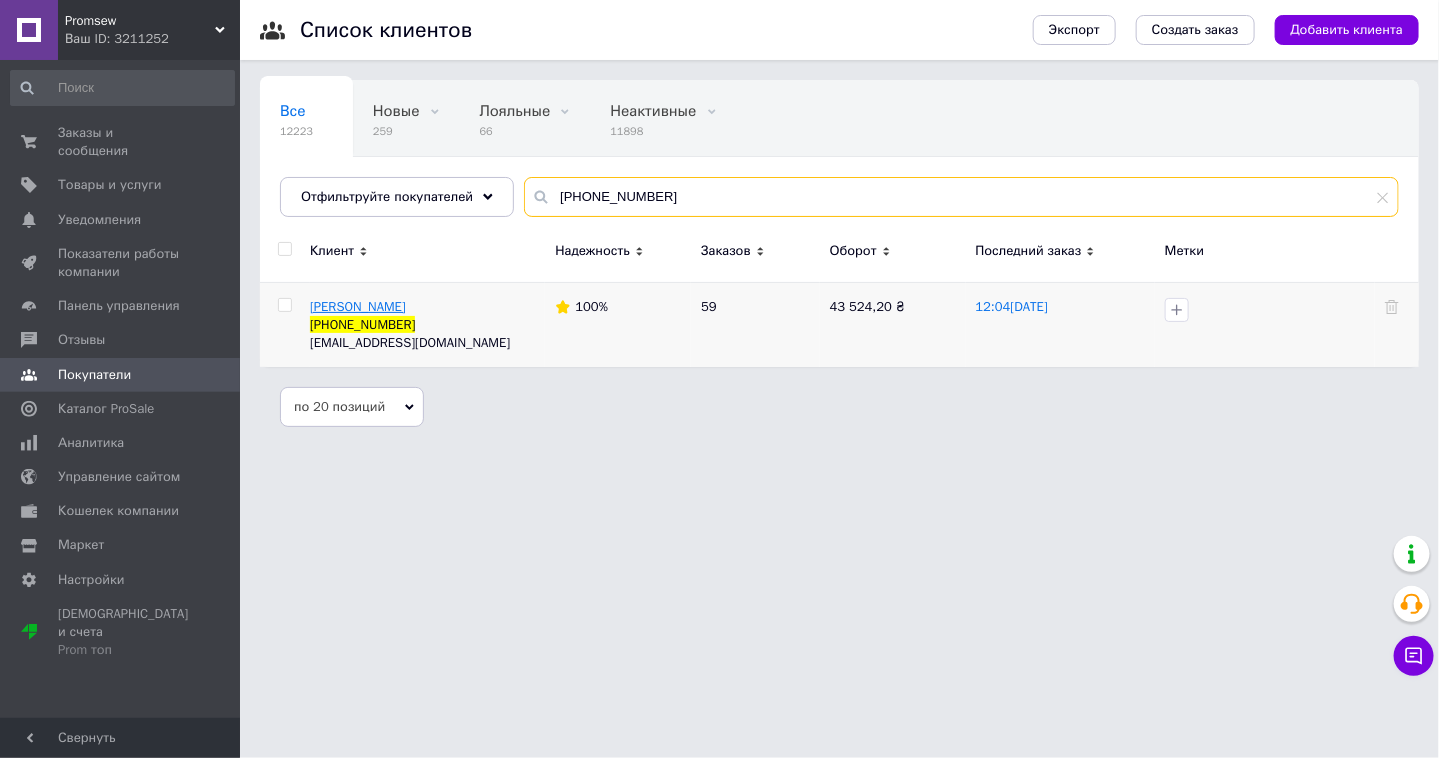 type on "[PHONE_NUMBER]" 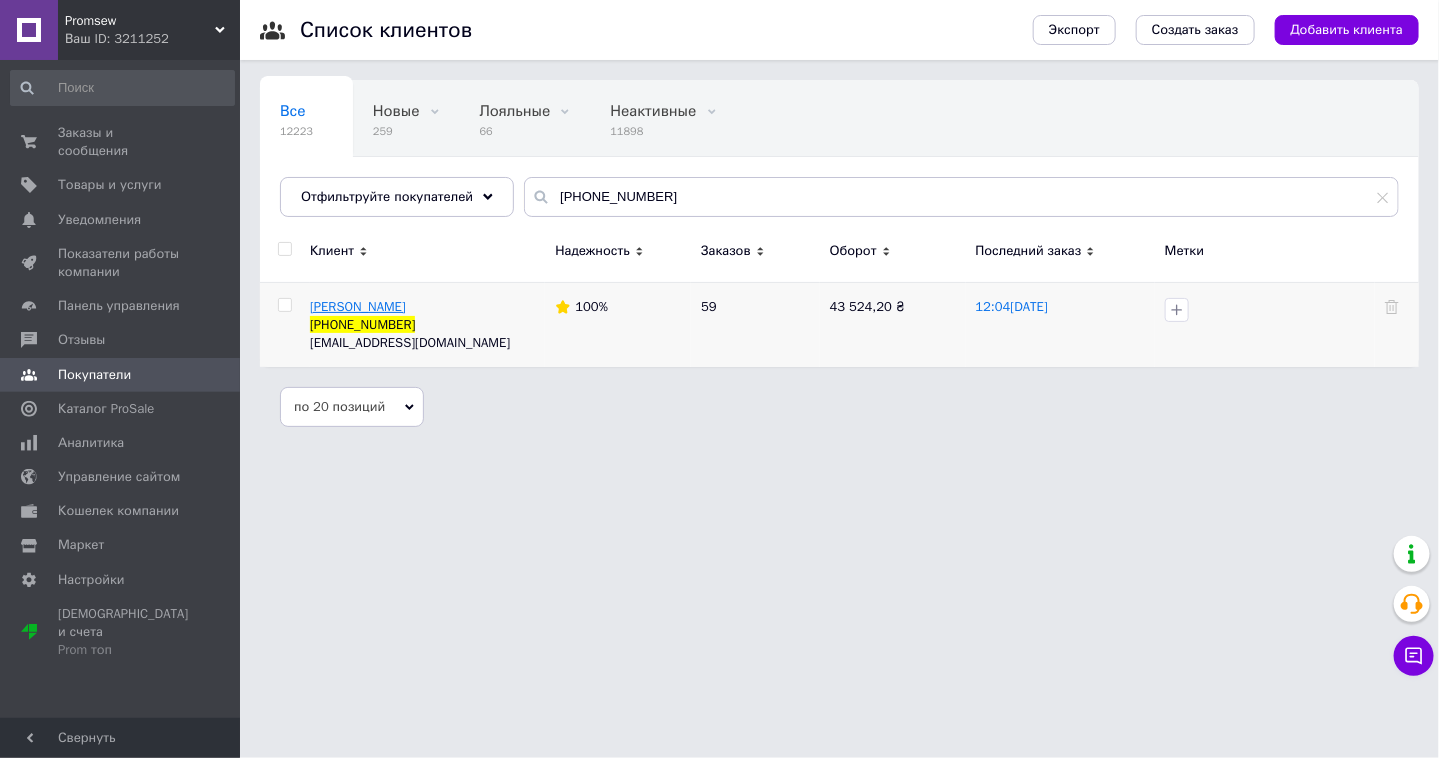 click on "Анастасия Дивина" at bounding box center [358, 306] 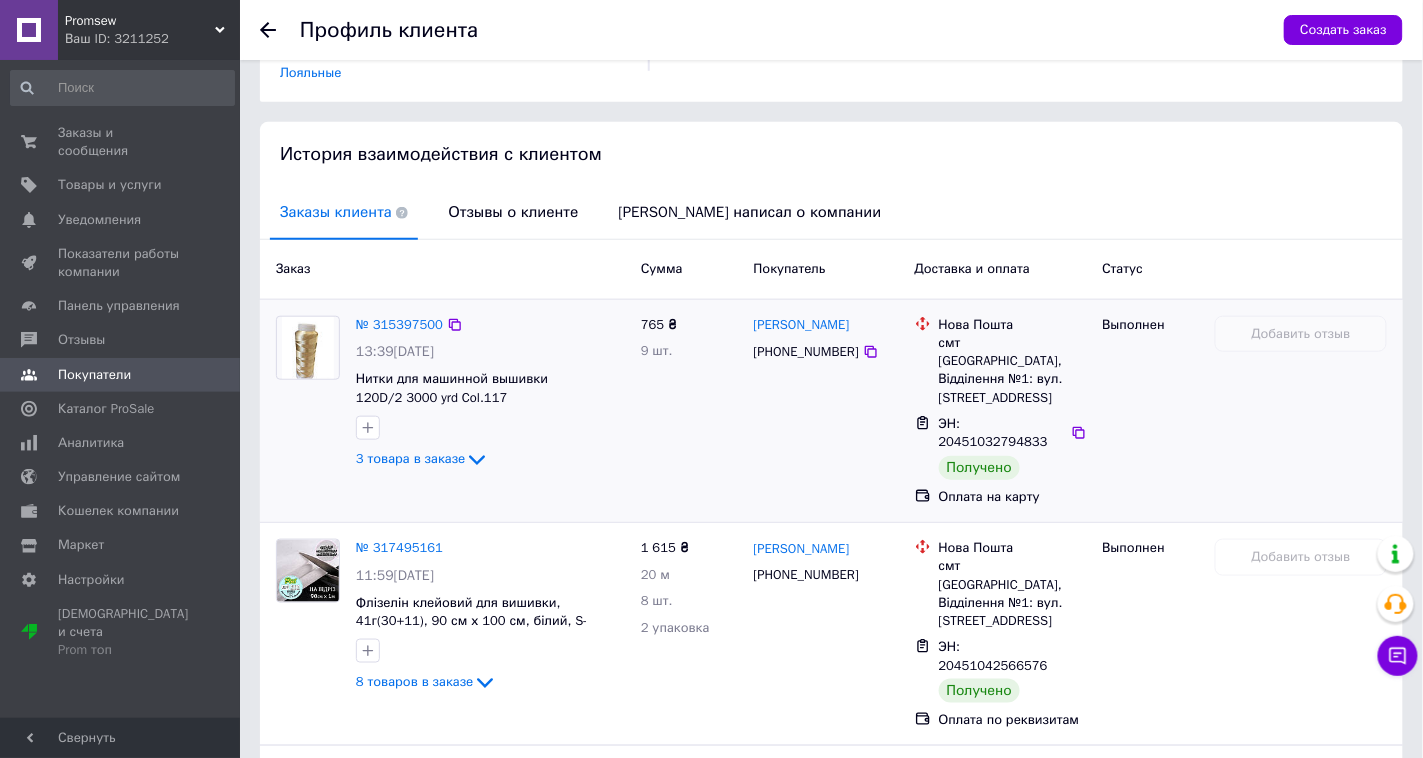 scroll, scrollTop: 370, scrollLeft: 0, axis: vertical 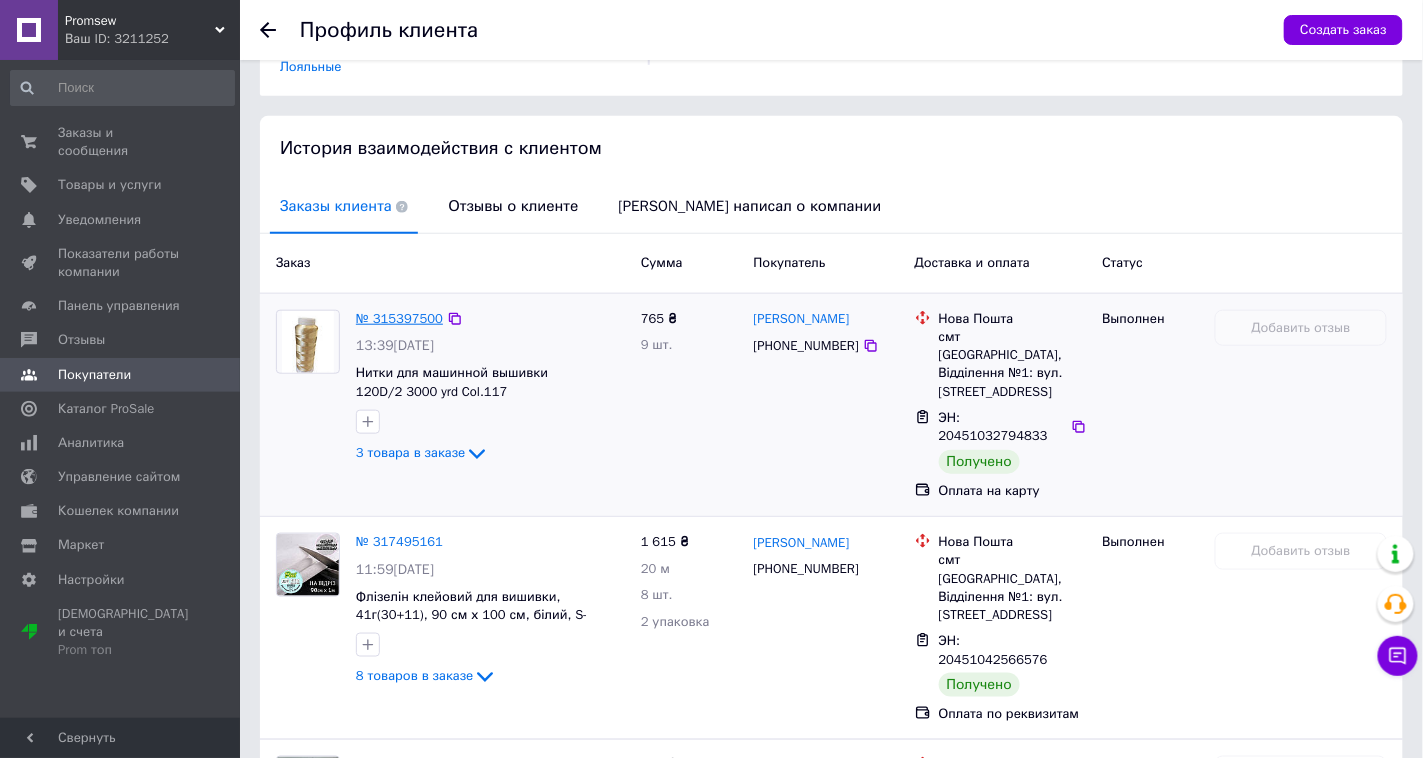 click on "№ 315397500" at bounding box center [399, 318] 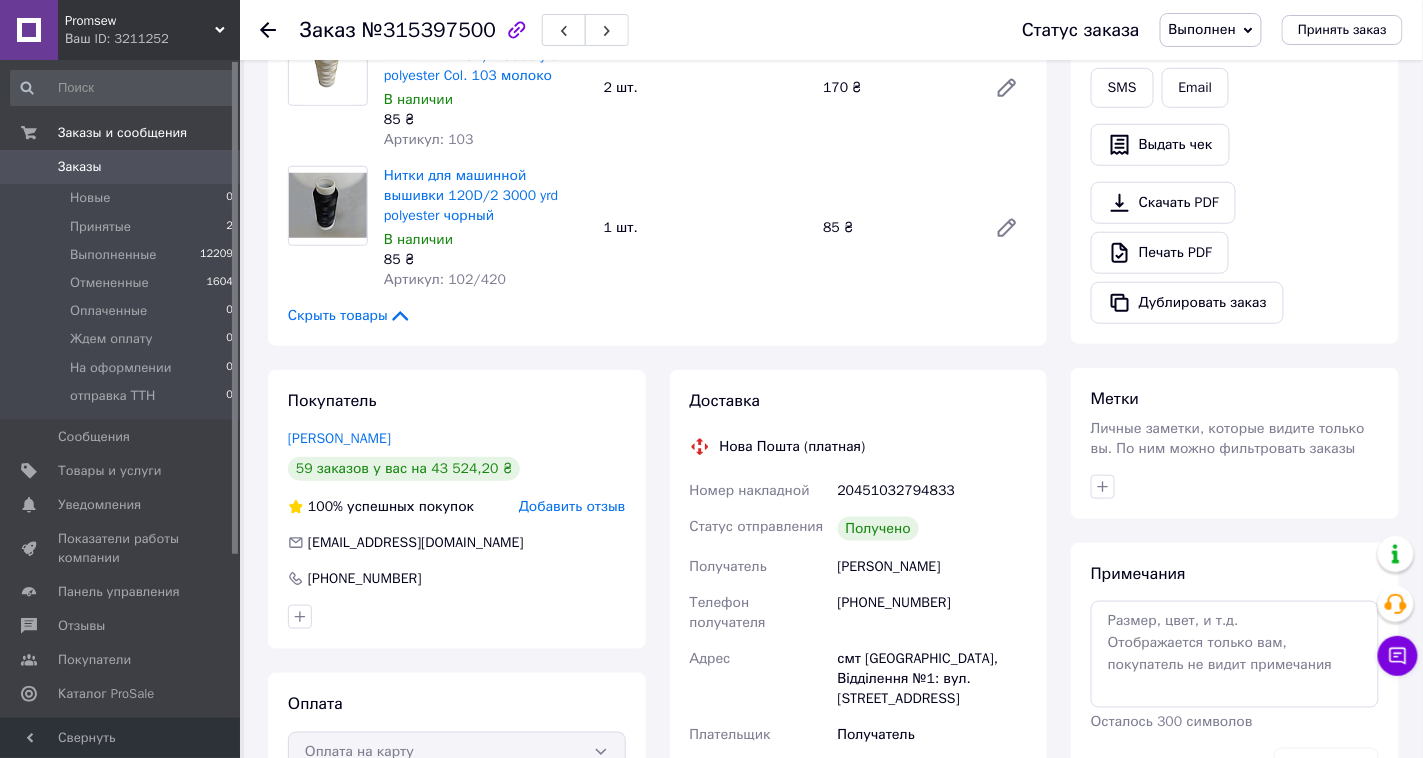 scroll, scrollTop: 258, scrollLeft: 0, axis: vertical 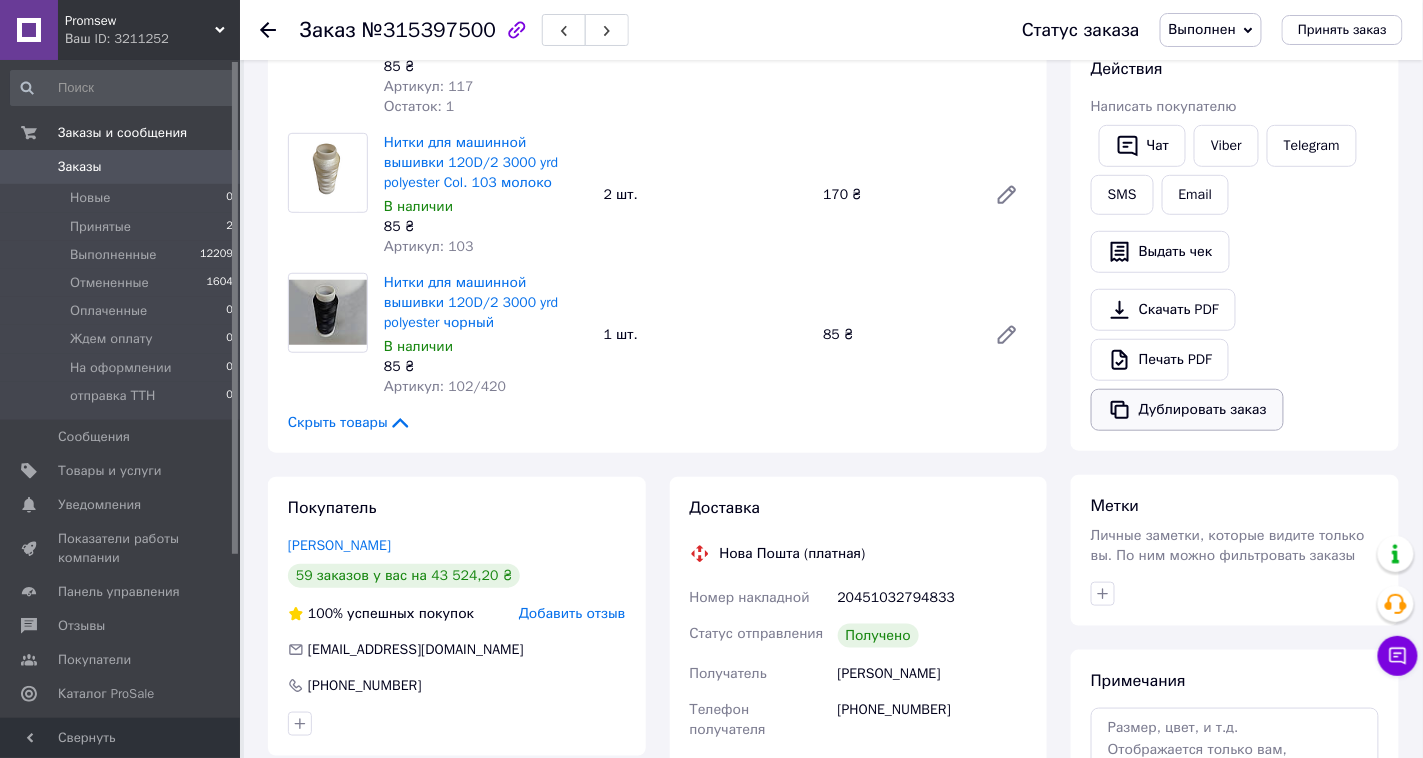 click on "Дублировать заказ" at bounding box center (1187, 410) 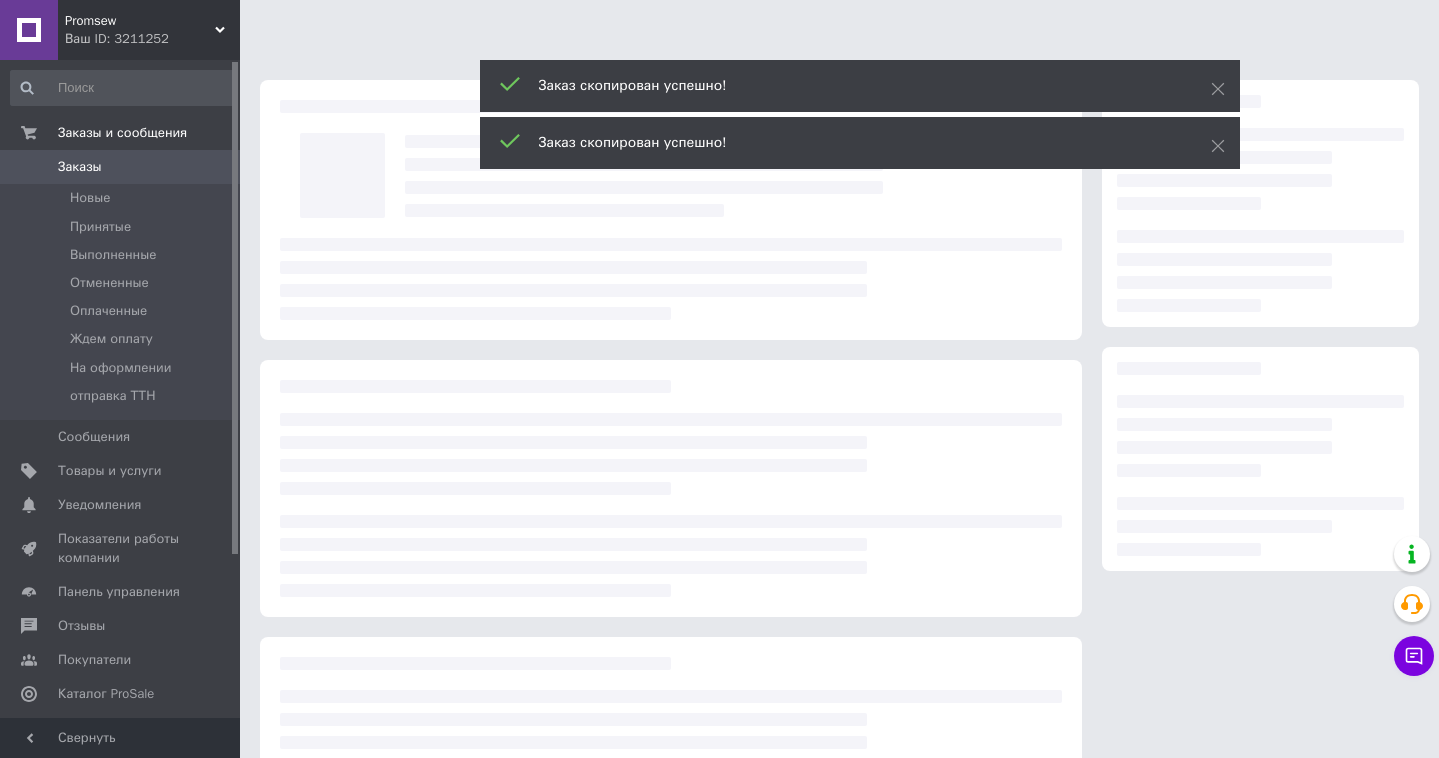 scroll, scrollTop: 0, scrollLeft: 0, axis: both 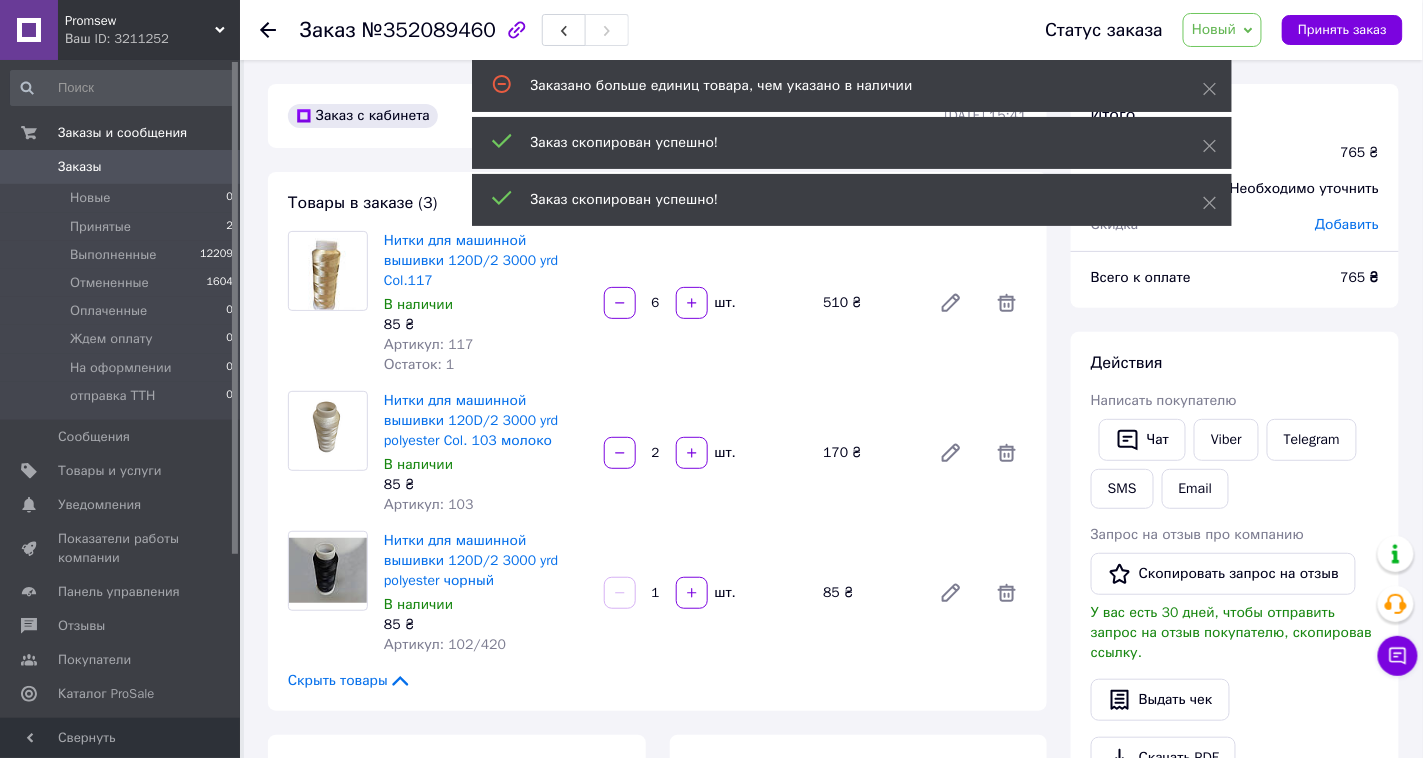 click 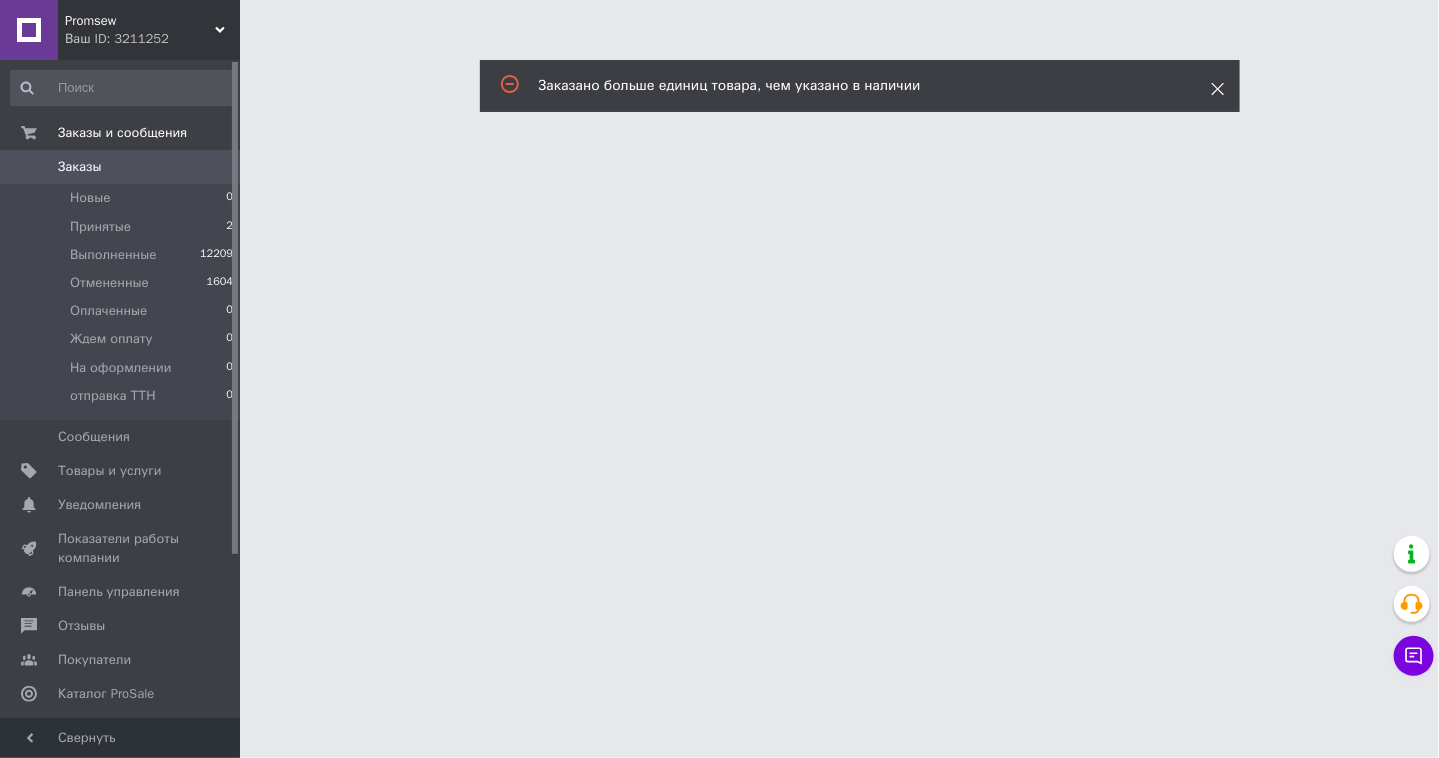 click 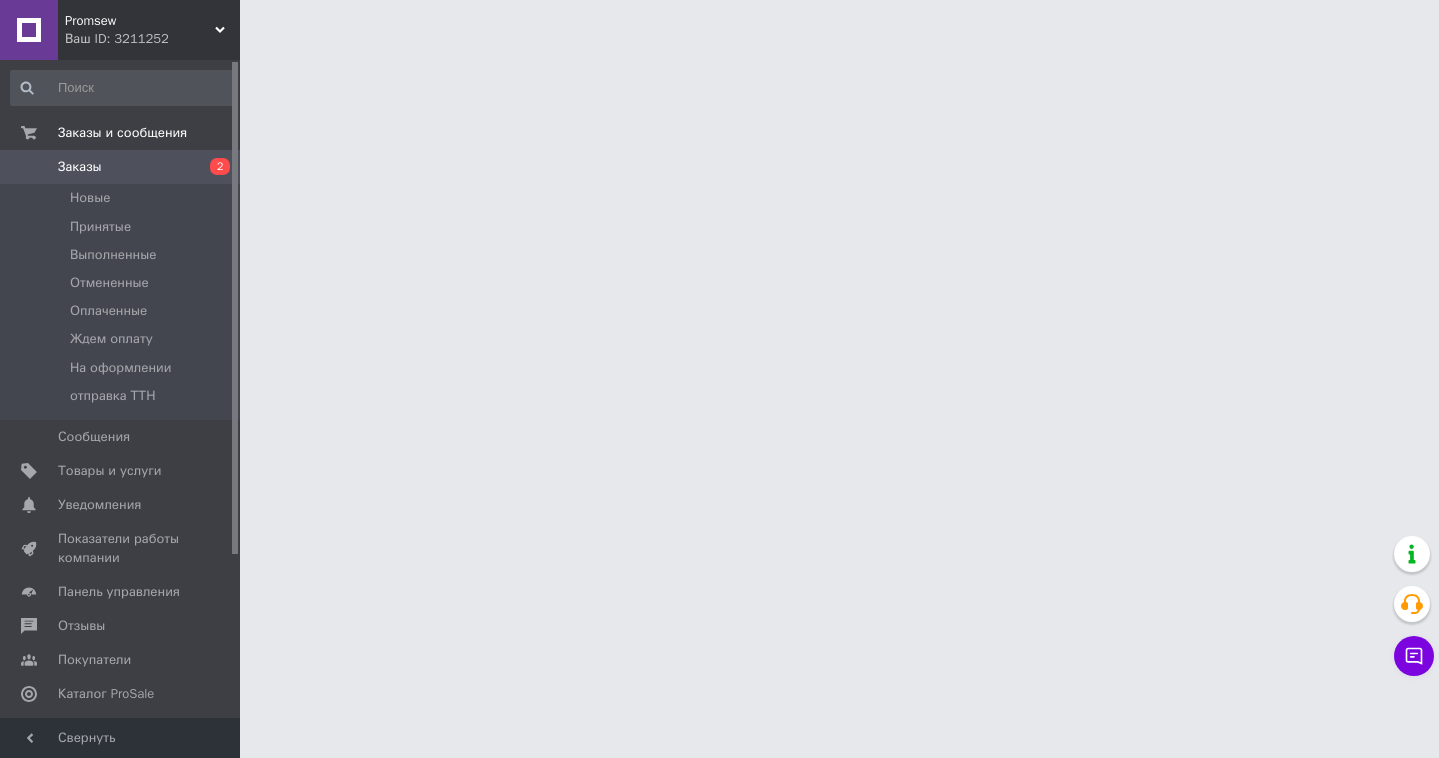 scroll, scrollTop: 0, scrollLeft: 0, axis: both 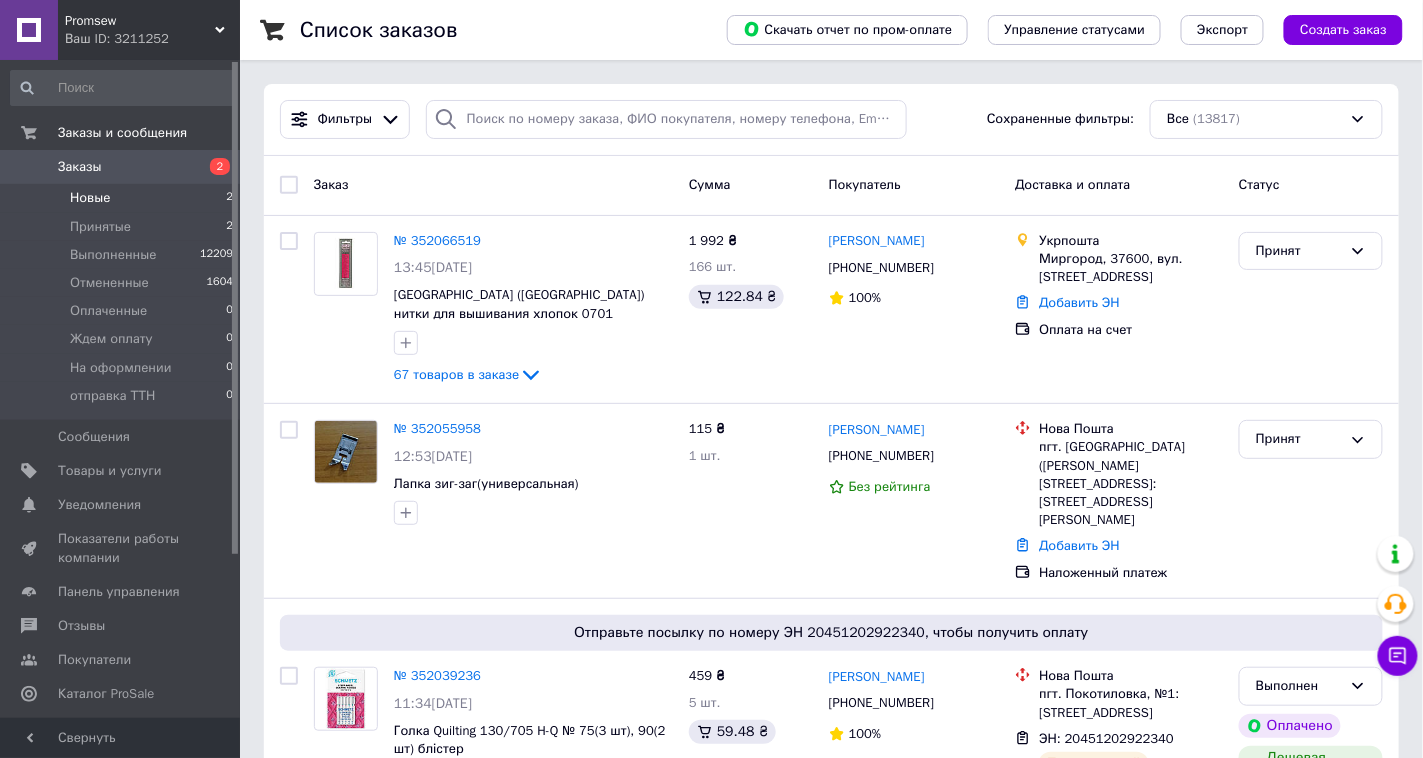 click on "Новые 2" at bounding box center (122, 198) 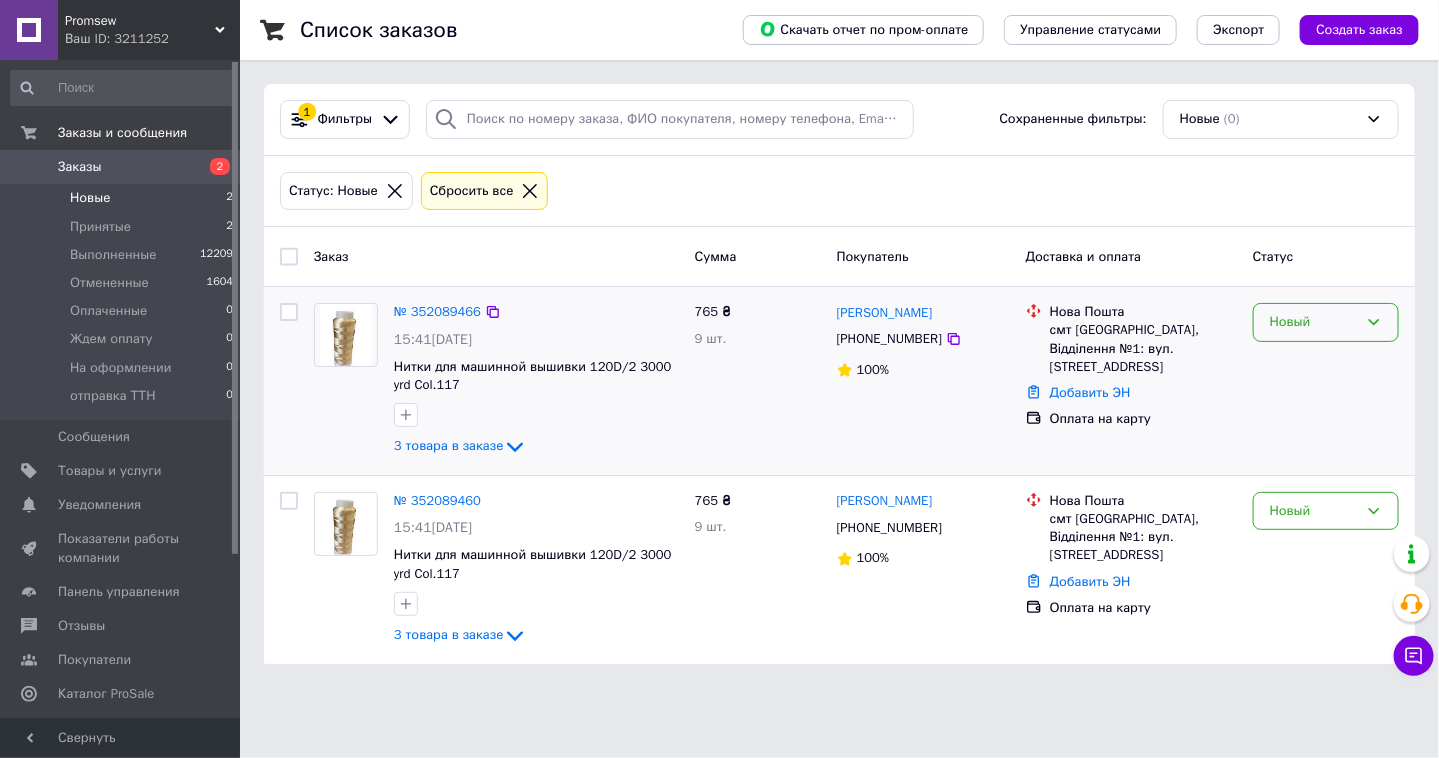 click 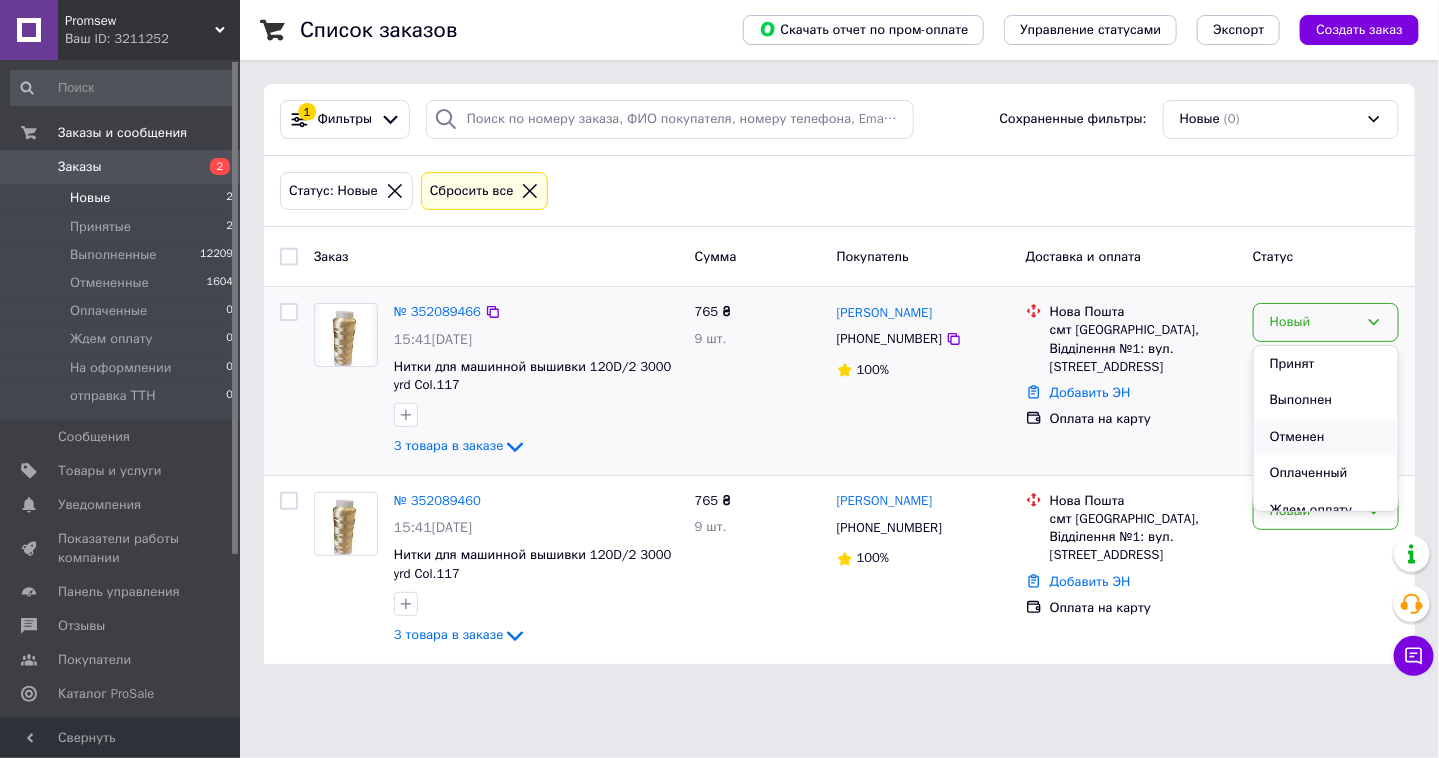 click on "Отменен" at bounding box center (1326, 437) 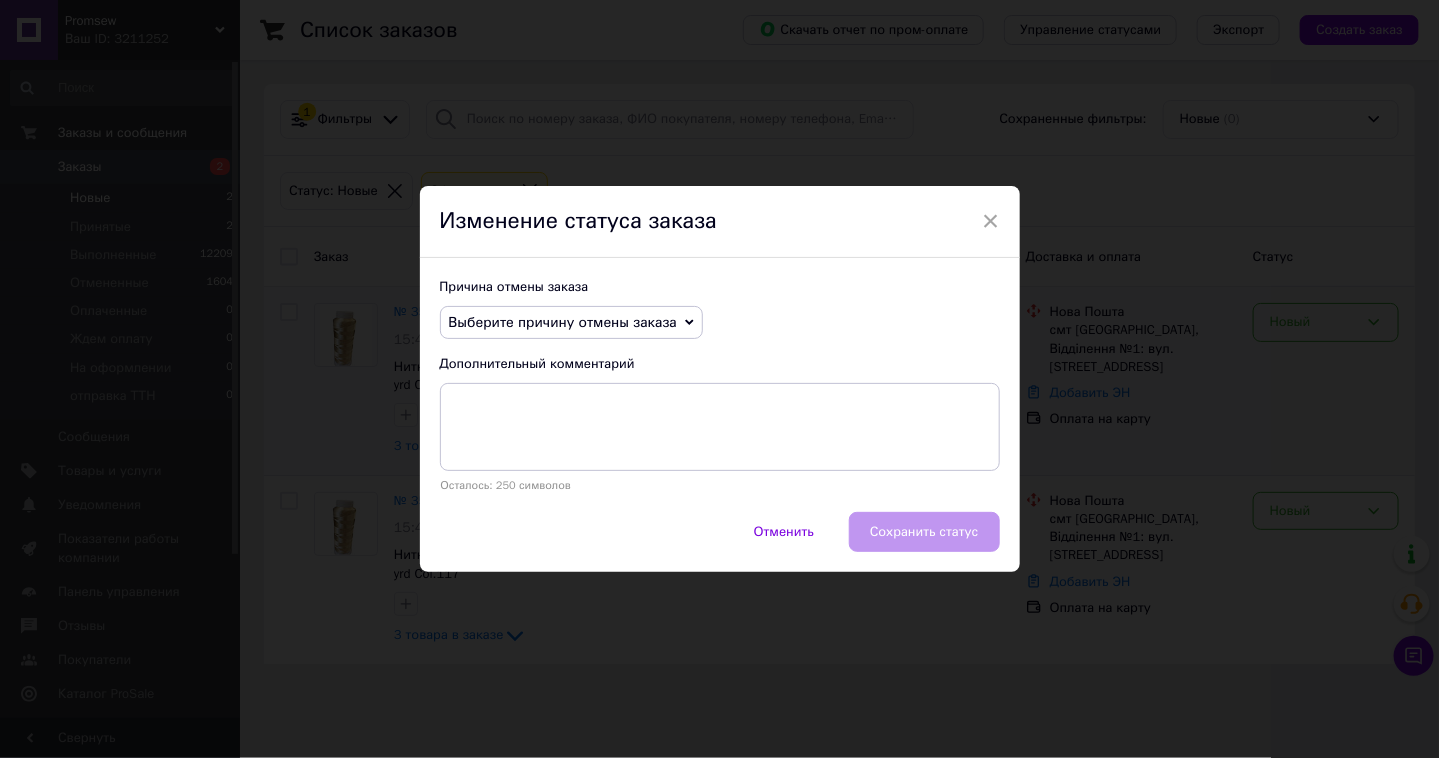 click 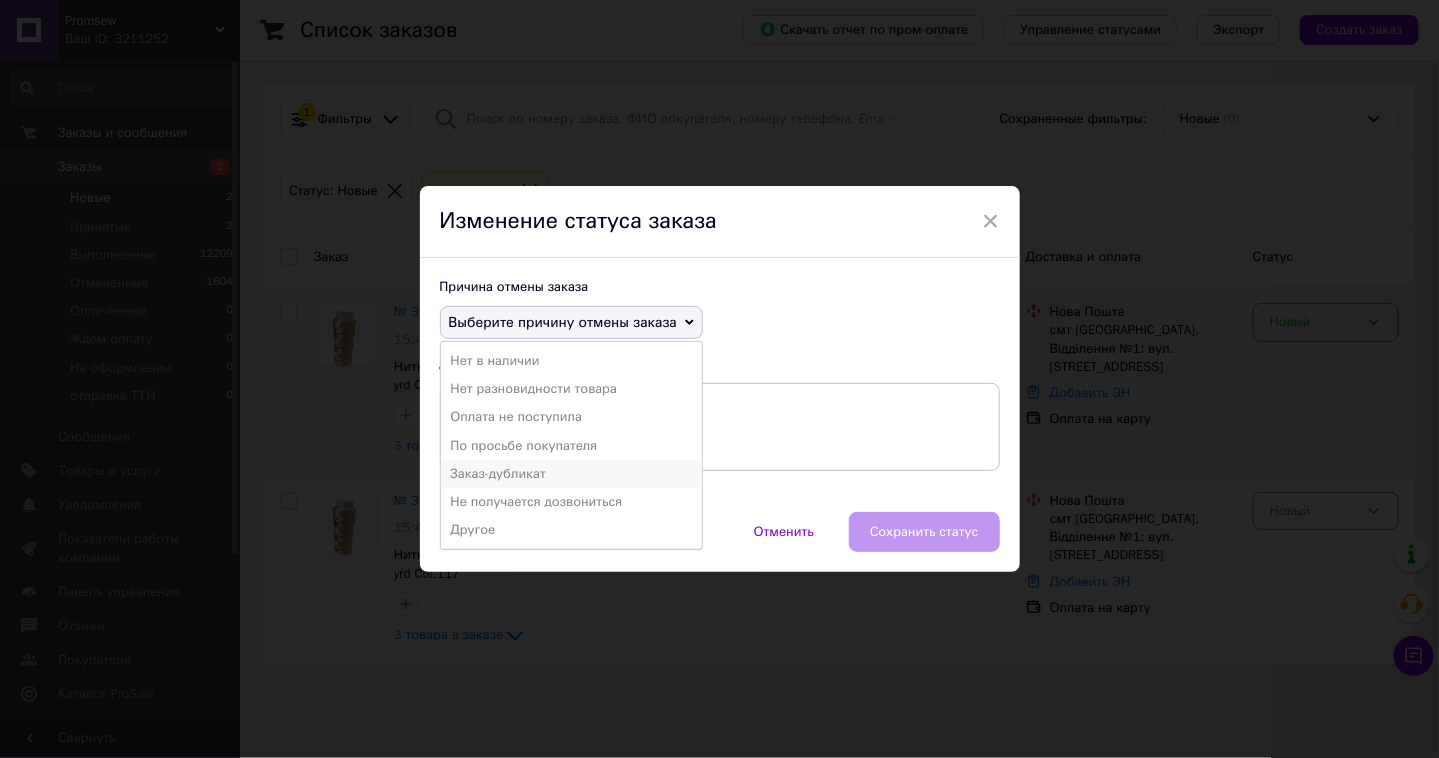 click on "Заказ-дубликат" at bounding box center [571, 474] 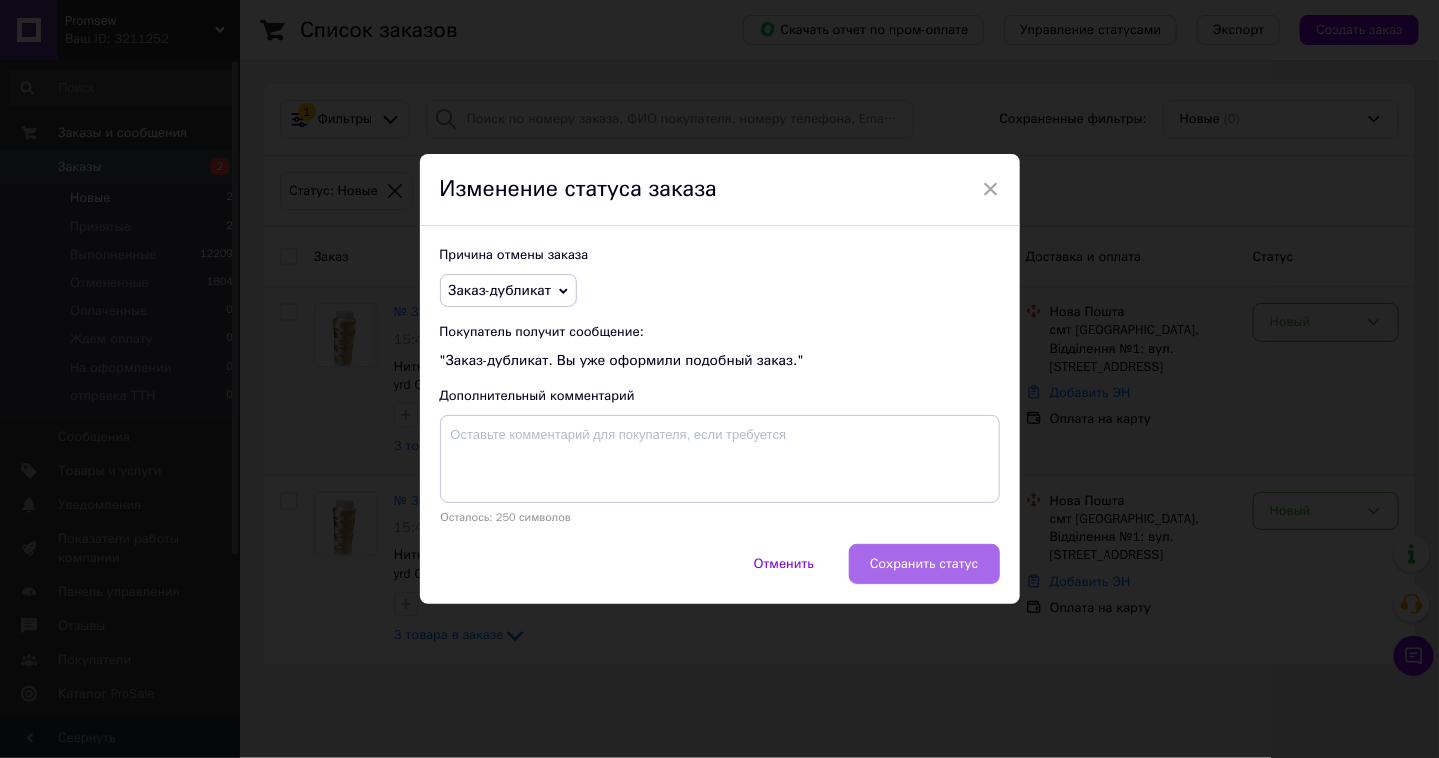 click on "Сохранить статус" at bounding box center [924, 564] 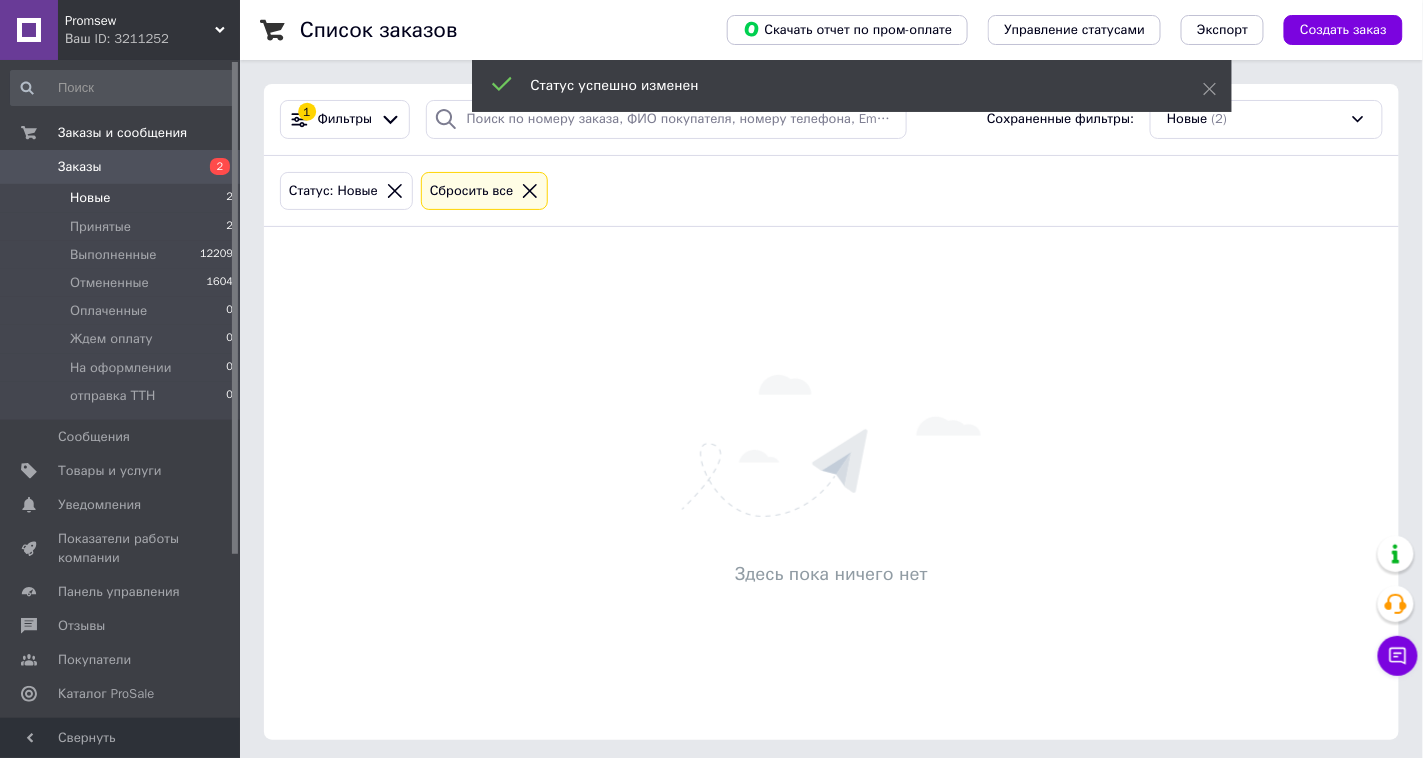 click on "Новые 2" at bounding box center [122, 198] 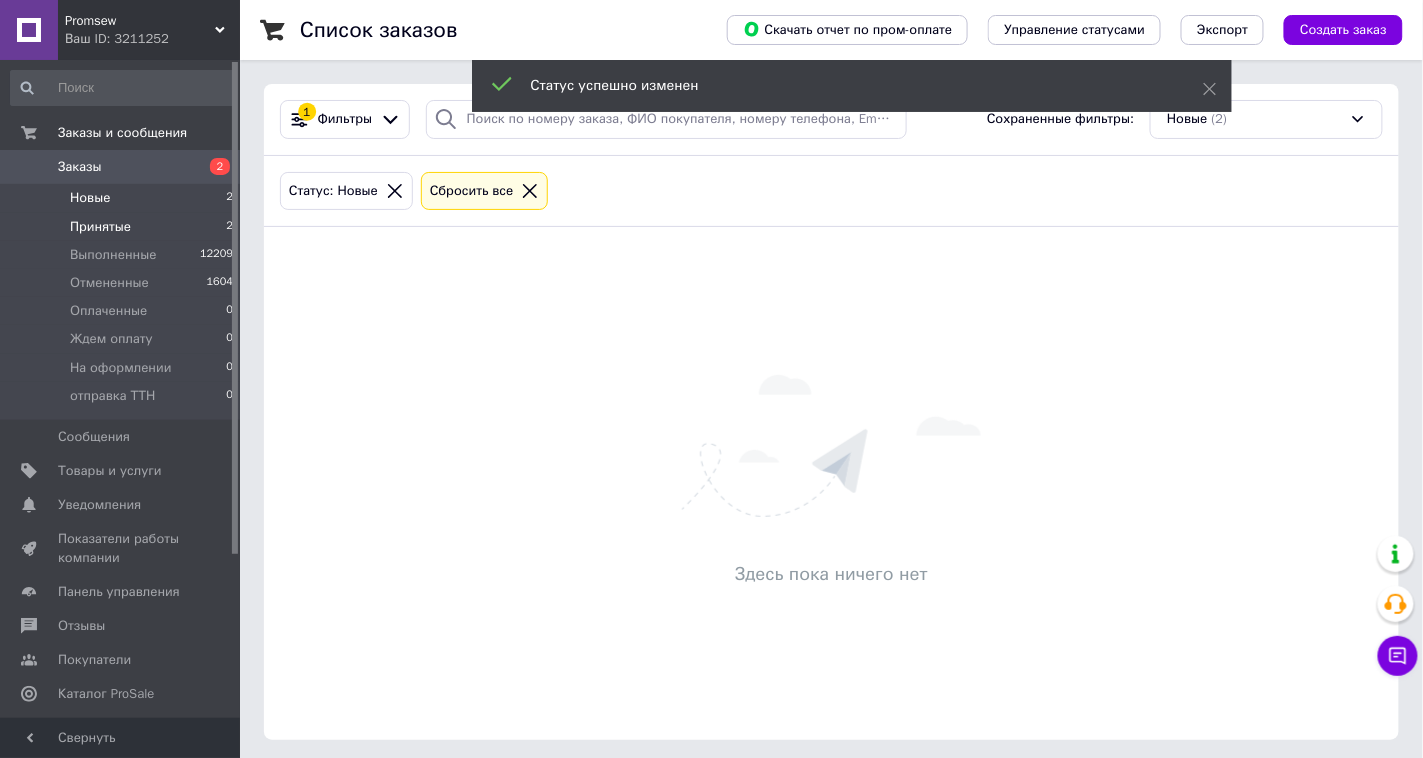 click on "Принятые 2" at bounding box center (122, 227) 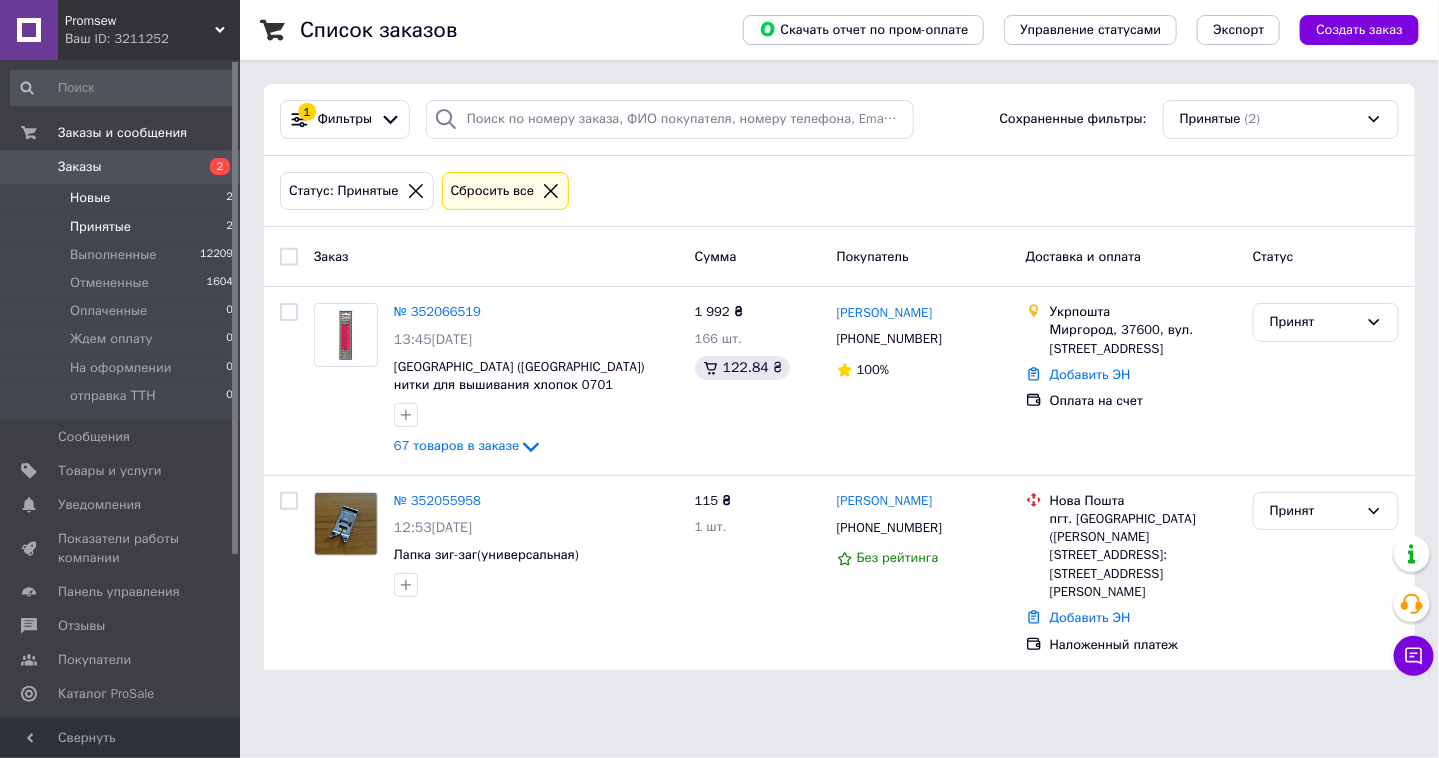 click on "Новые 2" at bounding box center [122, 198] 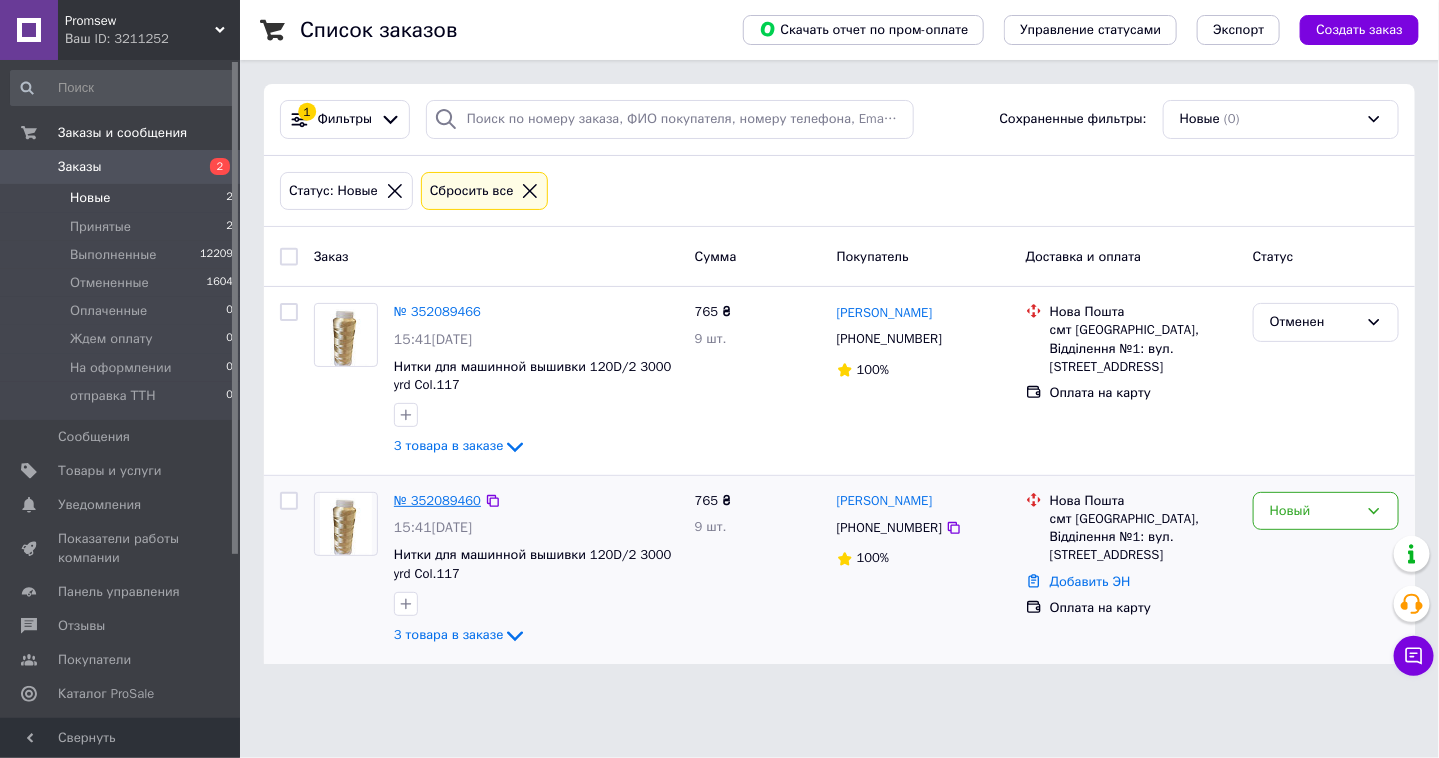 click on "№ 352089460" at bounding box center (437, 500) 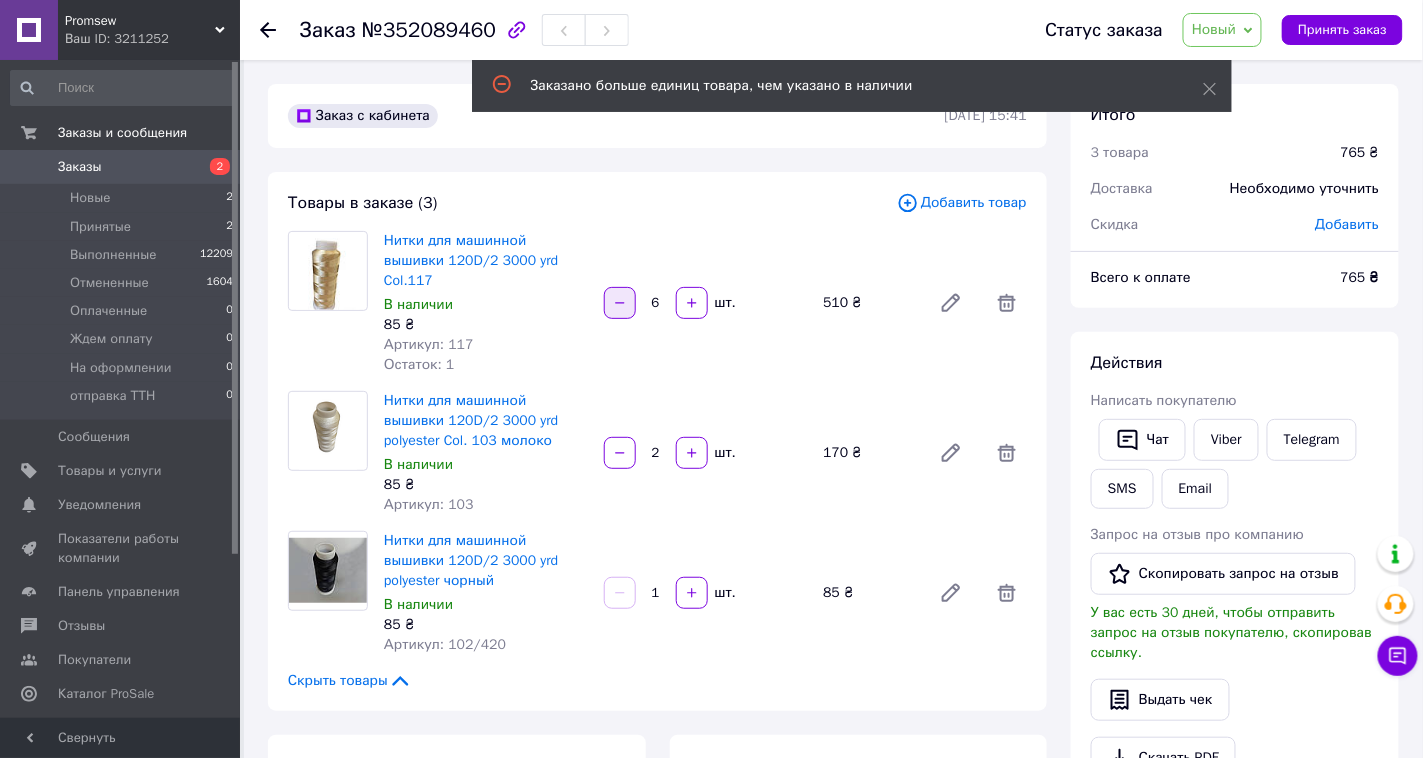 click 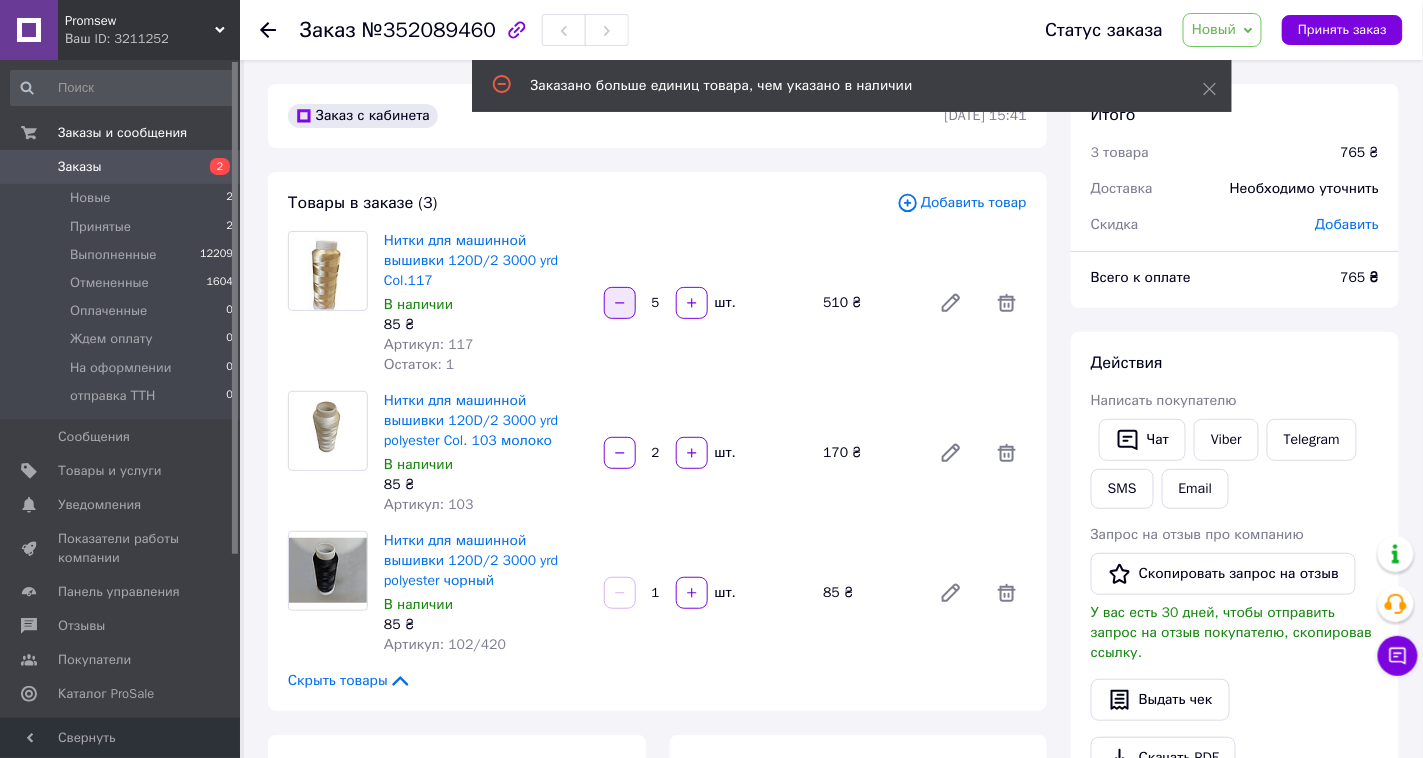 click 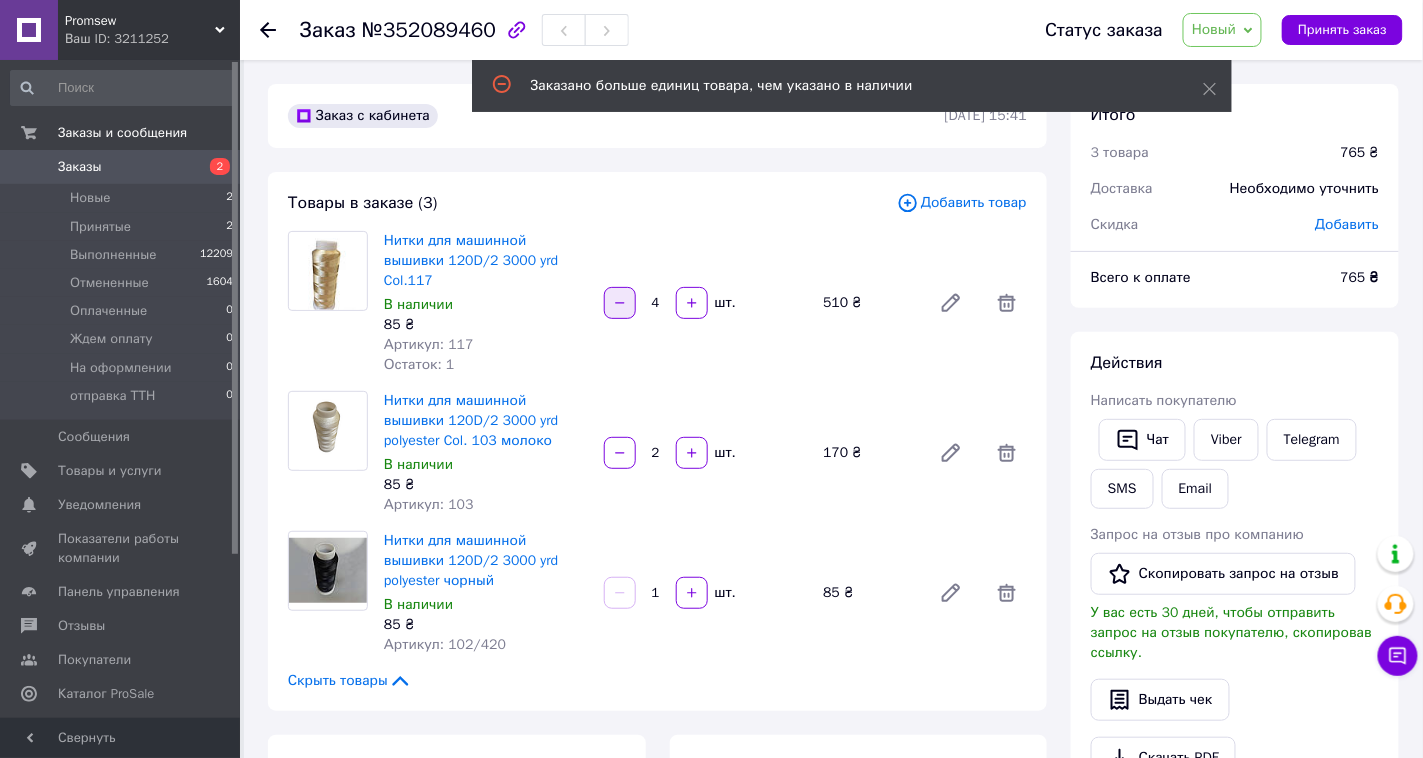 click at bounding box center [620, 303] 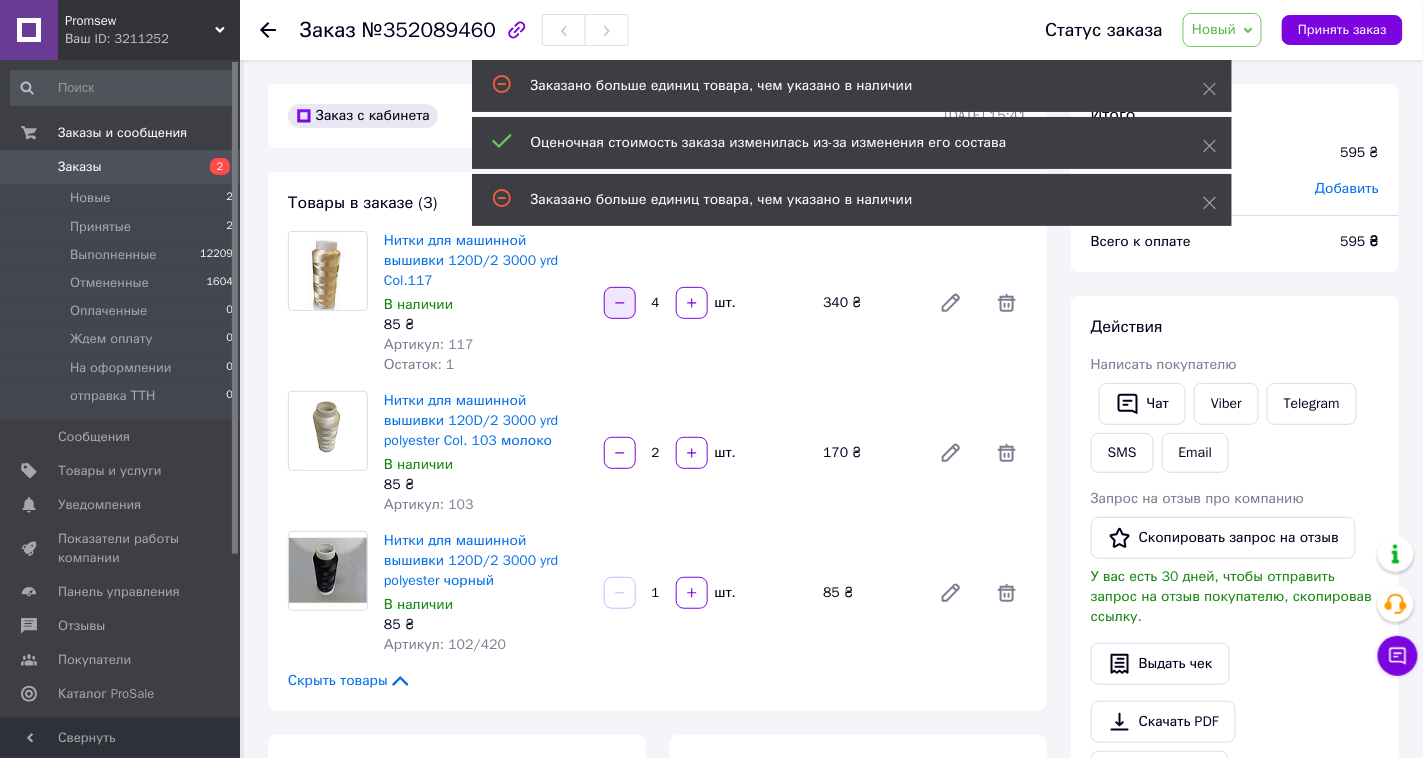 click 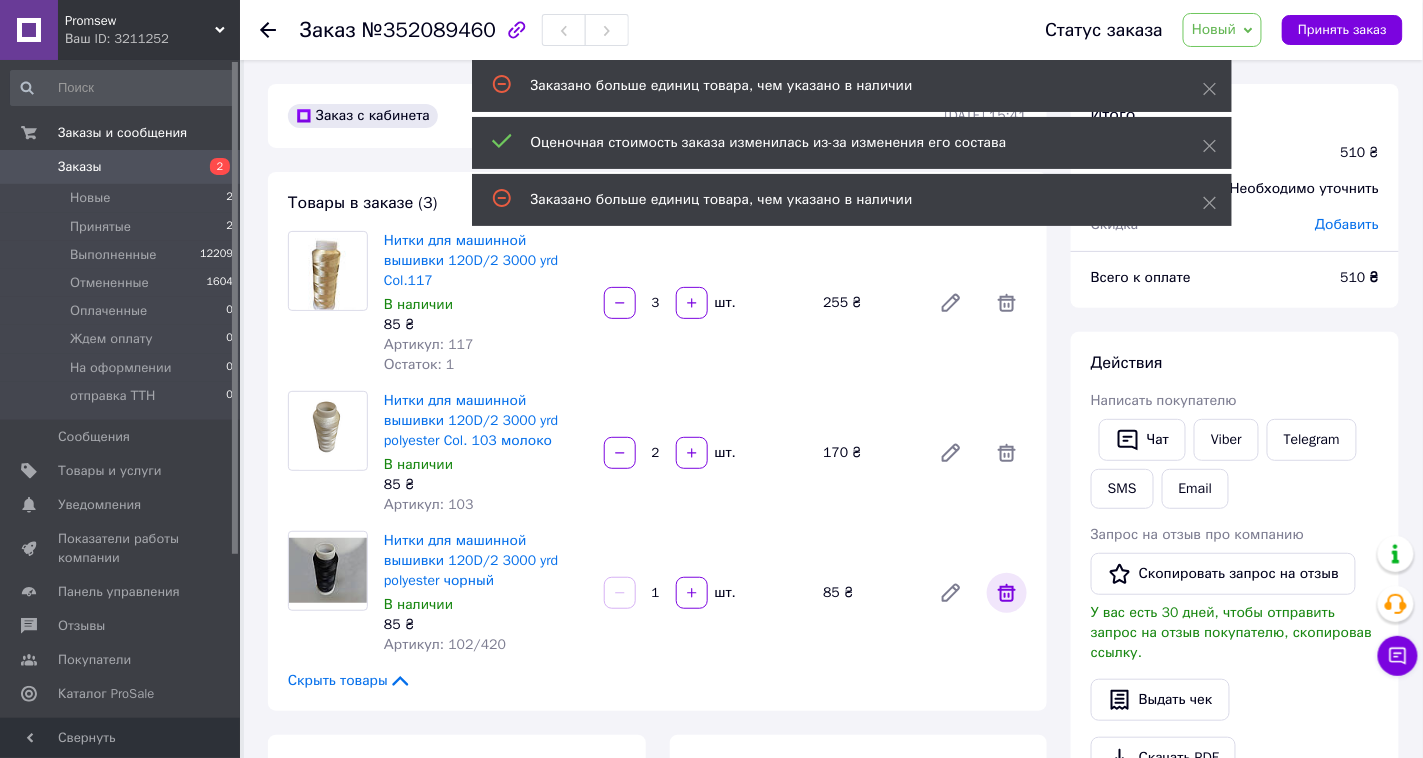 click 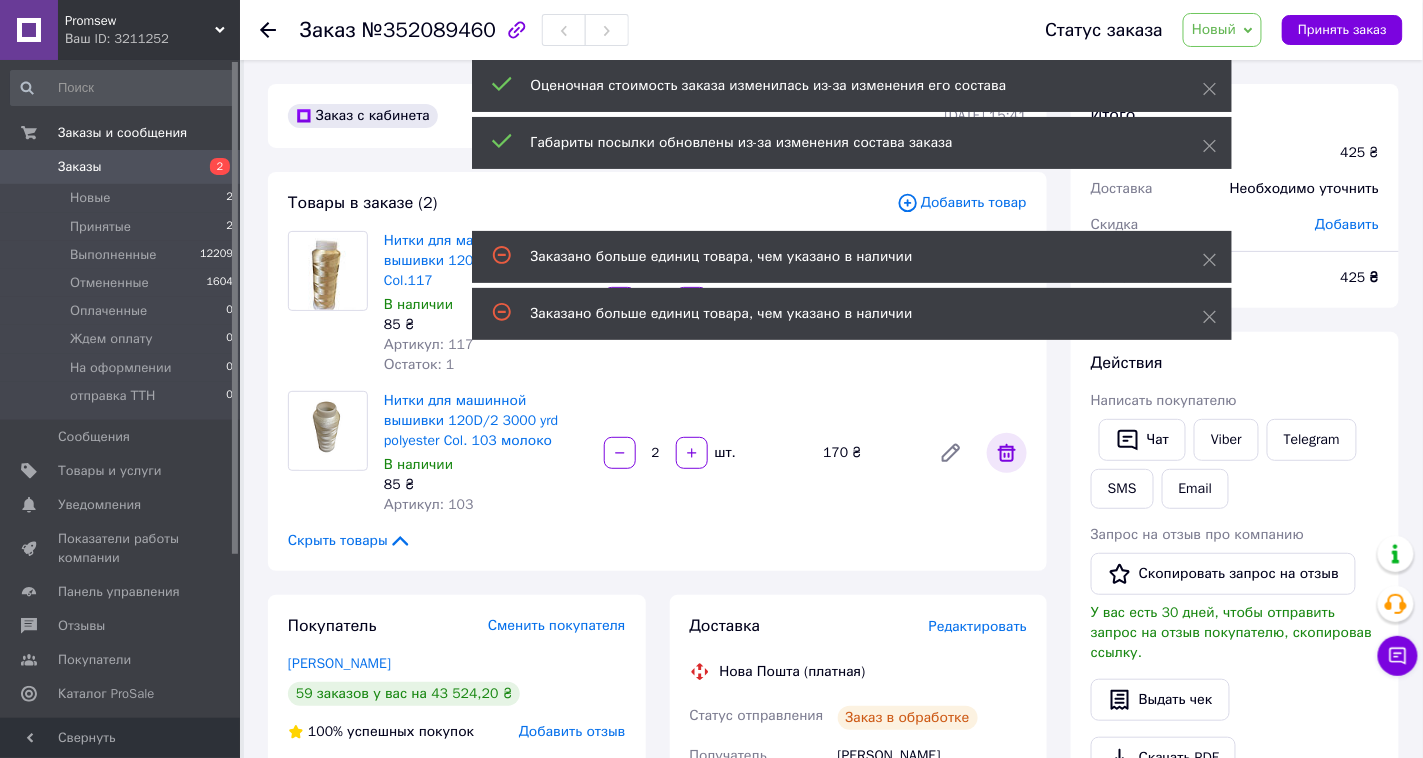 click 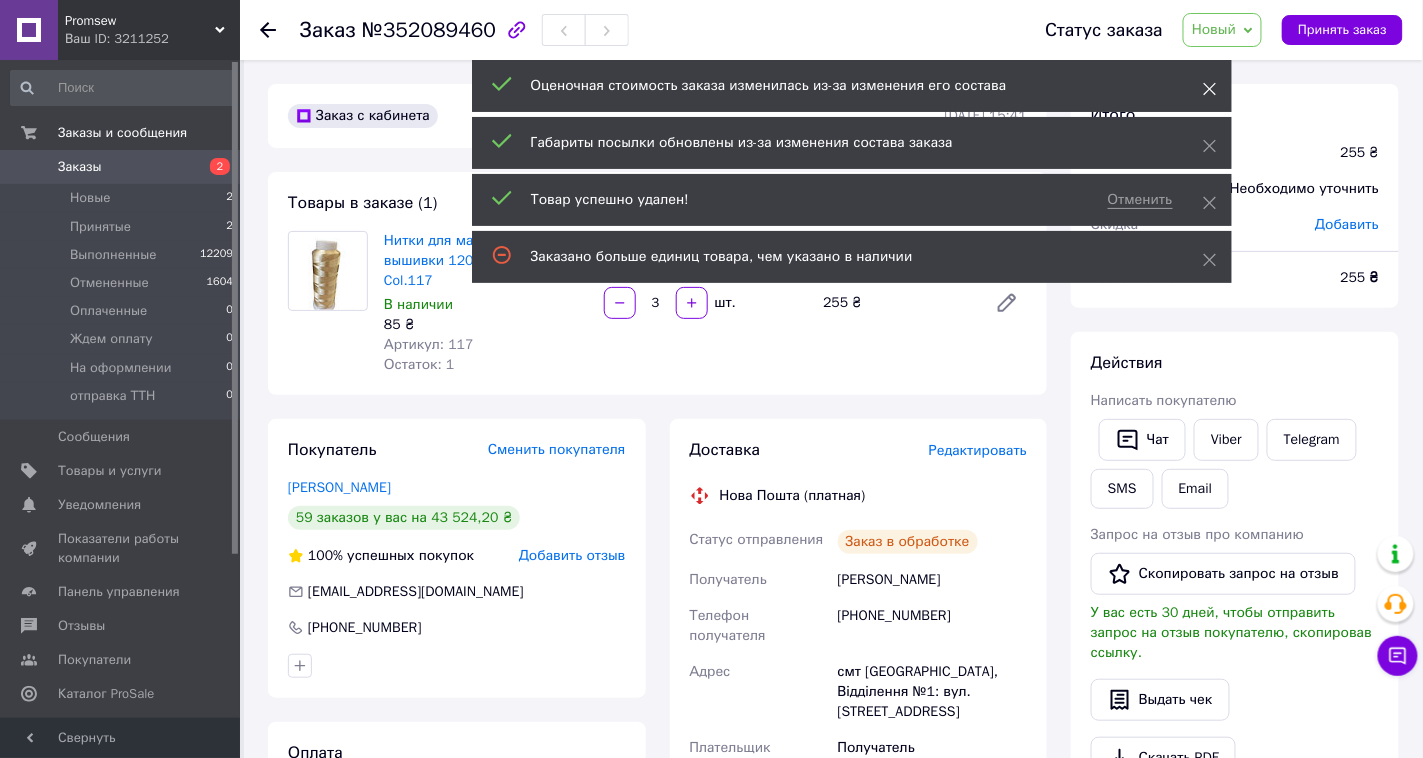 click at bounding box center [1210, 89] 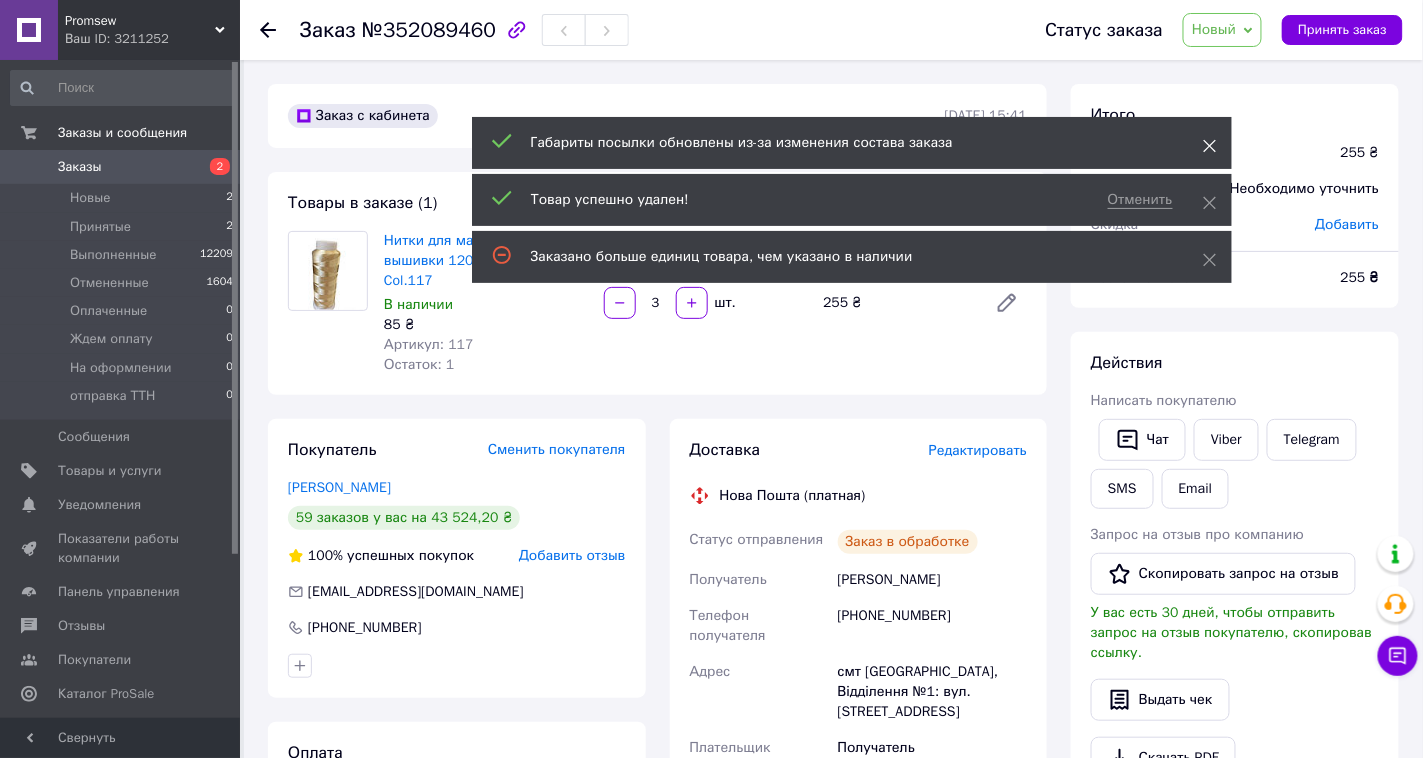 click 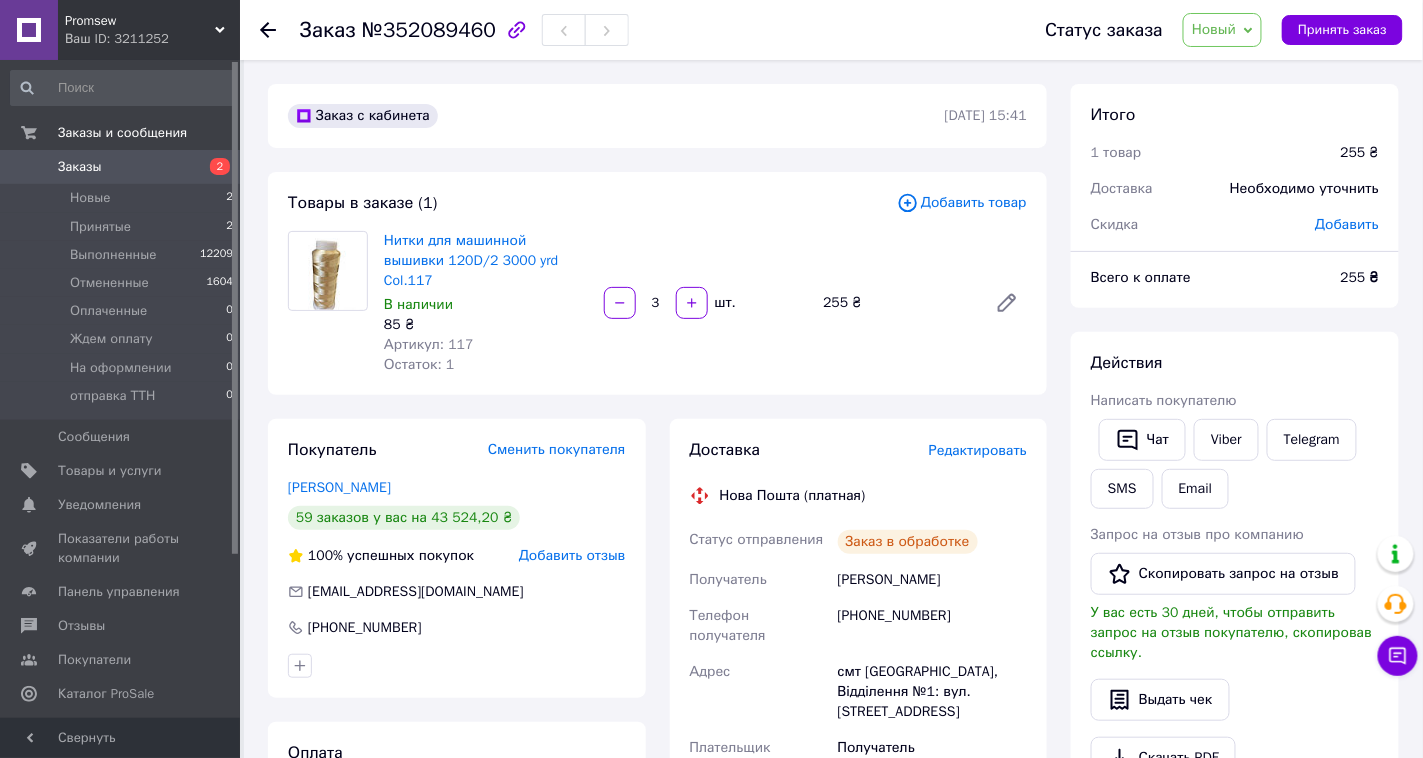 click on "Promsew Ваш ID: 3211252 Сайт Promsew Кабинет покупателя Проверить состояние системы Страница на портале Справка Выйти Заказы и сообщения Заказы 2 Новые 2 Принятые 2 Выполненные 12209 Отмененные 1604 Оплаченные 0 Ждем оплату  0 На оформлении 0 отправка ТТН 0 Сообщения 0 Товары и услуги Уведомления 0 0 Показатели работы компании Панель управления Отзывы Покупатели Каталог ProSale Аналитика Управление сайтом Кошелек компании Маркет Настройки Тарифы и счета Prom топ Свернуть
Заказ №352089460 Статус заказа Новый Принят Отменен" at bounding box center [711, 693] 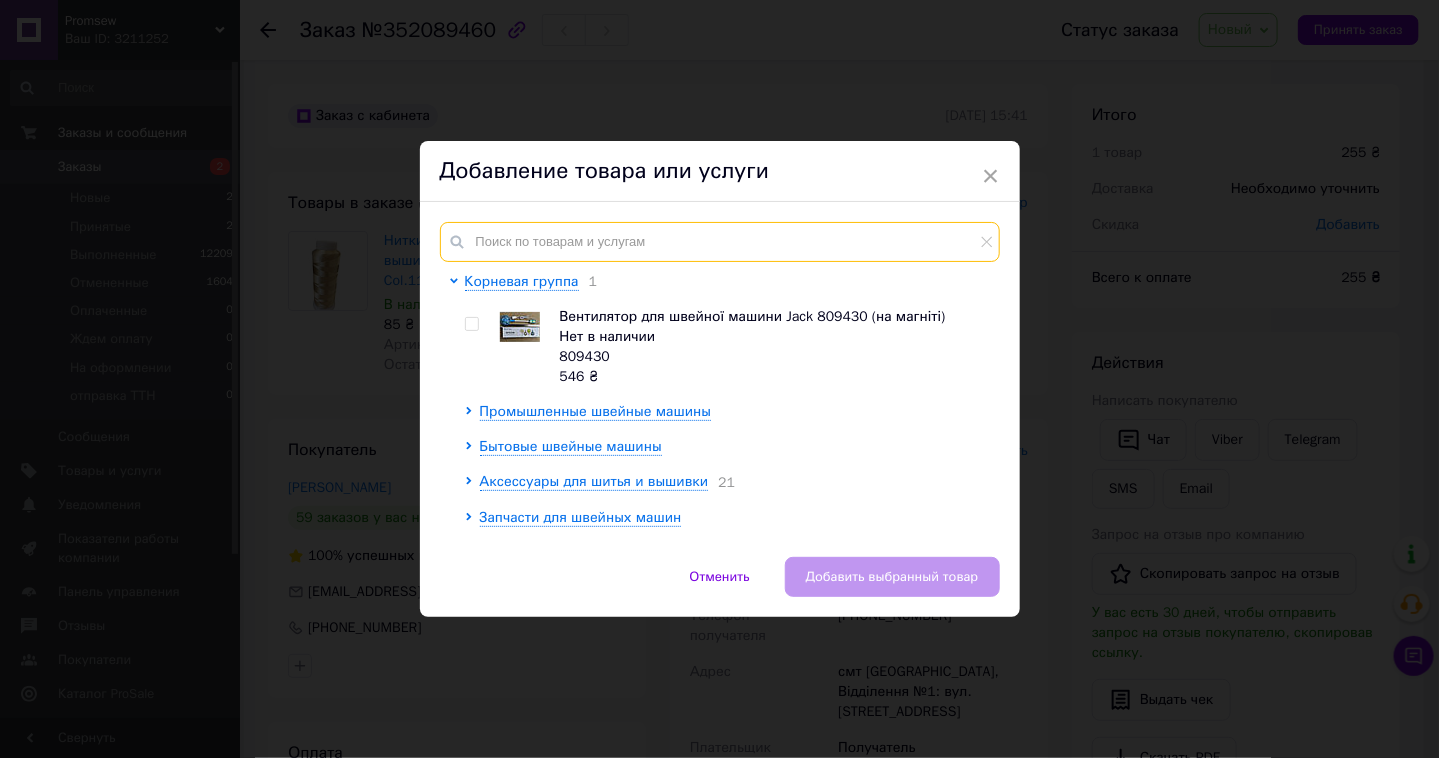 click at bounding box center [720, 242] 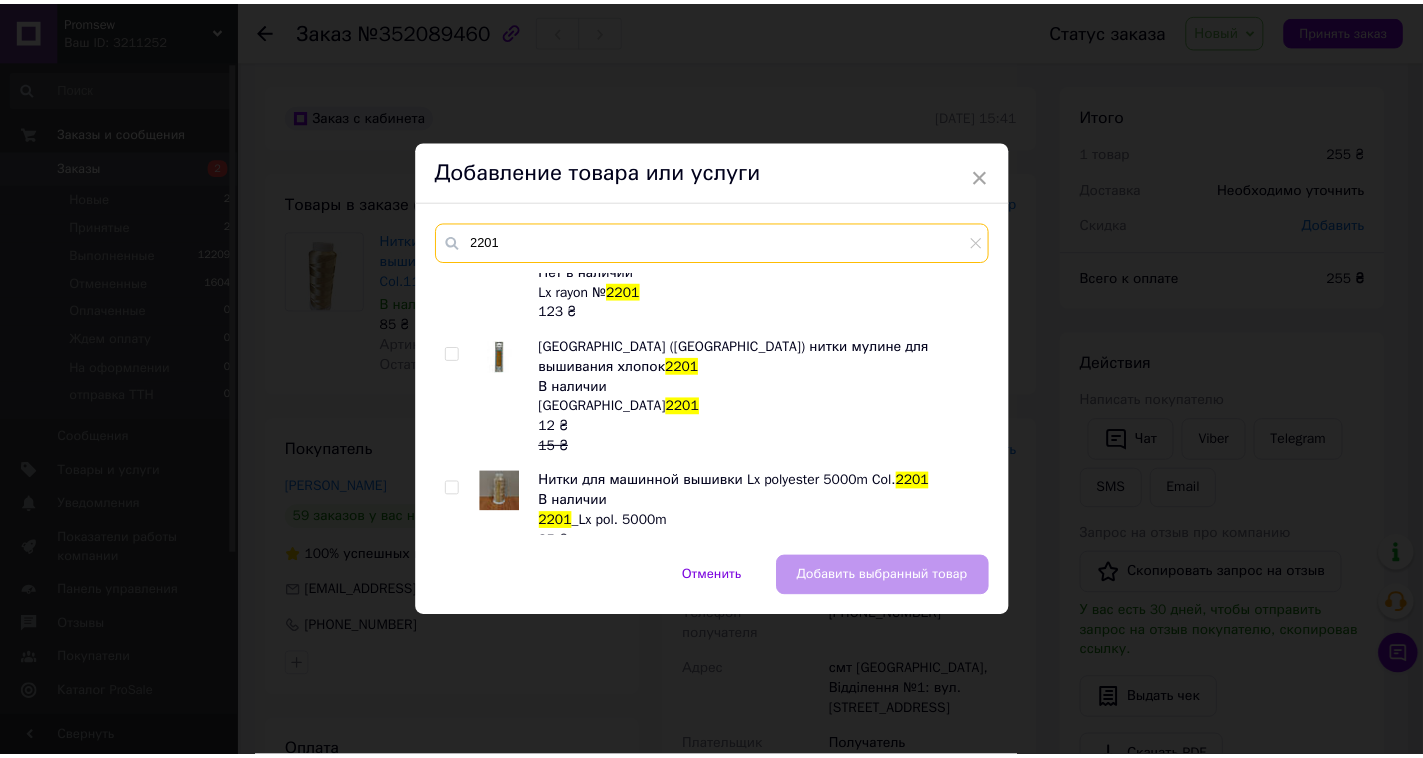 scroll, scrollTop: 44, scrollLeft: 0, axis: vertical 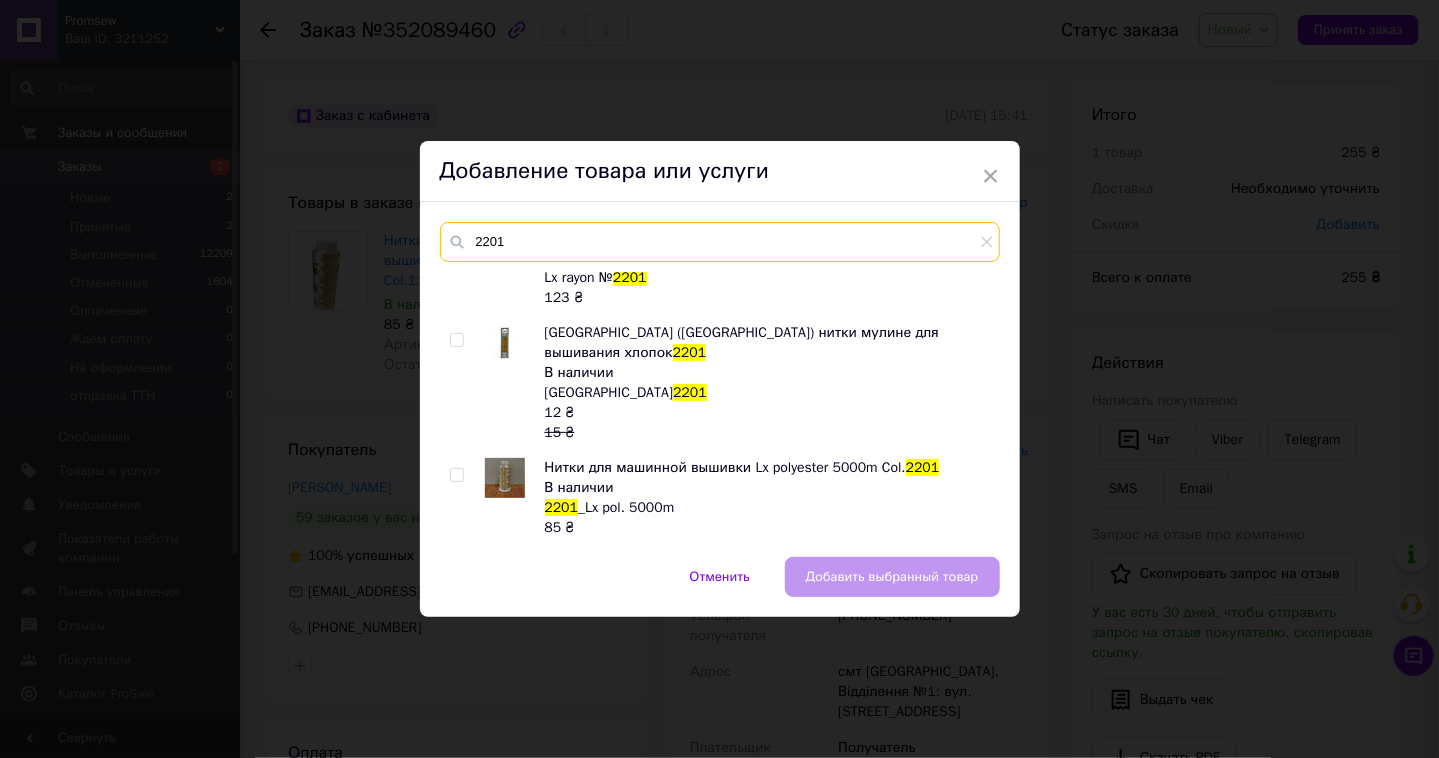 type on "2201" 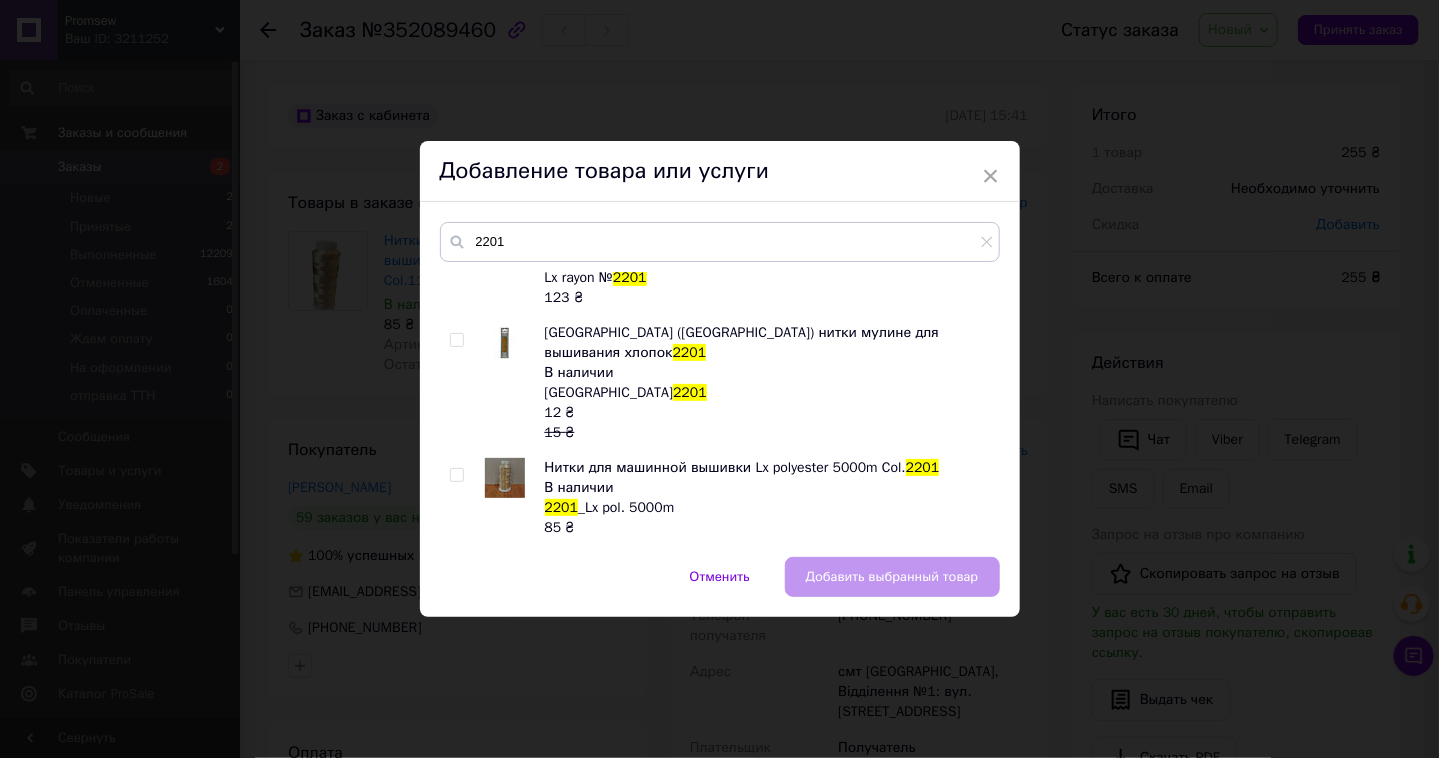 click at bounding box center (456, 475) 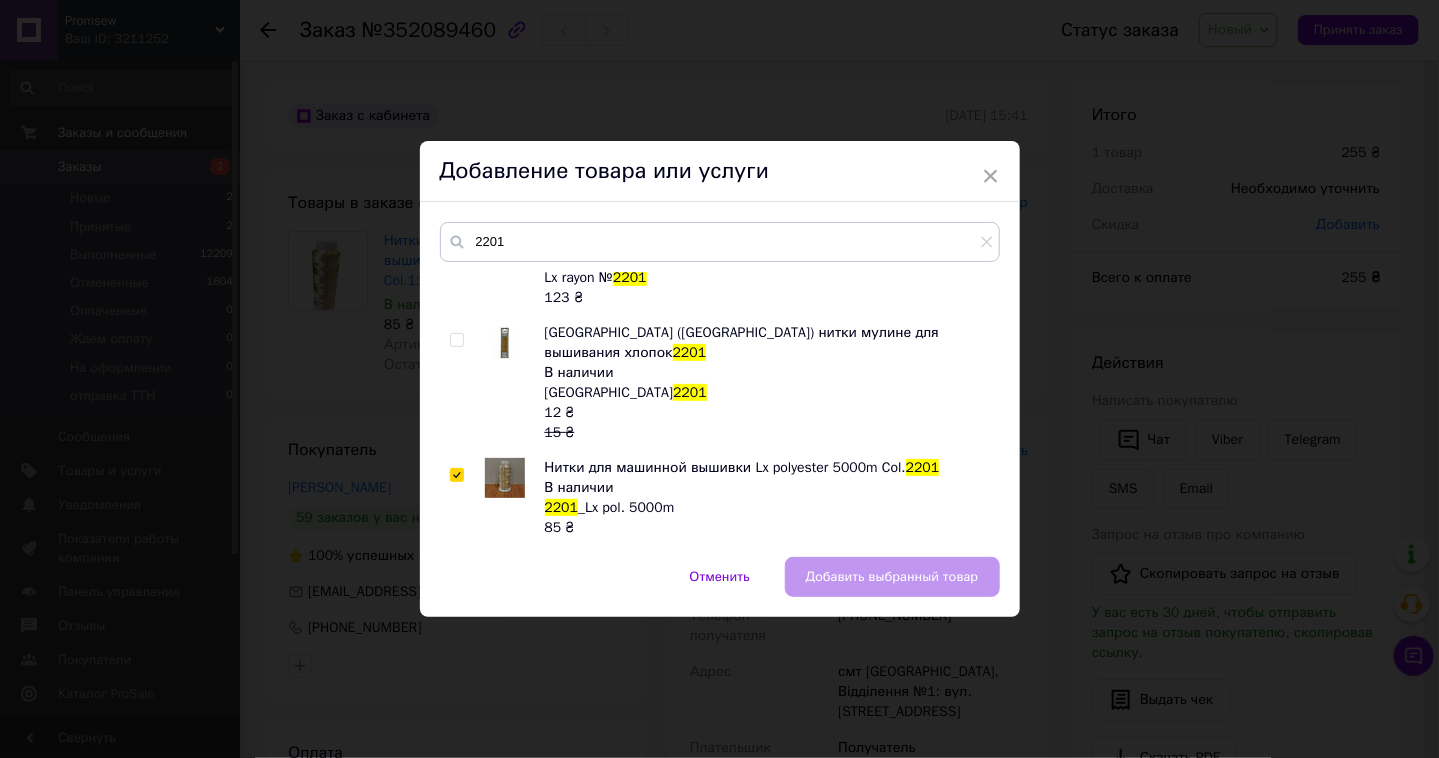 checkbox on "true" 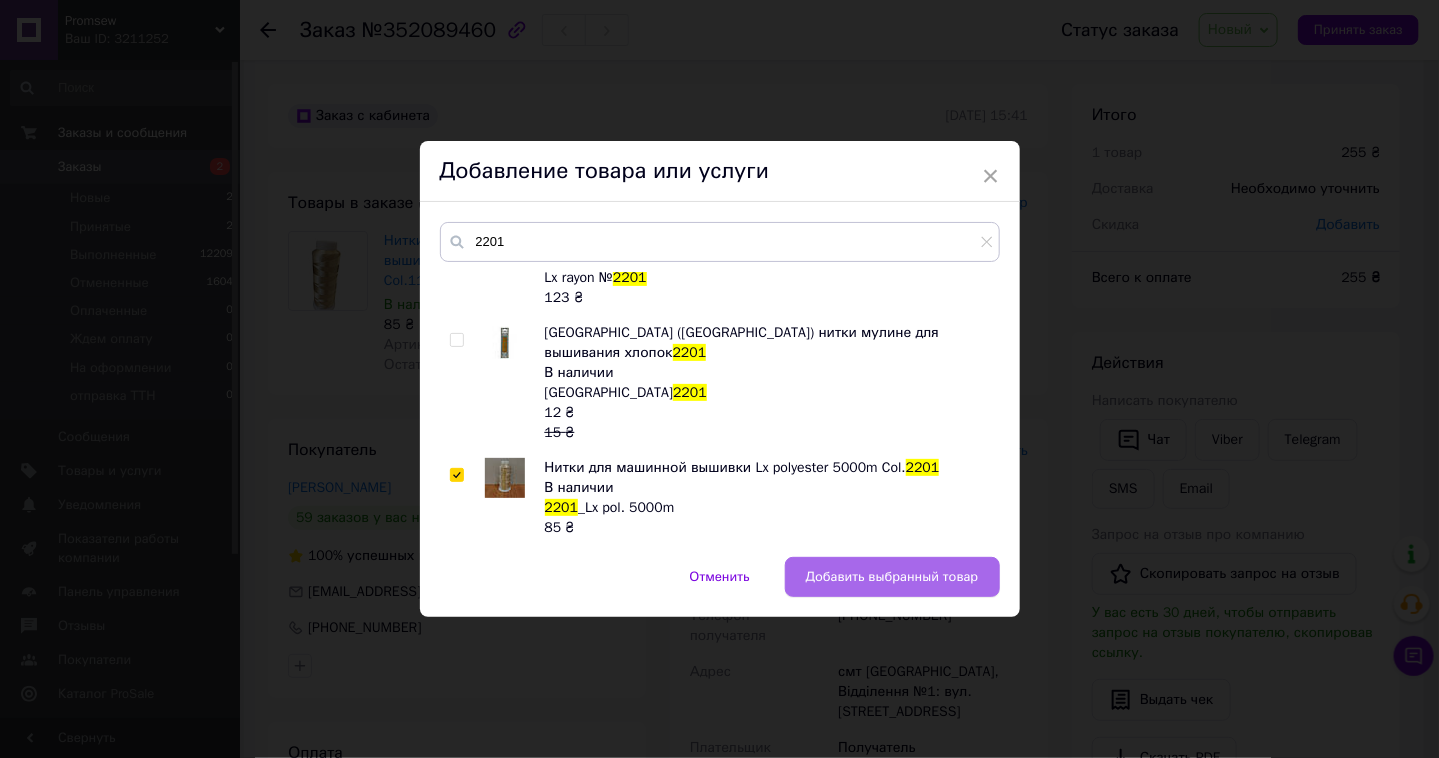 click on "Добавить выбранный товар" at bounding box center [892, 577] 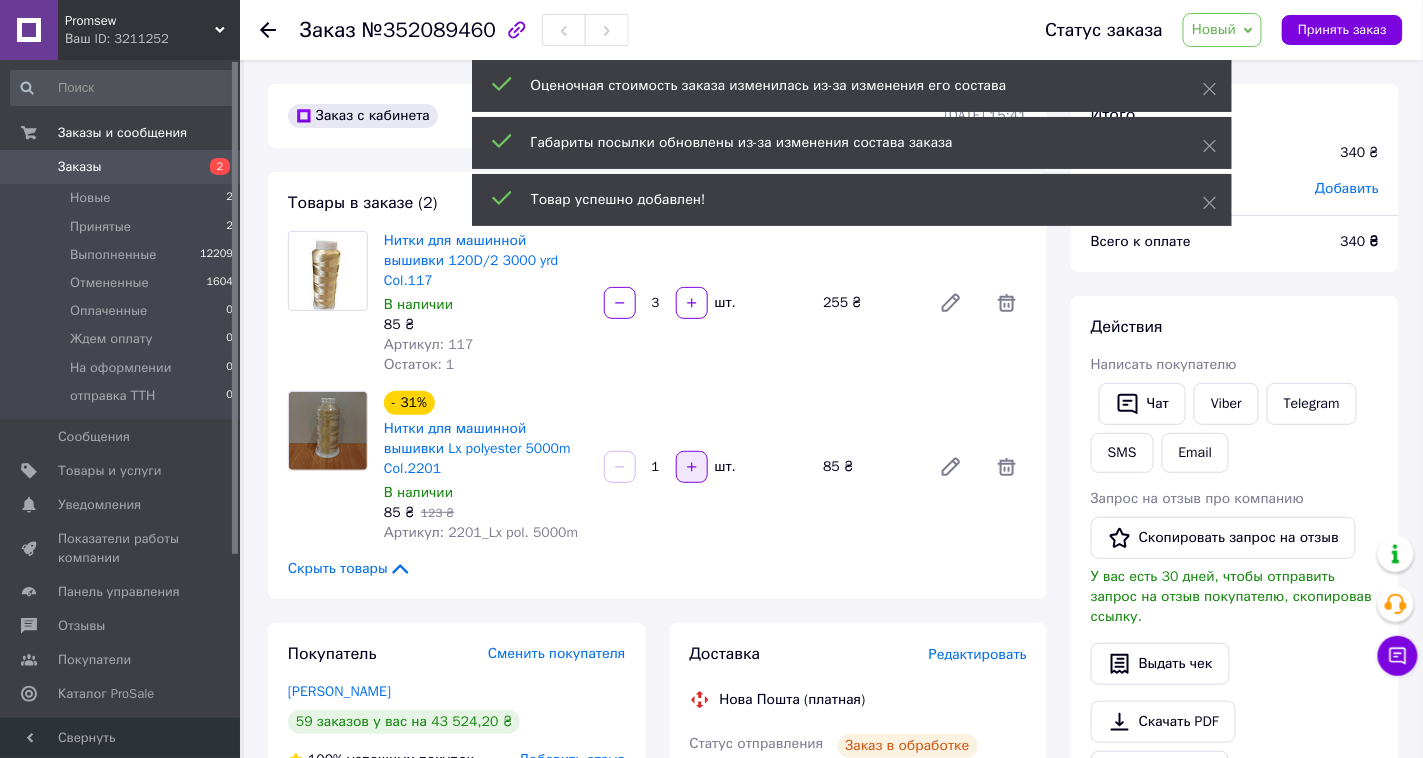 click 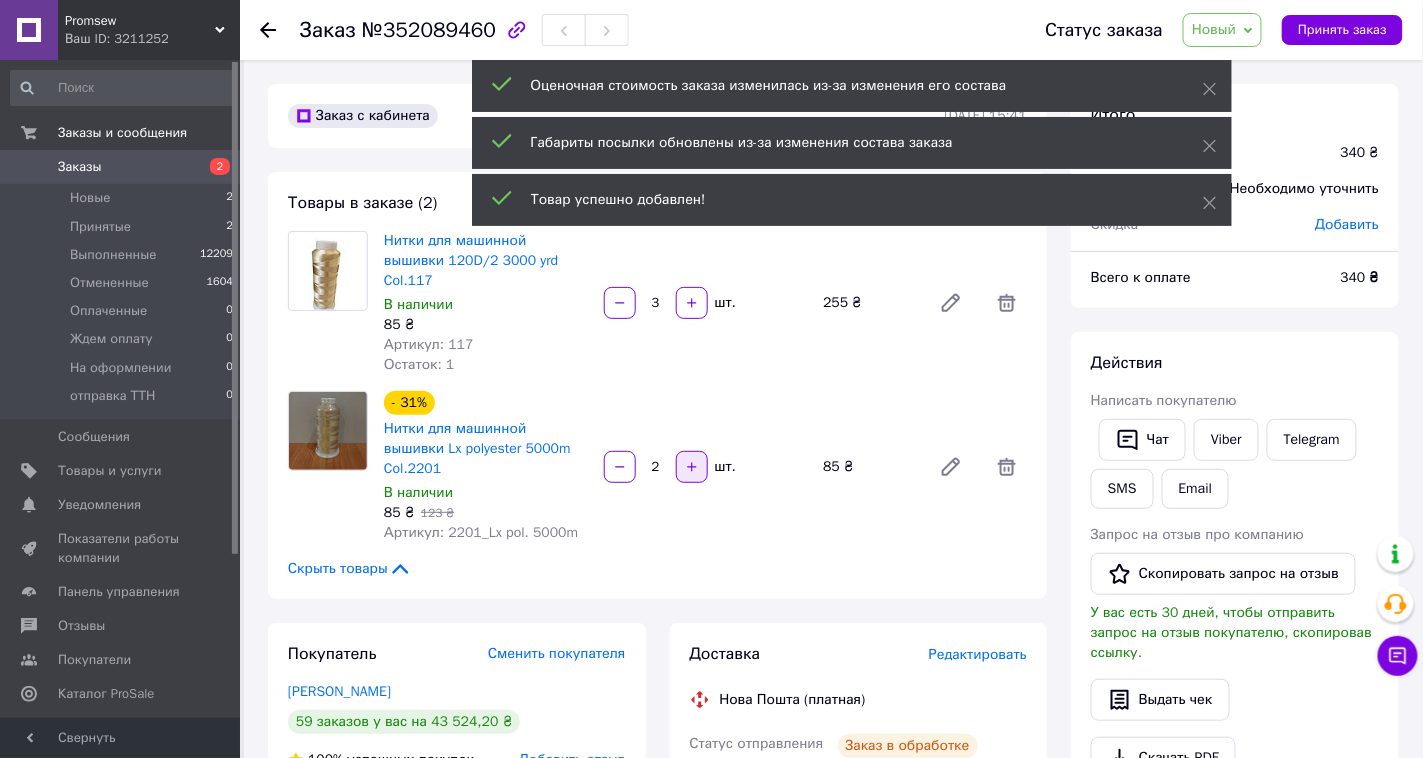 click 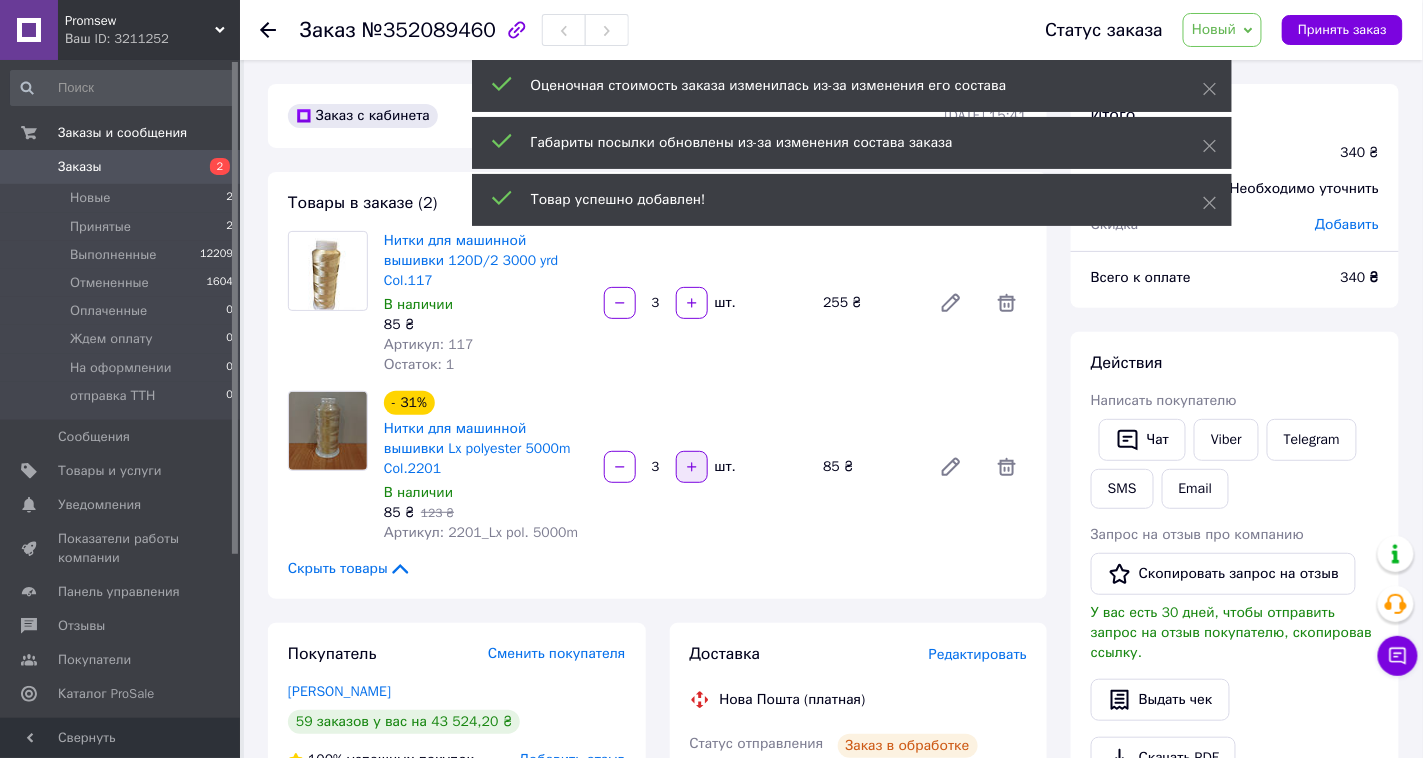 click 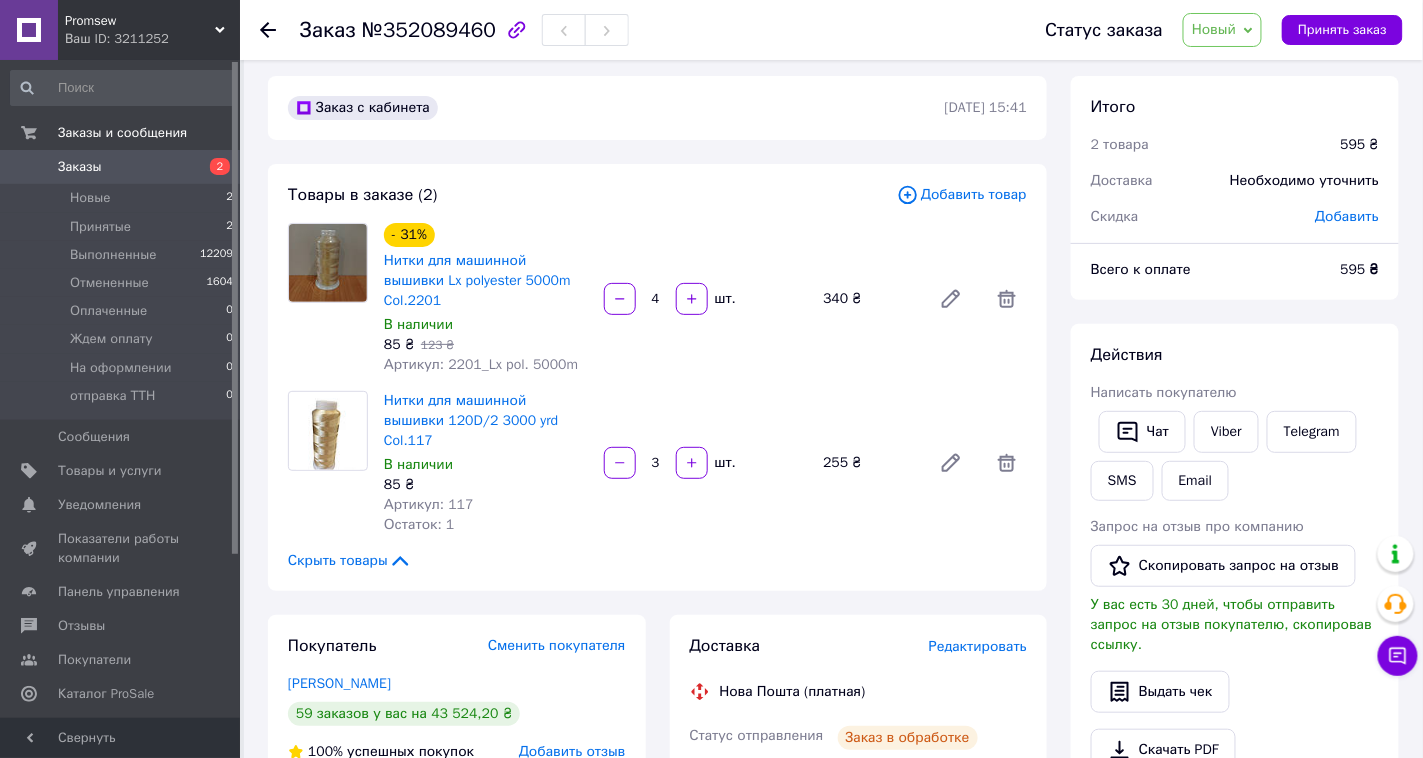 scroll, scrollTop: 0, scrollLeft: 0, axis: both 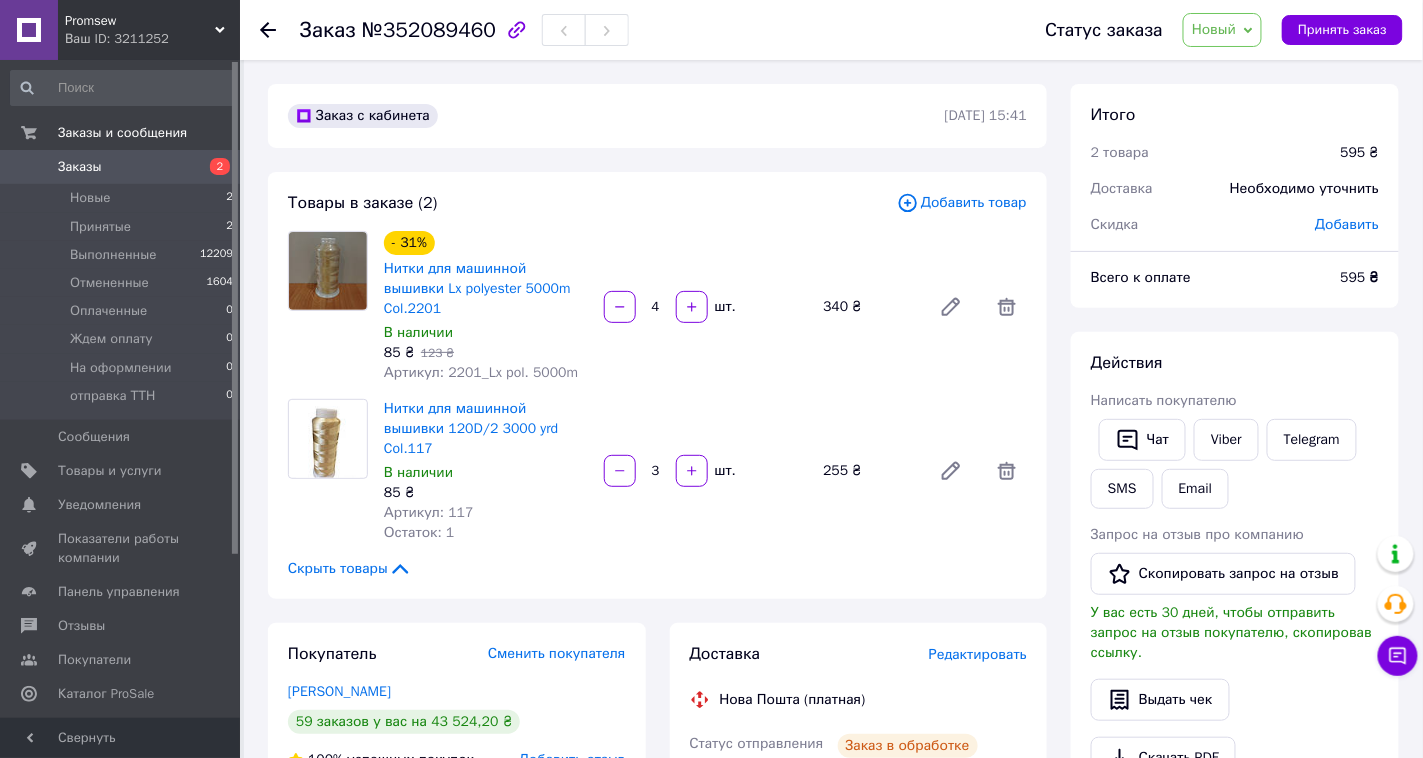 click 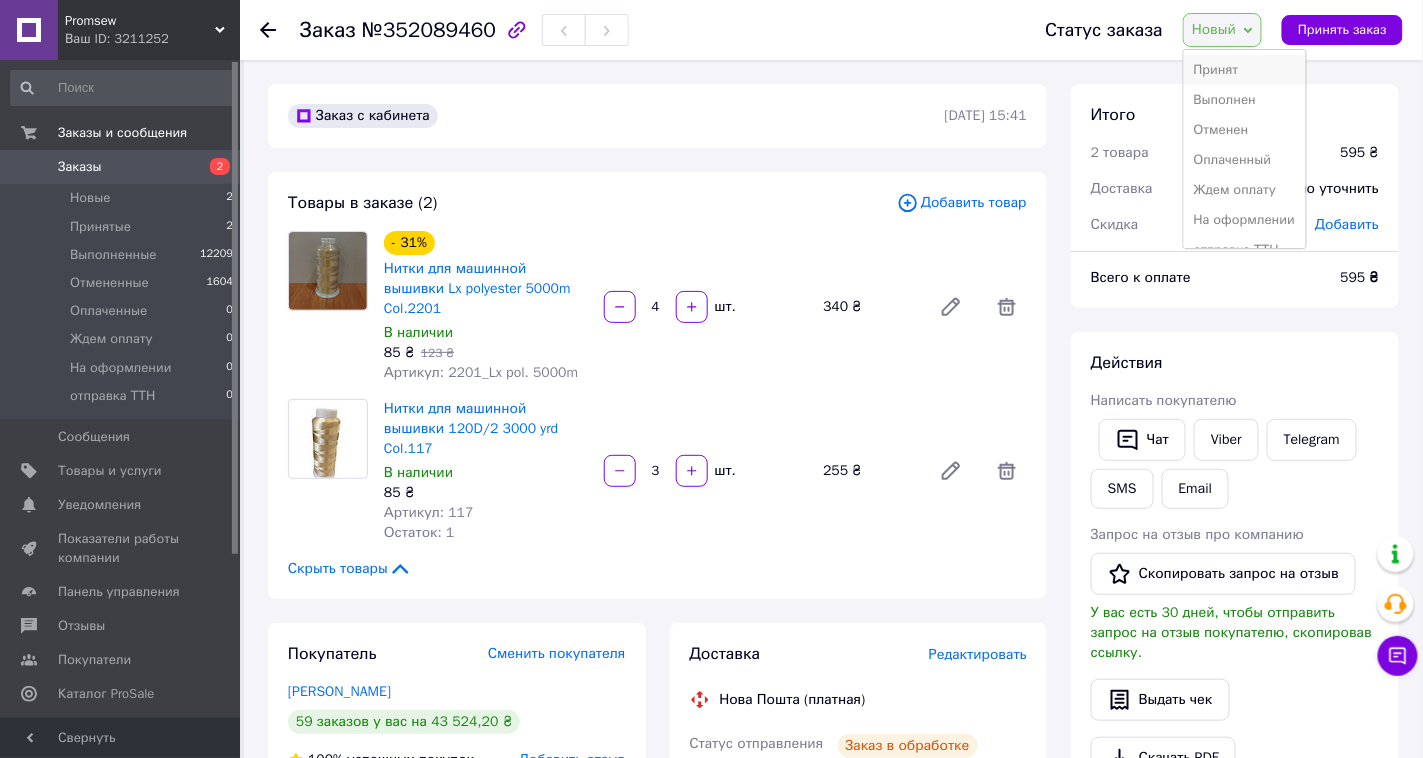 click on "Принят" at bounding box center [1245, 70] 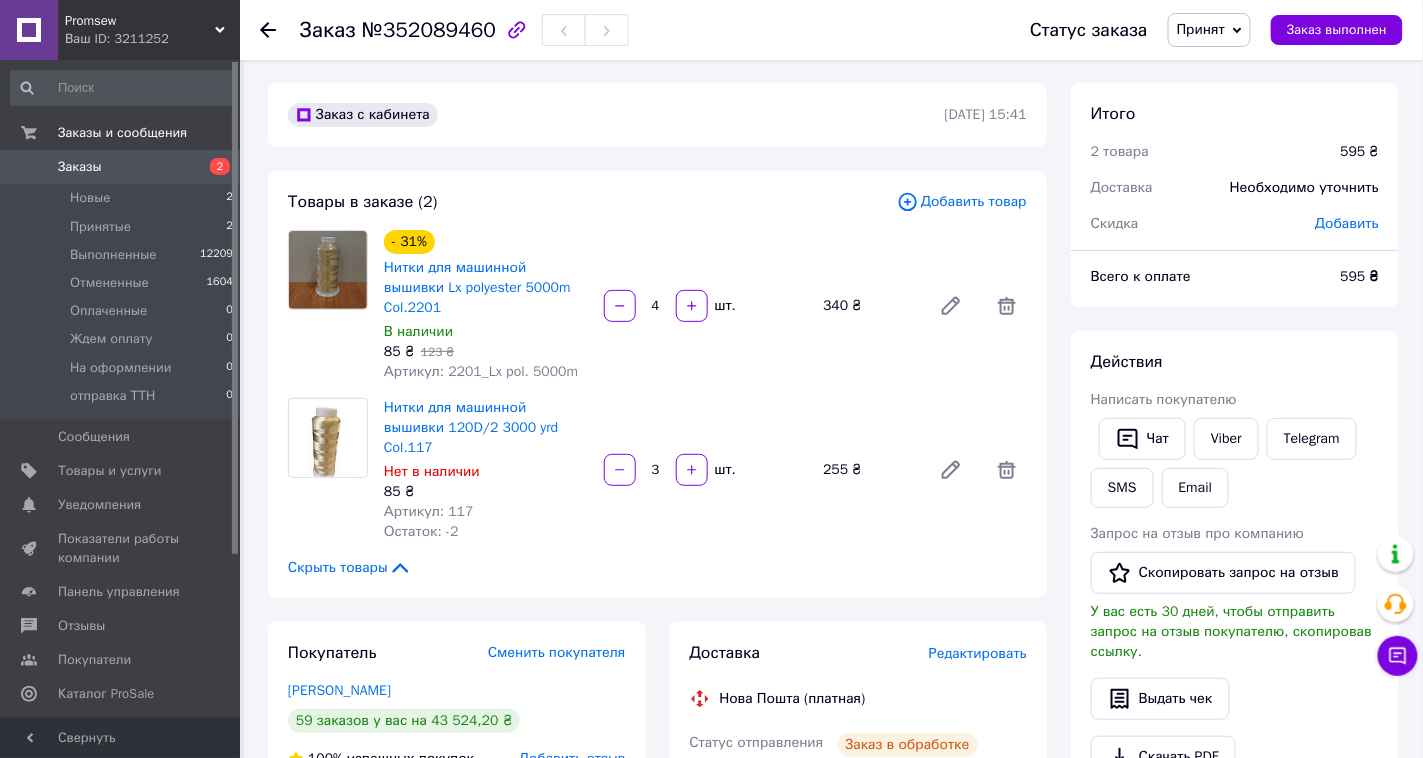 scroll, scrollTop: 0, scrollLeft: 0, axis: both 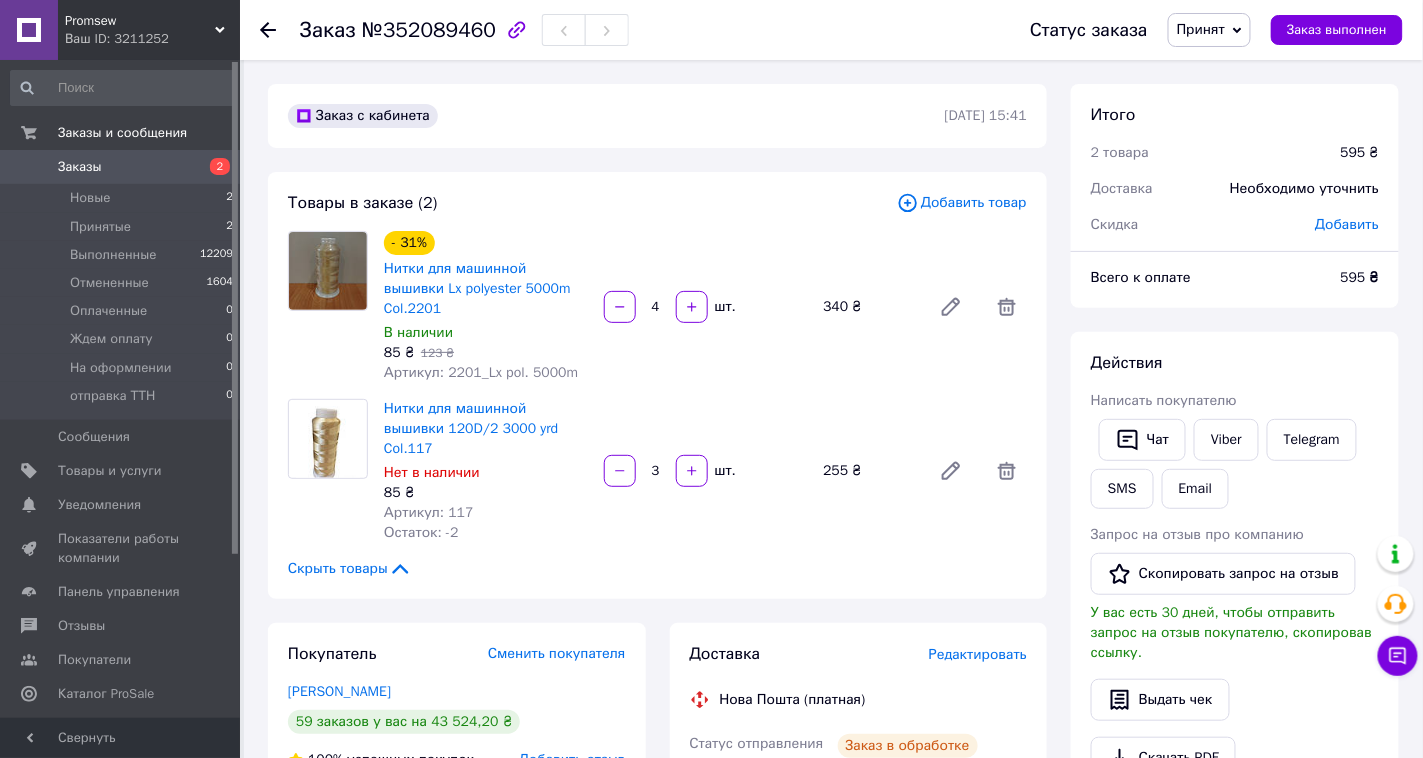 click on "Итого 2 товара 595 ₴ Доставка Необходимо уточнить Скидка Добавить Всего к оплате 595 ₴ Действия Написать покупателю   Чат Viber Telegram SMS Email Запрос на отзыв про компанию   Скопировать запрос на отзыв У вас есть 30 дней, чтобы отправить запрос на отзыв покупателю, скопировав ссылку.   Выдать чек   Скачать PDF   Печать PDF   Дублировать заказ Метки Личные заметки, которые видите только вы. По ним можно фильтровать заказы Примечания Осталось 300 символов Очистить Сохранить" at bounding box center [1235, 873] 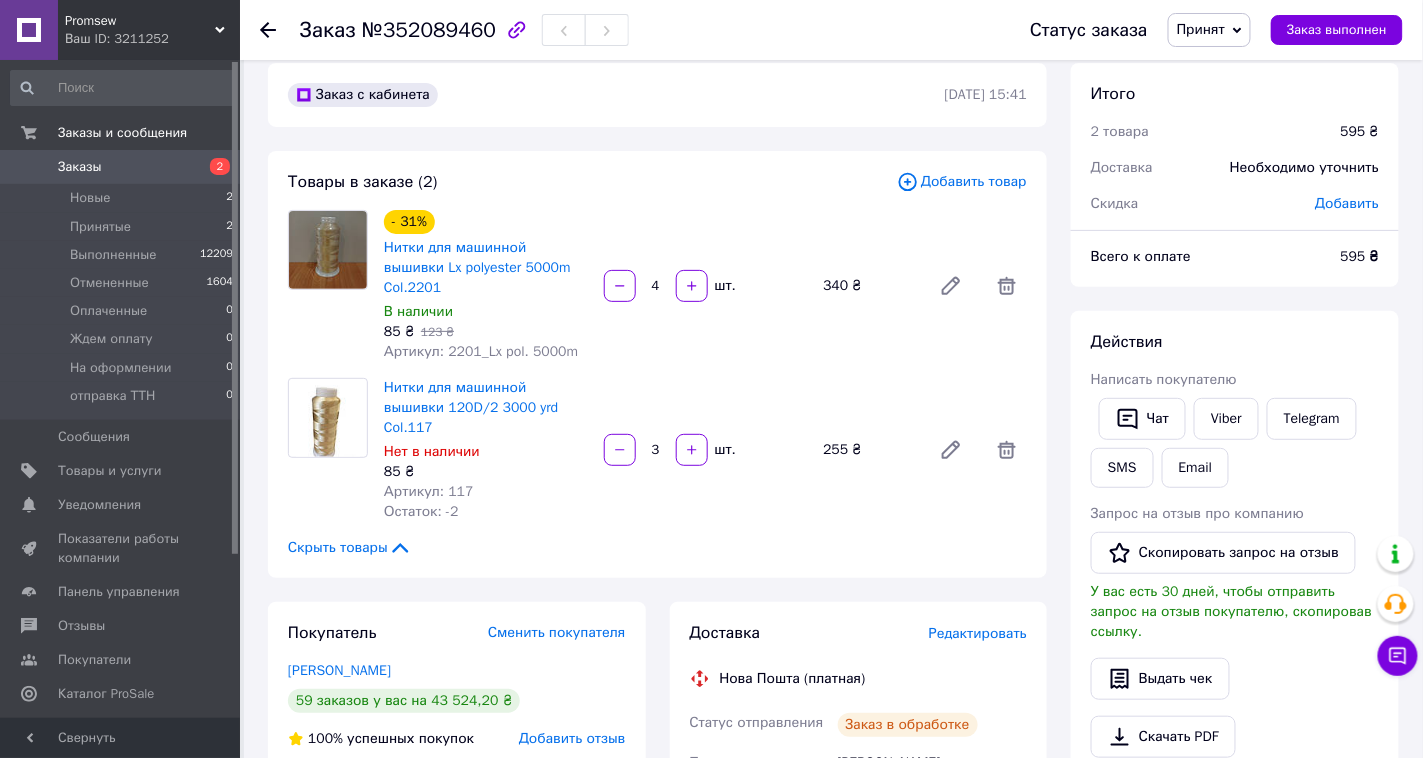 scroll, scrollTop: 0, scrollLeft: 0, axis: both 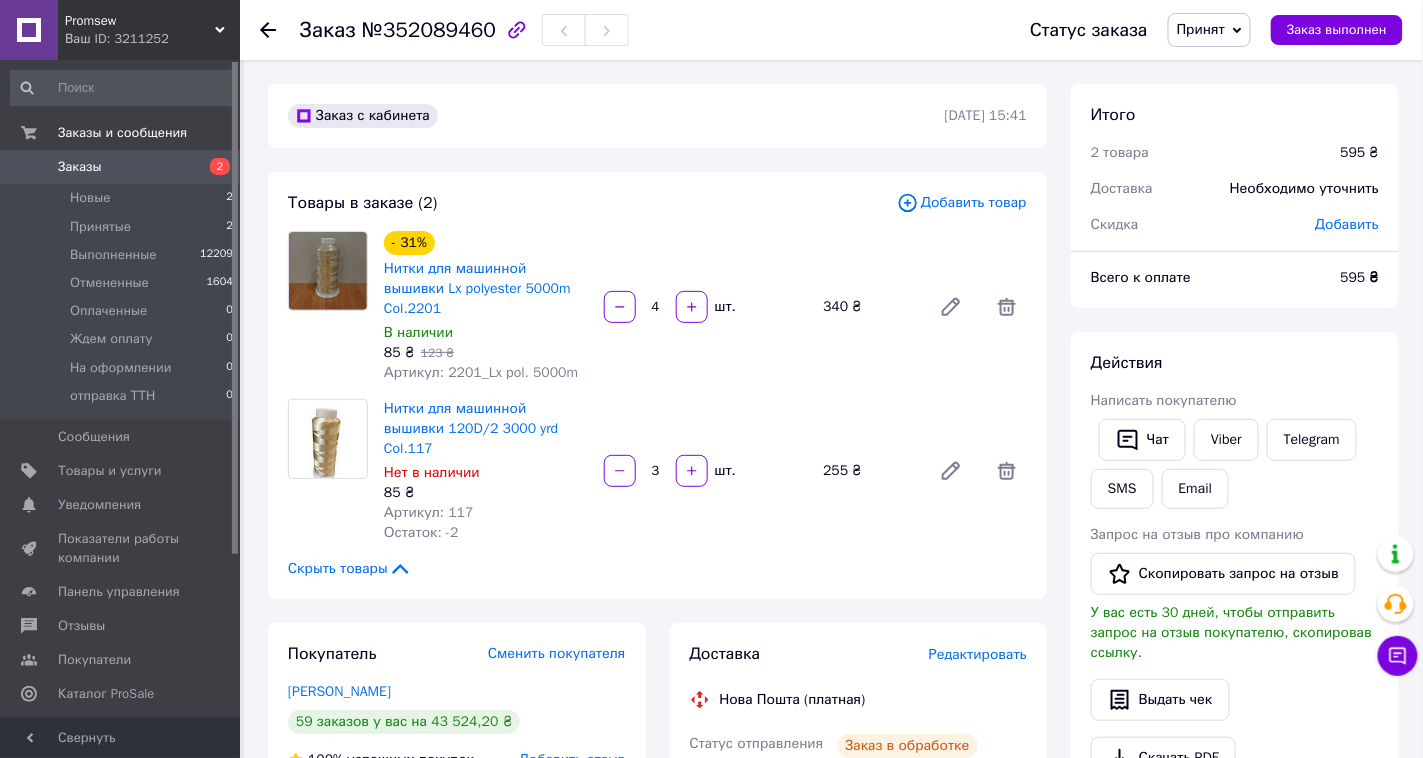 click 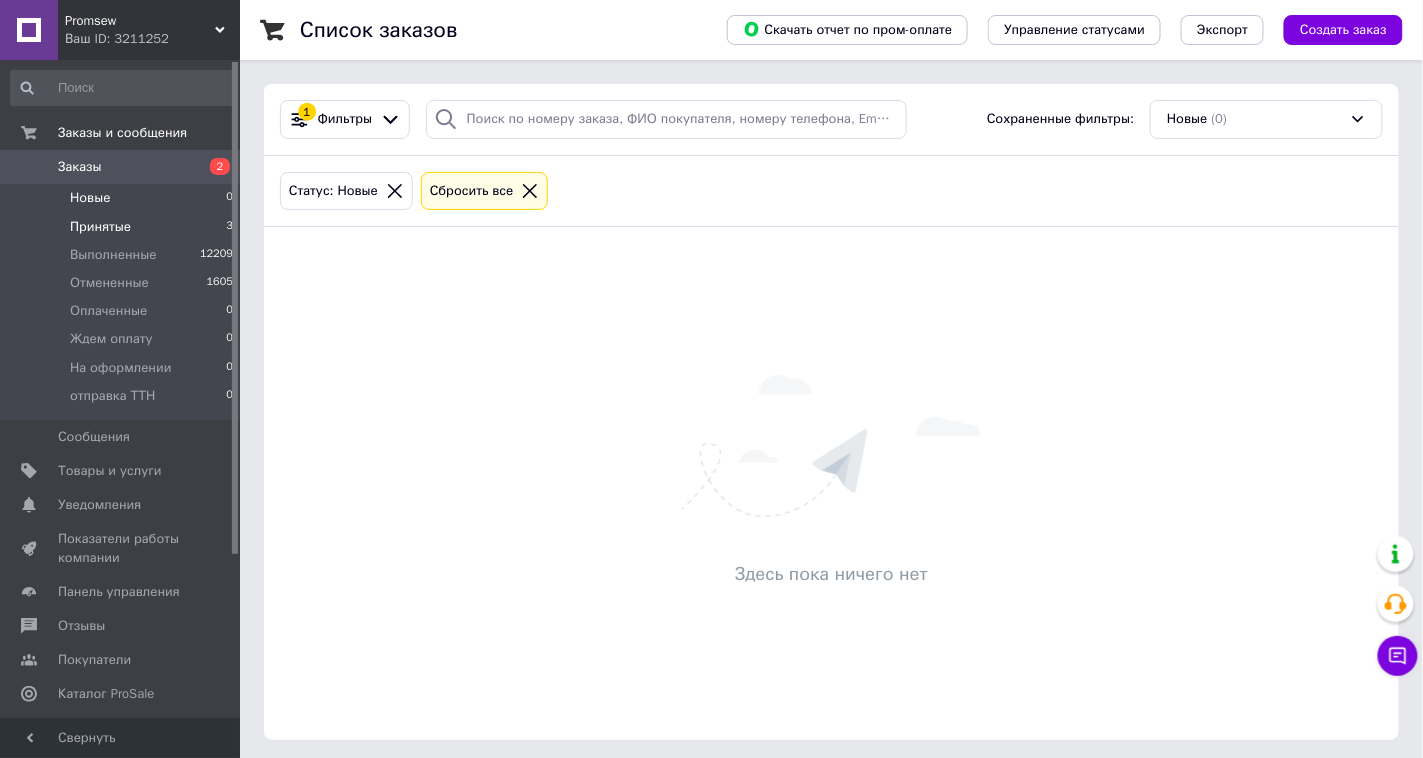 click on "Принятые 3" at bounding box center (122, 227) 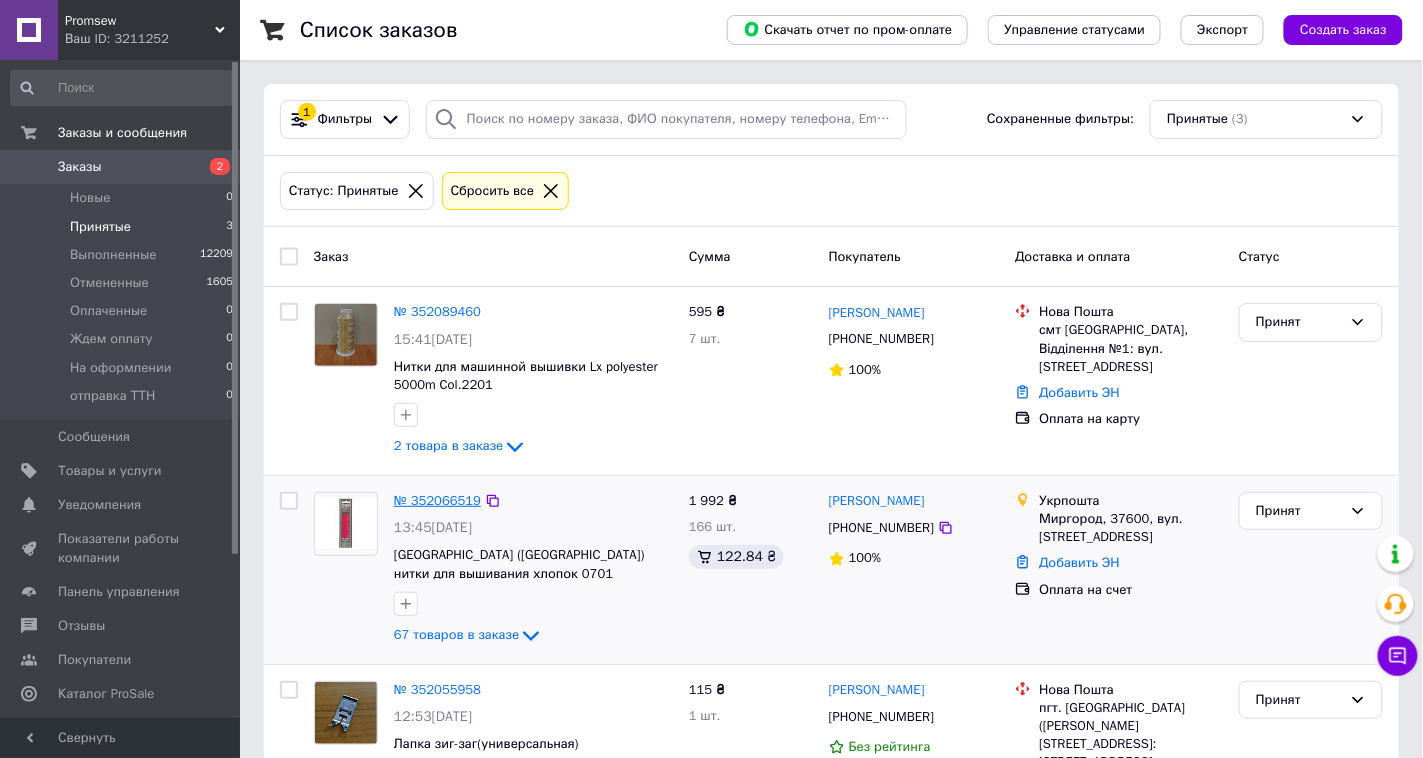 click on "№ 352066519" at bounding box center [437, 500] 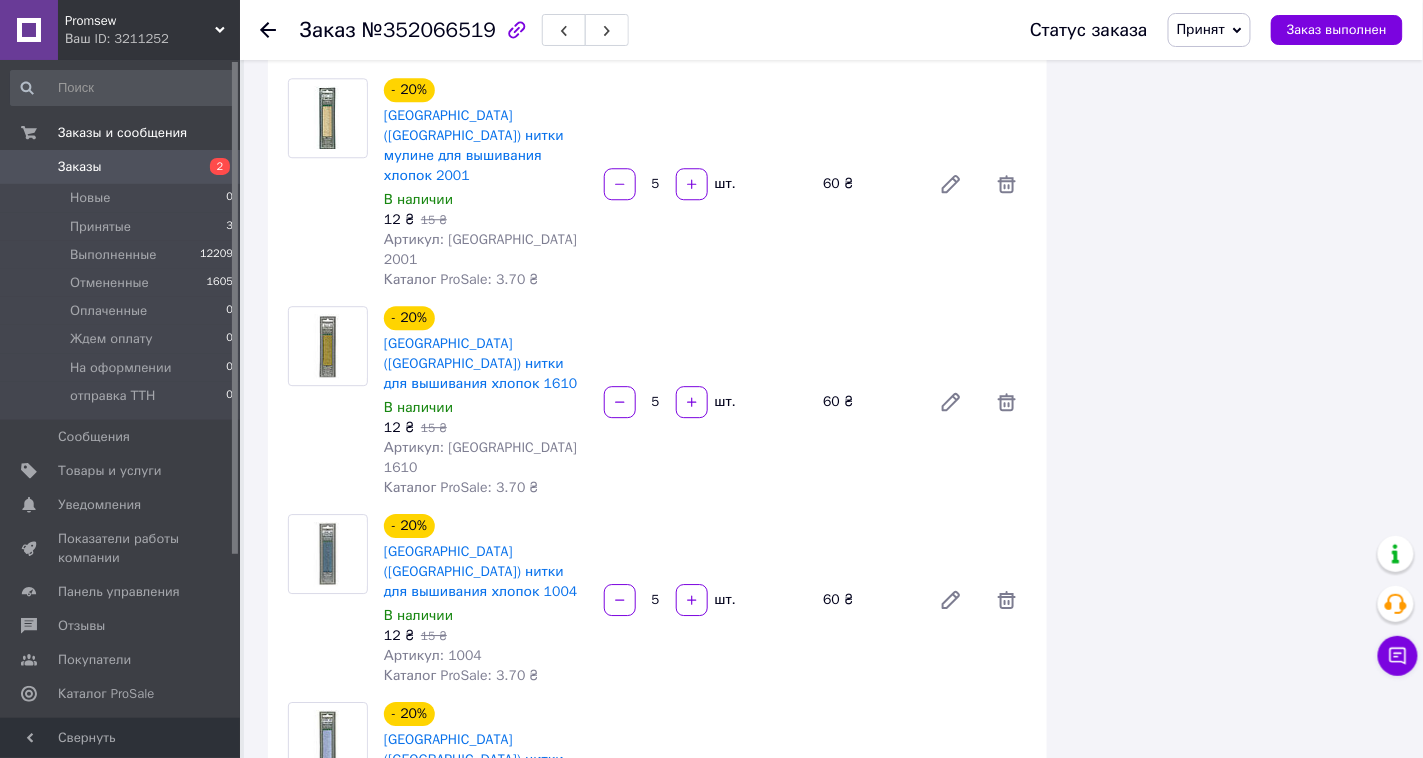 scroll, scrollTop: 1666, scrollLeft: 0, axis: vertical 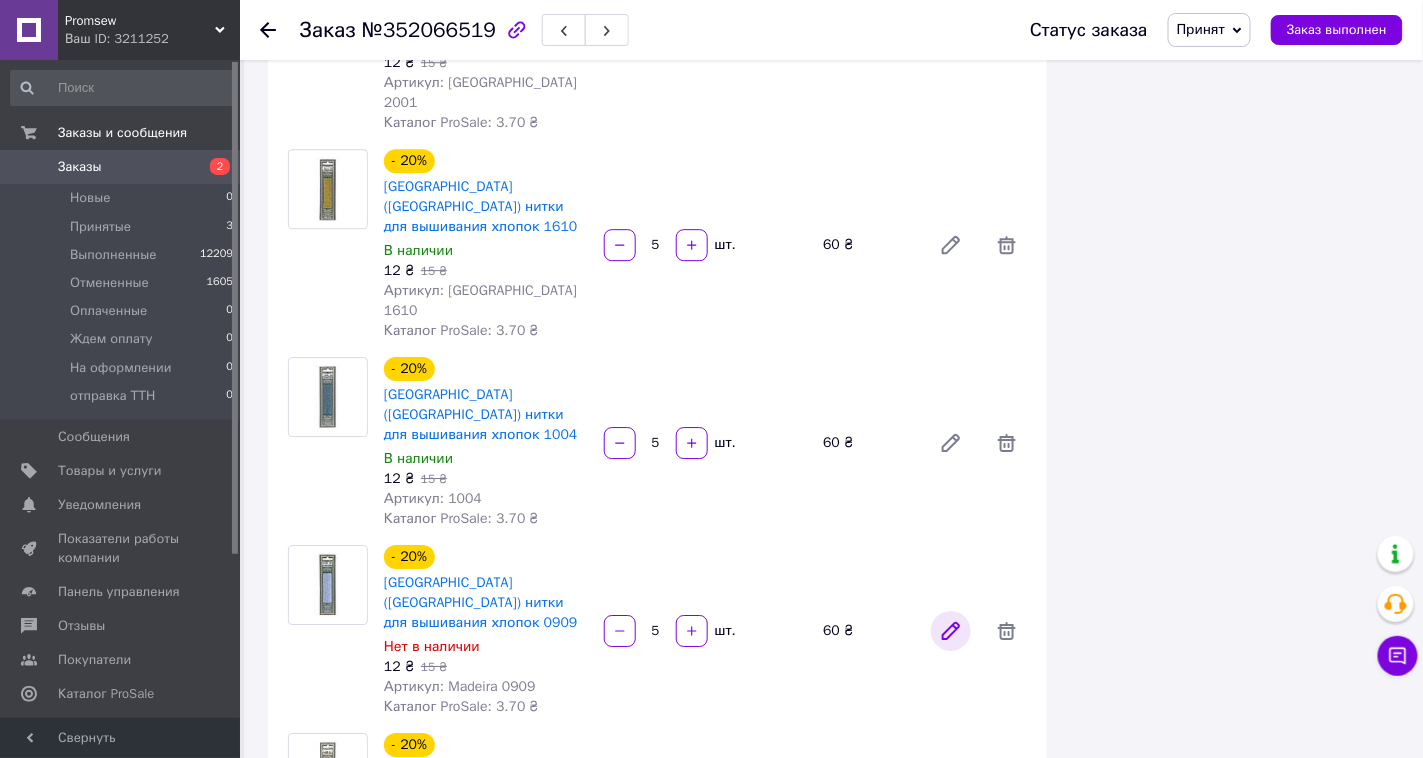 click 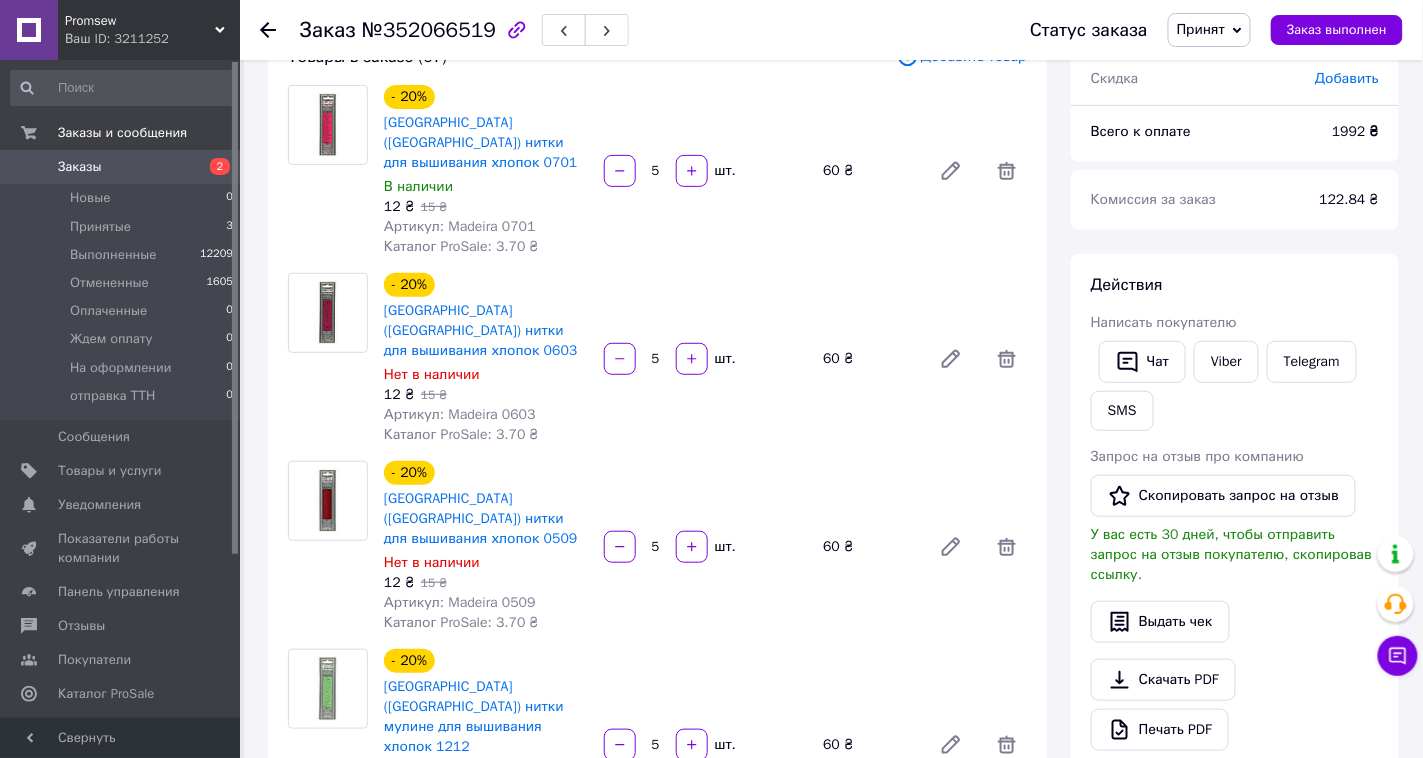 scroll, scrollTop: 147, scrollLeft: 0, axis: vertical 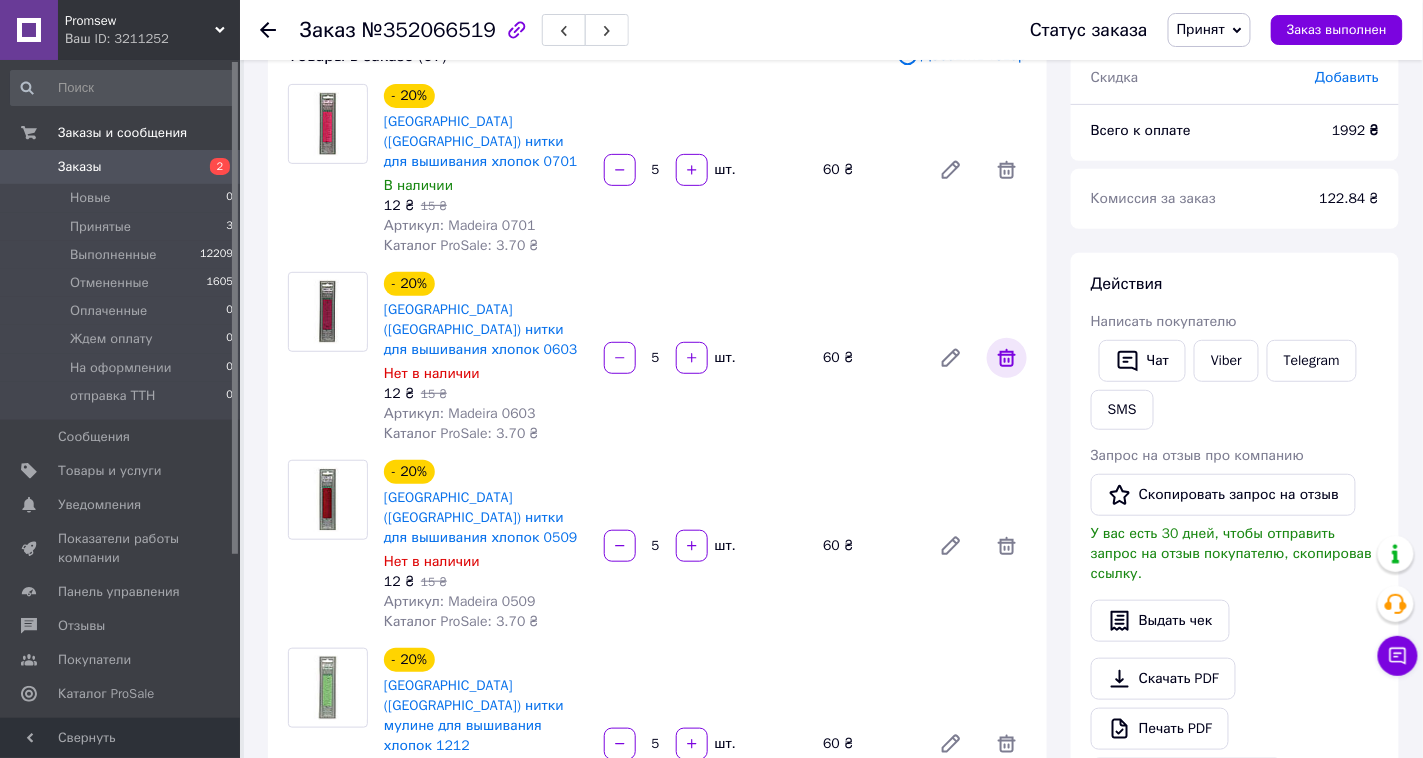click 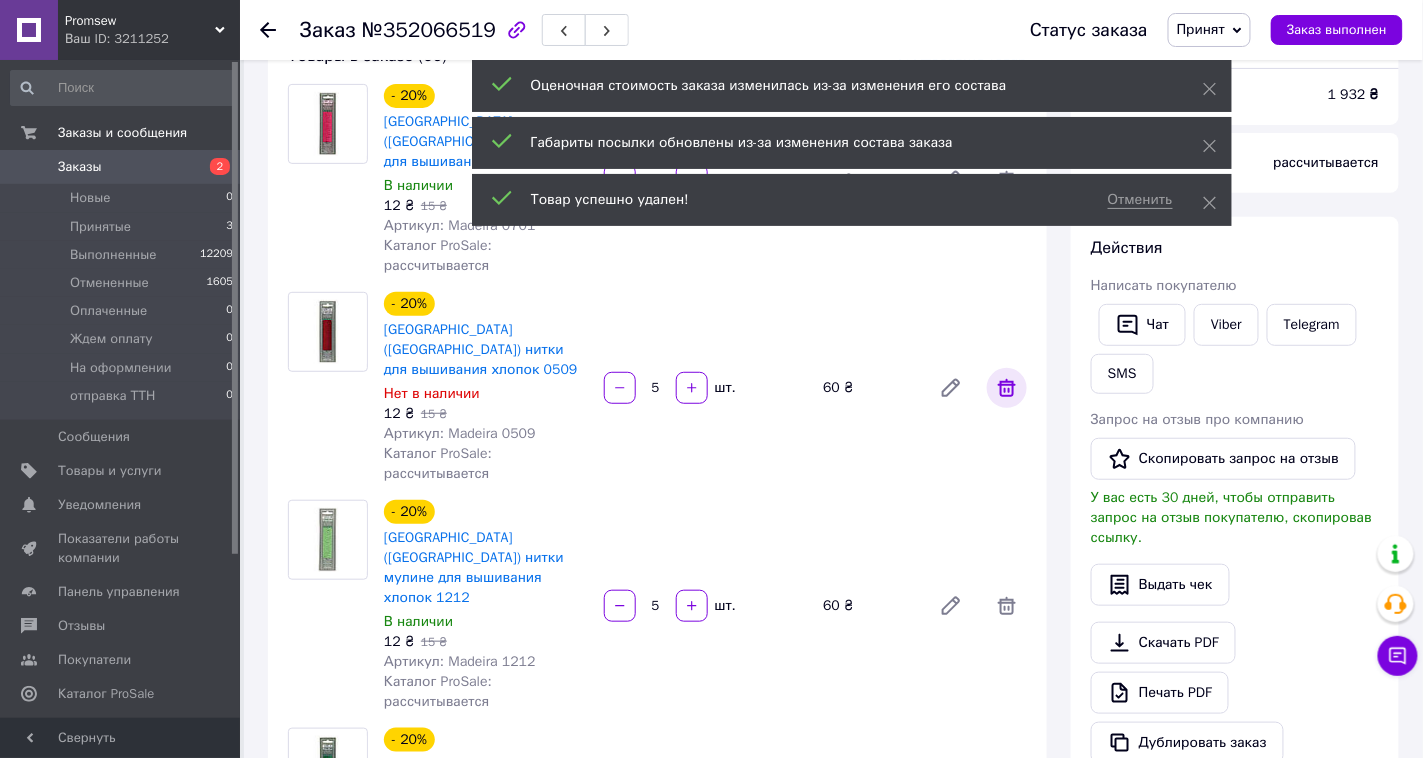 click 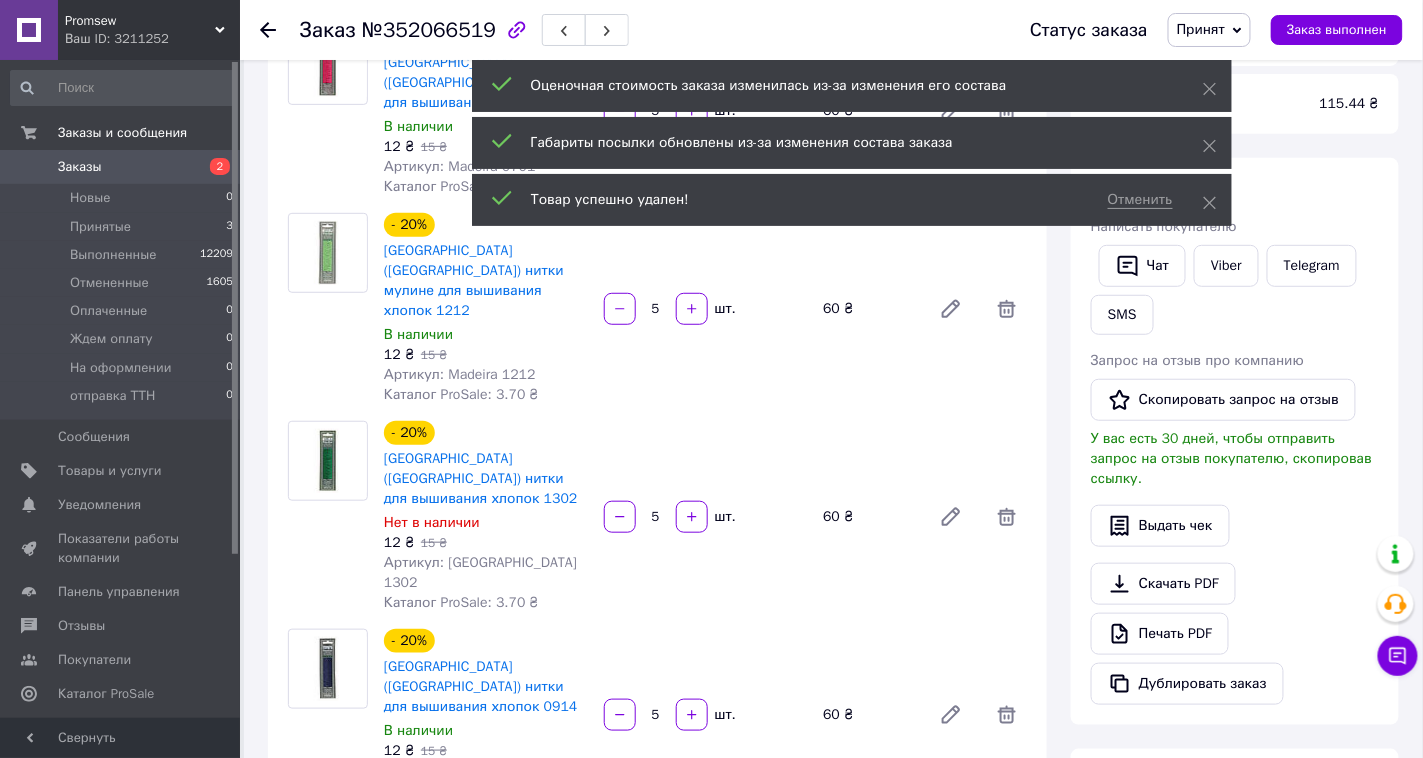 scroll, scrollTop: 370, scrollLeft: 0, axis: vertical 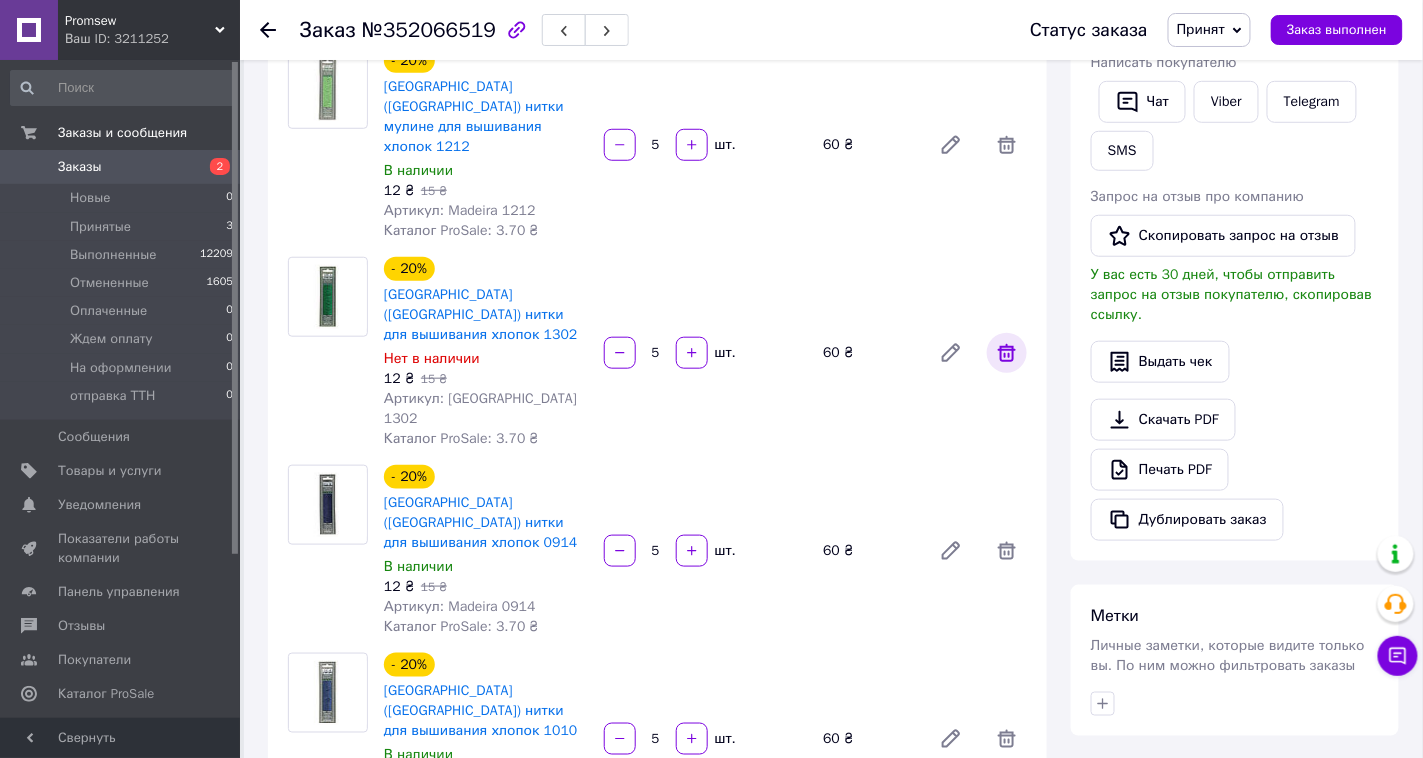 click 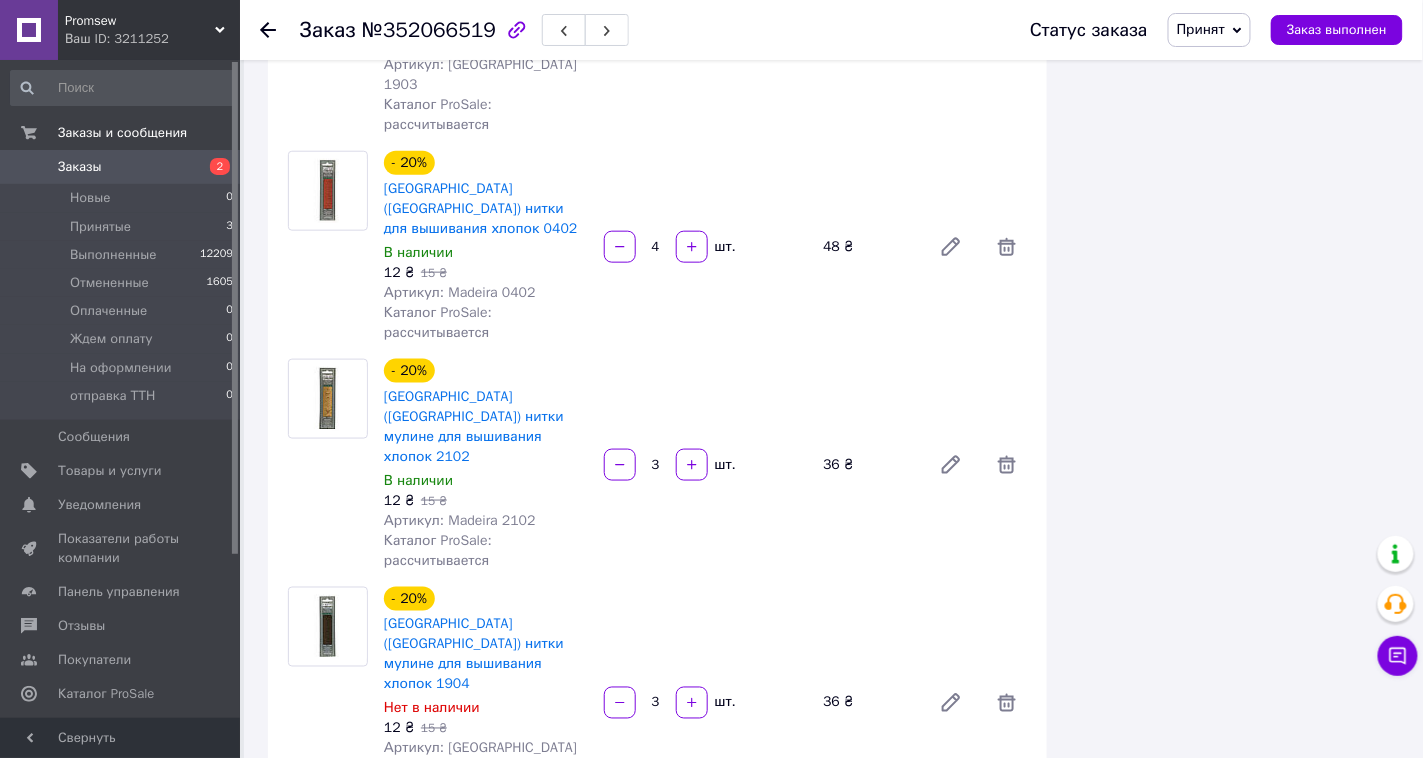 scroll, scrollTop: 2777, scrollLeft: 0, axis: vertical 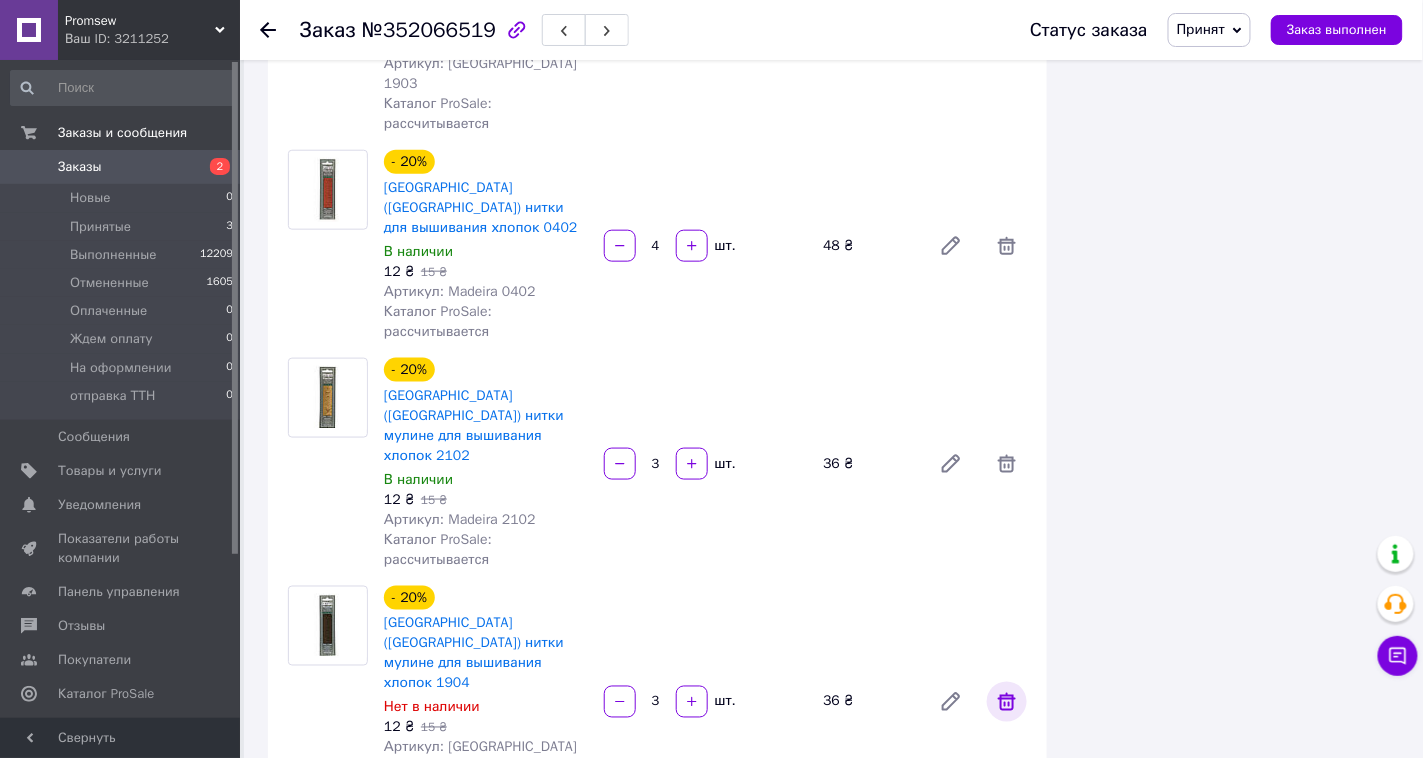 click 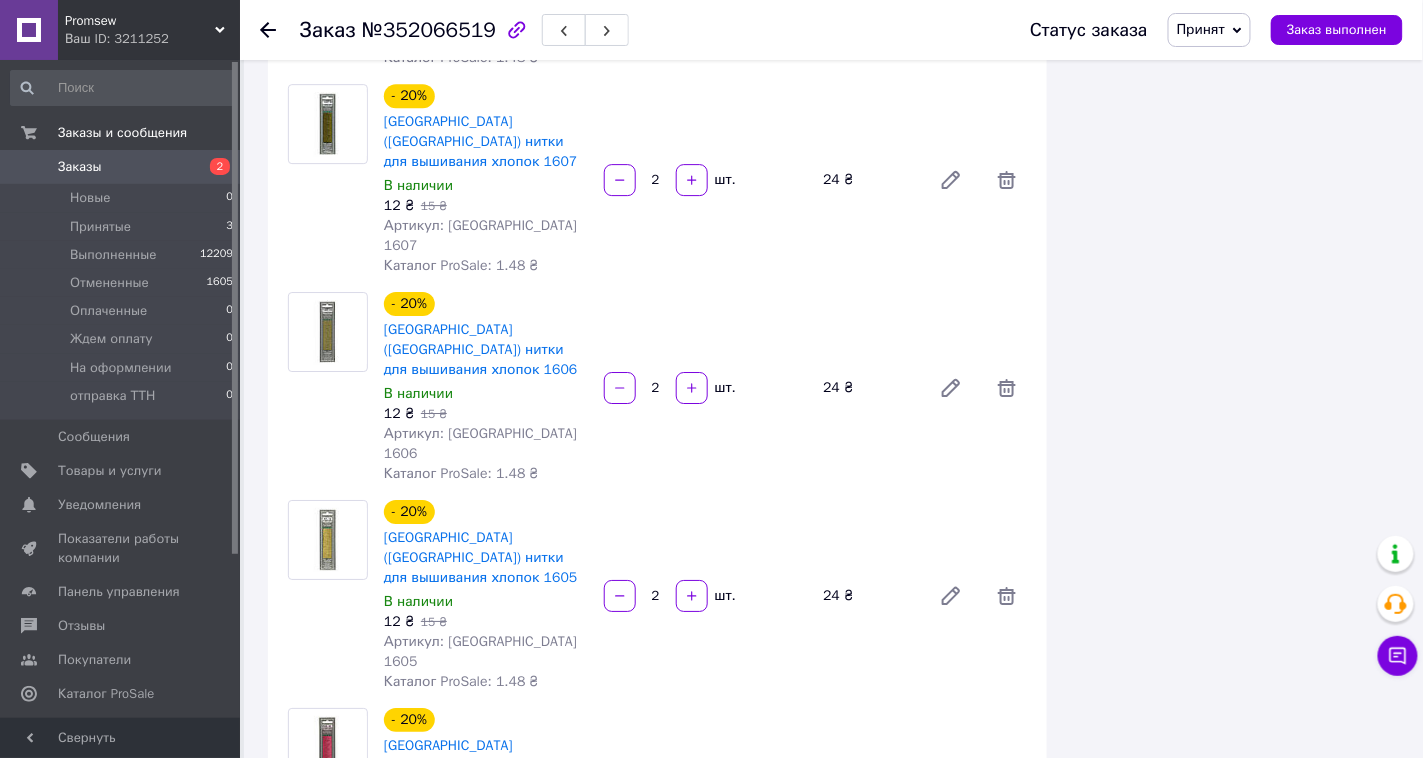 scroll, scrollTop: 6352, scrollLeft: 0, axis: vertical 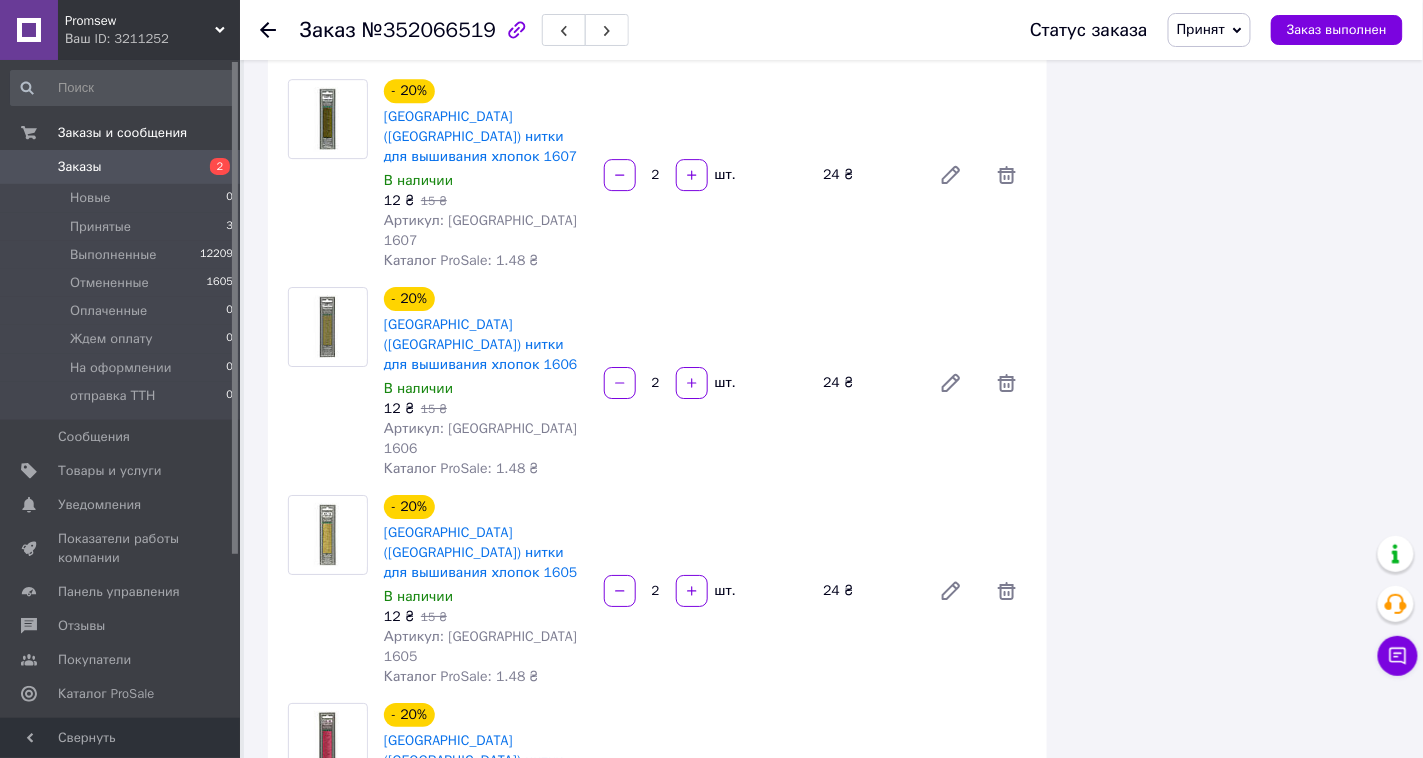 click 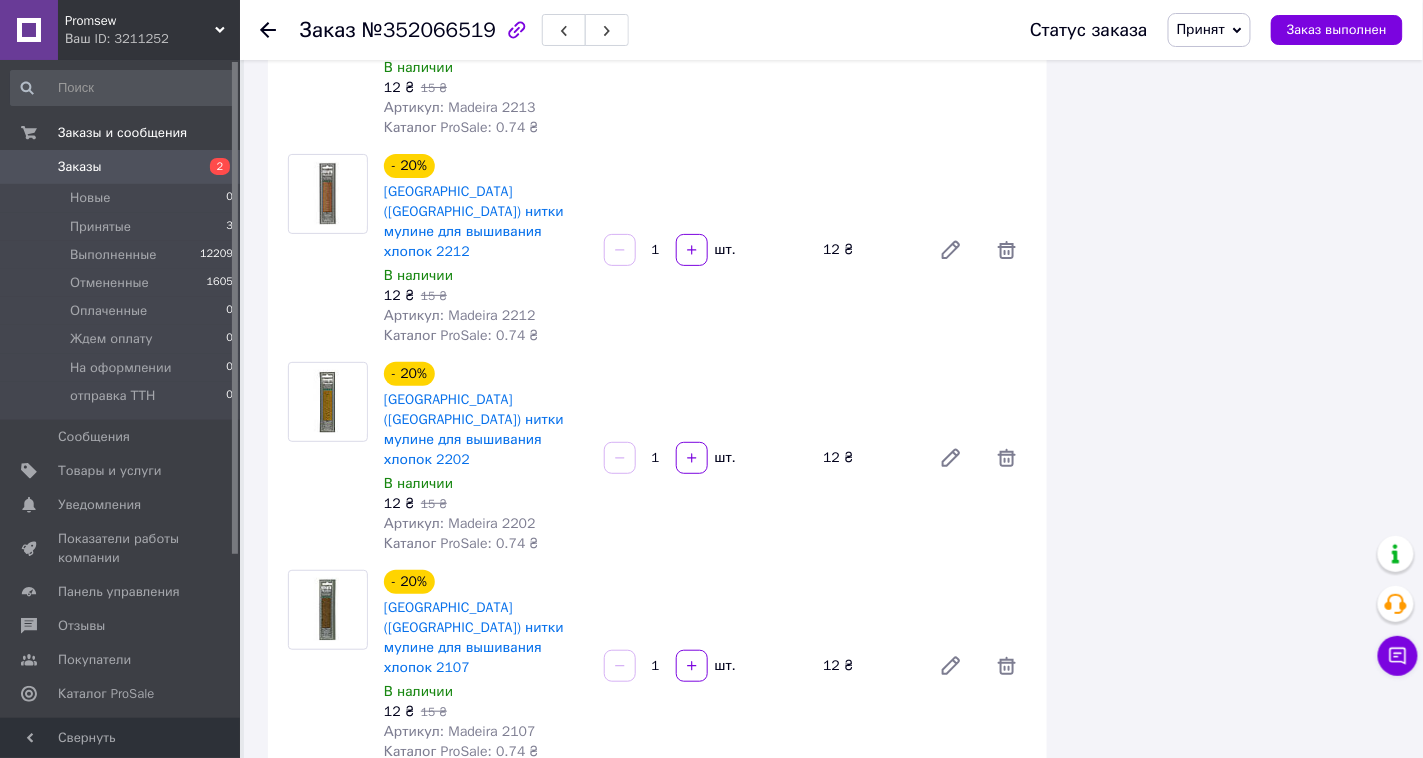scroll, scrollTop: 9168, scrollLeft: 0, axis: vertical 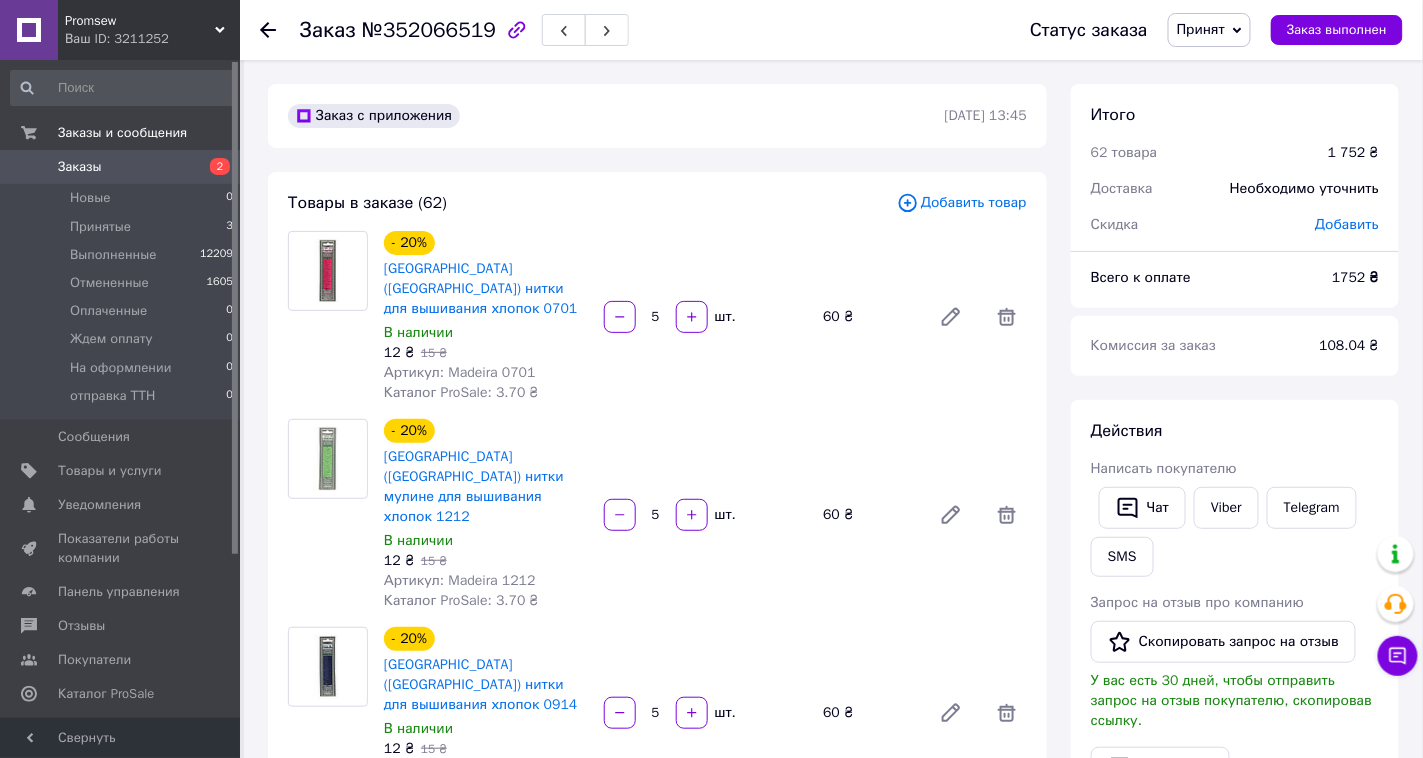 click on "Действия Написать покупателю   Чат Viber Telegram SMS Запрос на отзыв про компанию   Скопировать запрос на отзыв У вас есть 30 дней, чтобы отправить запрос на отзыв покупателю, скопировав ссылку.   Выдать чек   Скачать PDF   Печать PDF   Дублировать заказ" at bounding box center (1235, 683) 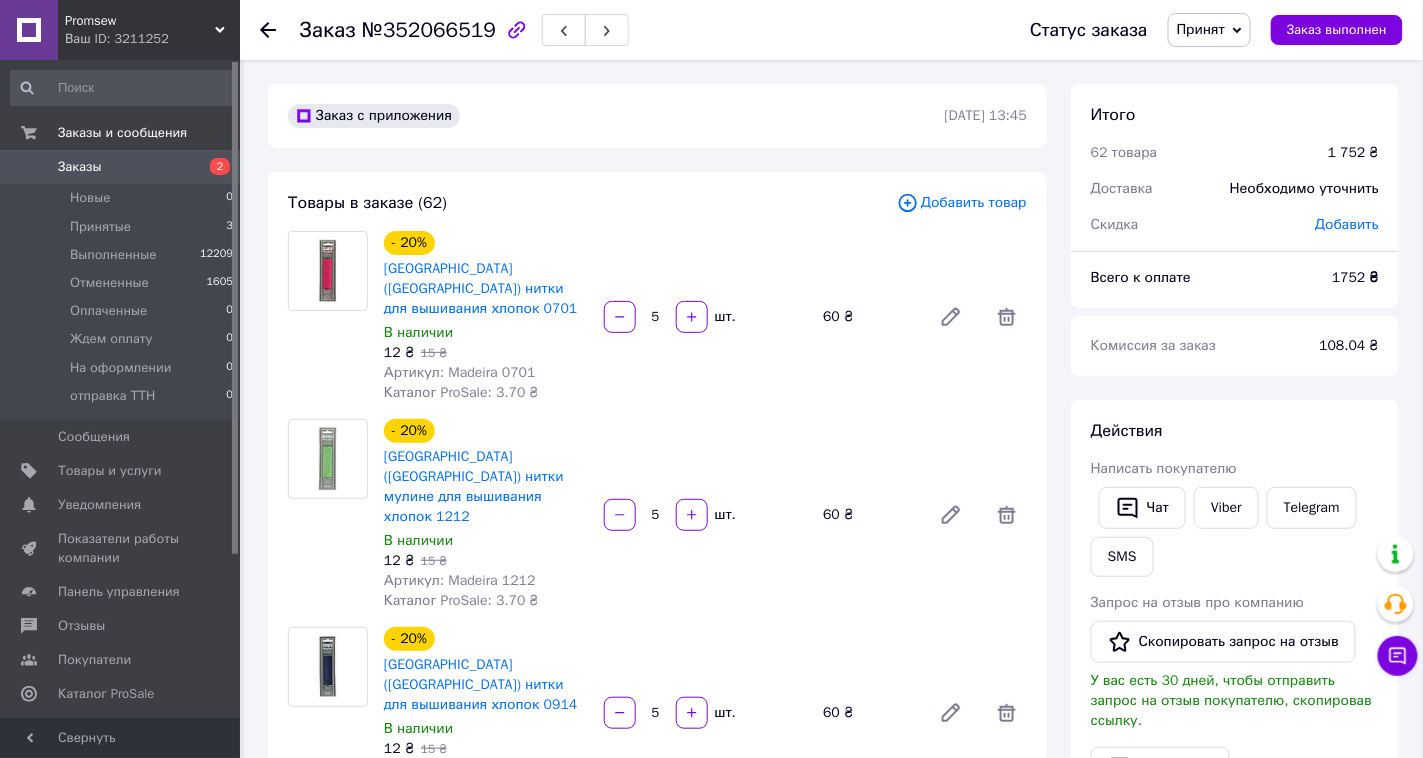 click 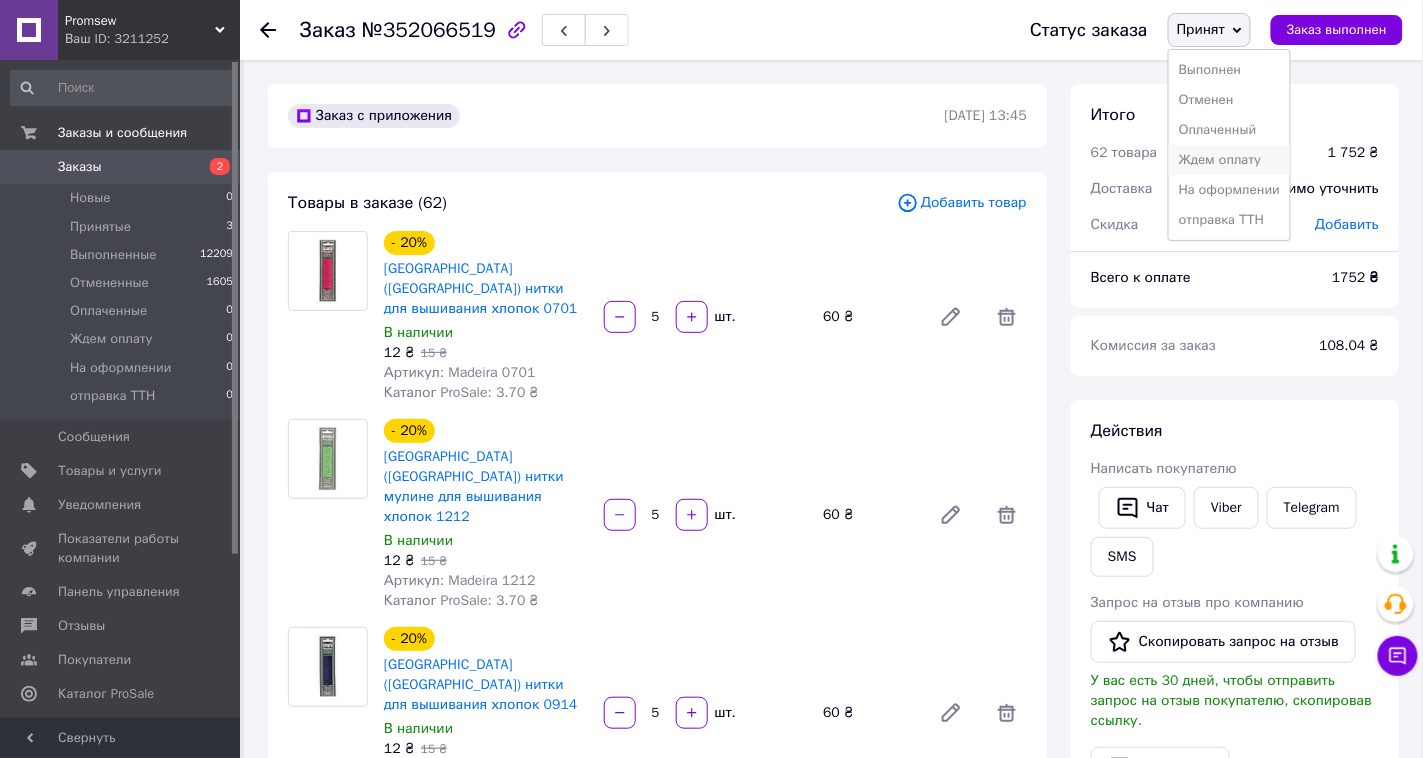 click on "Ждем оплату" at bounding box center [1230, 160] 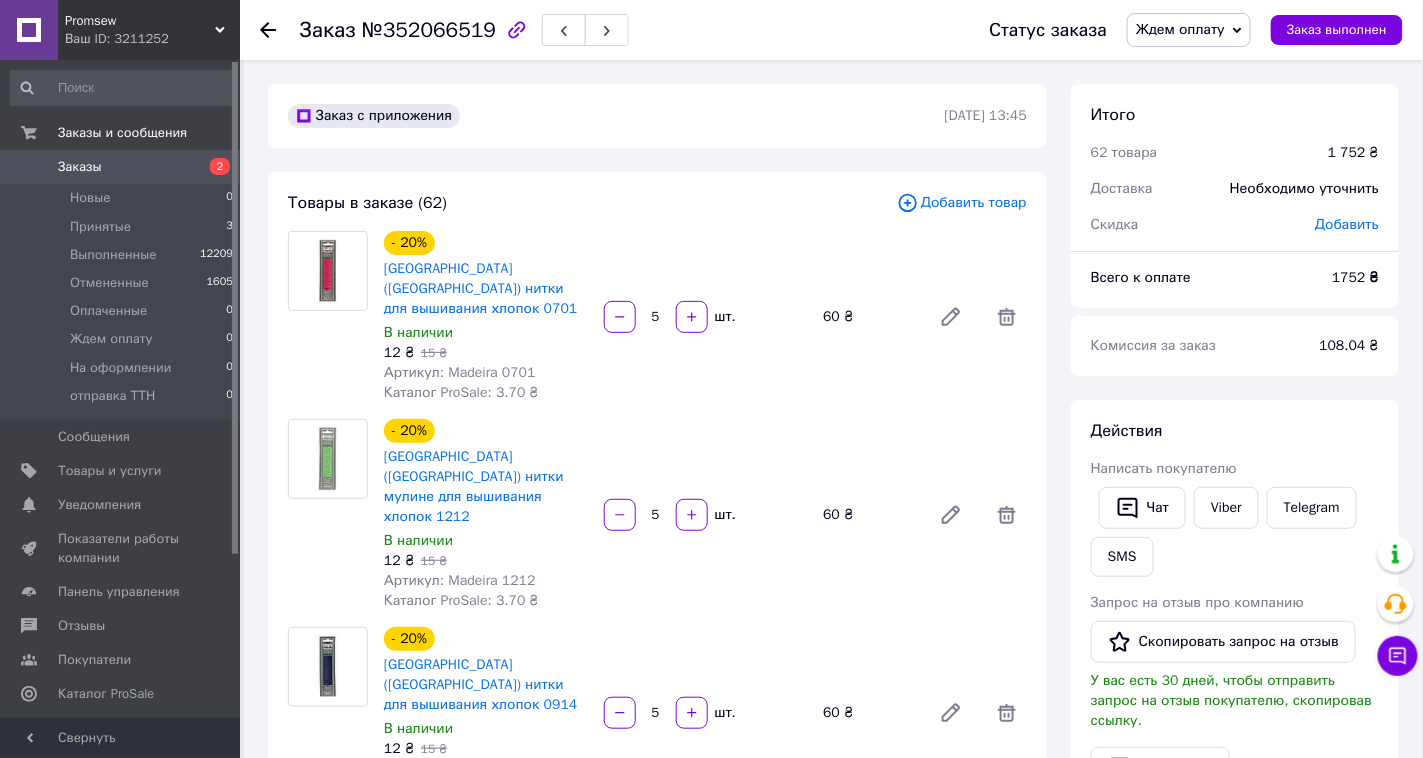 click 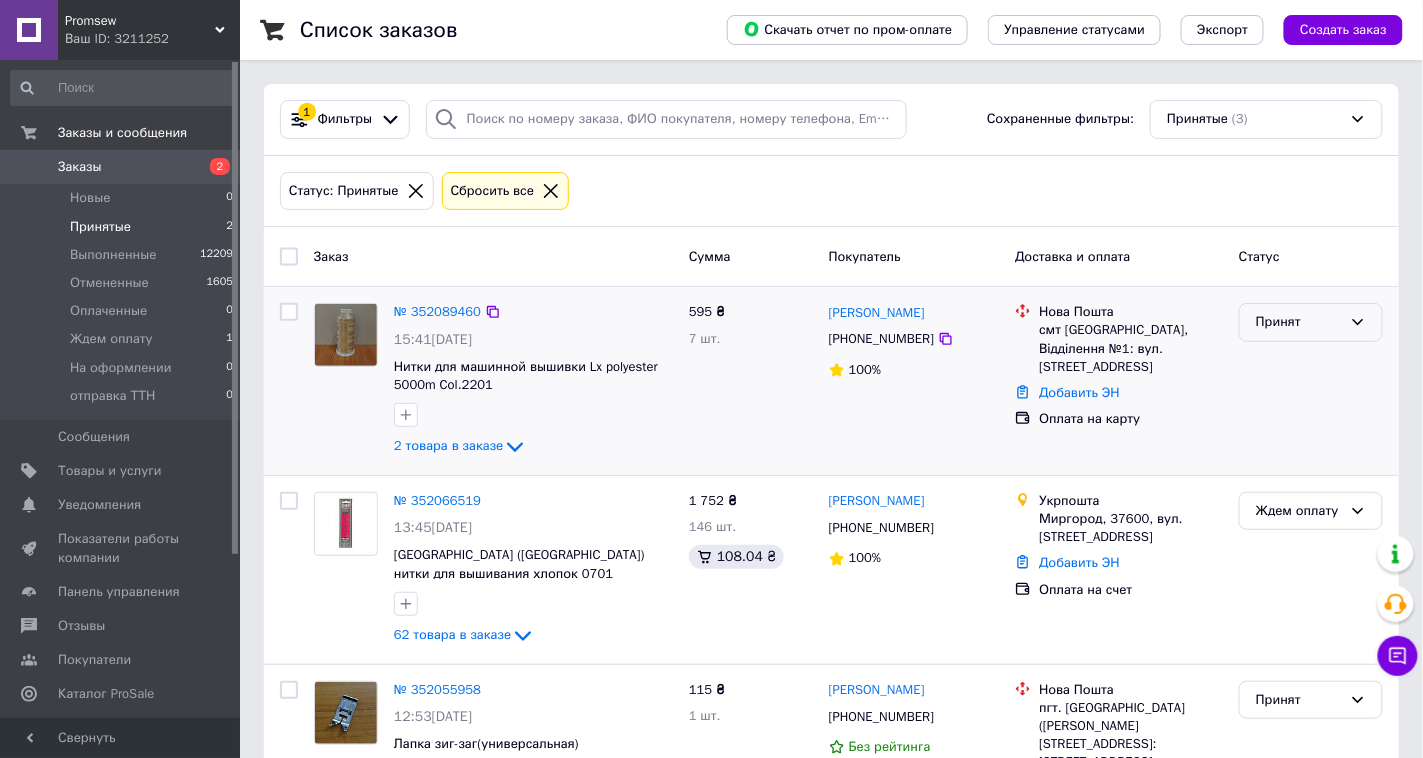 click 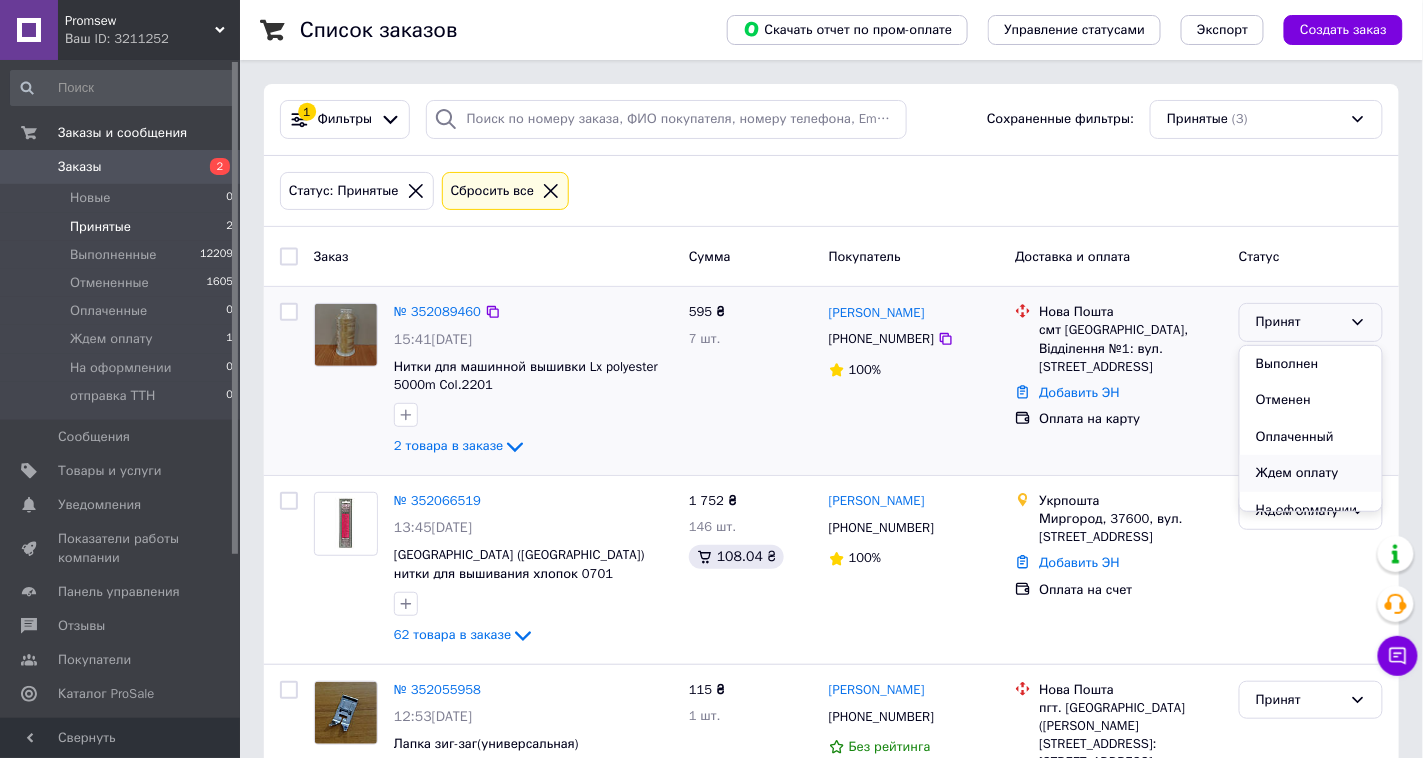 click on "Ждем оплату" at bounding box center [1311, 473] 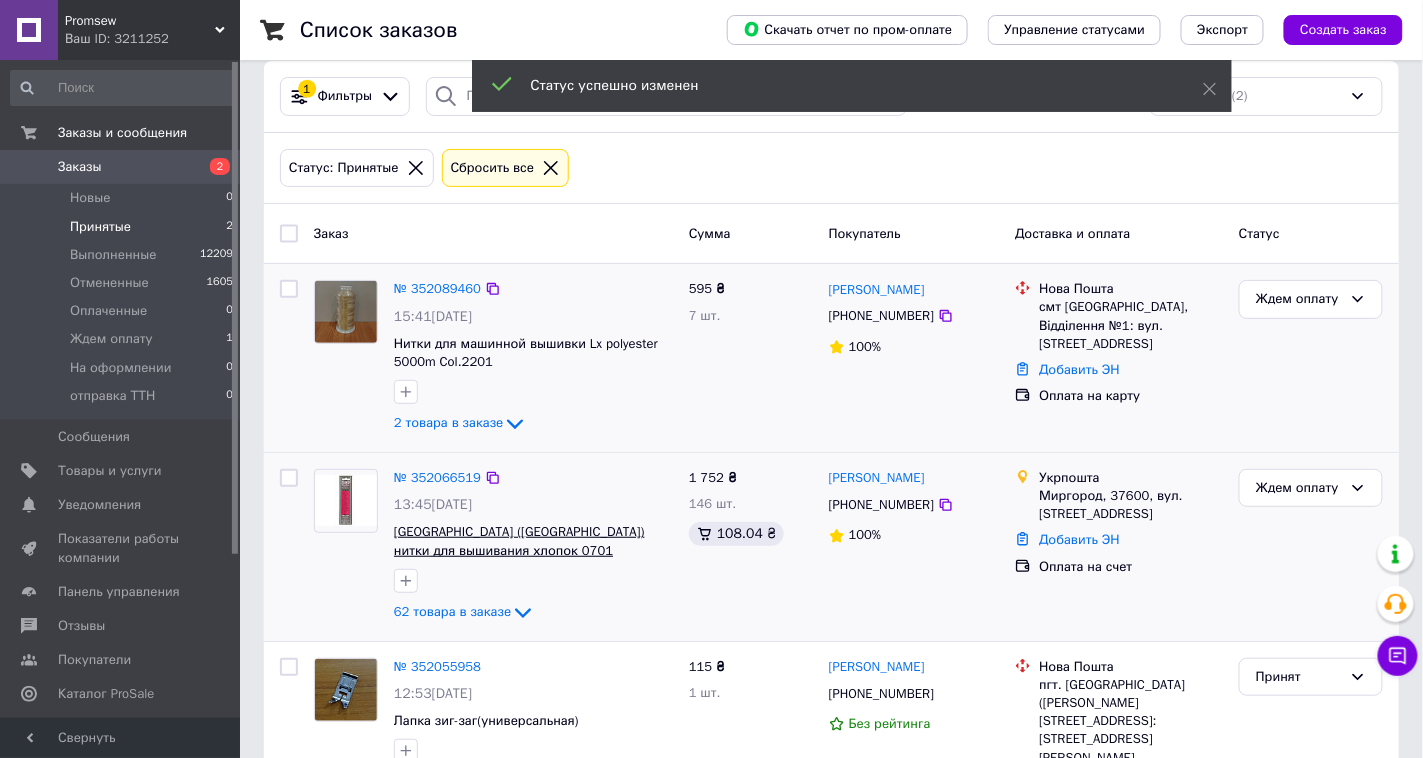 scroll, scrollTop: 0, scrollLeft: 0, axis: both 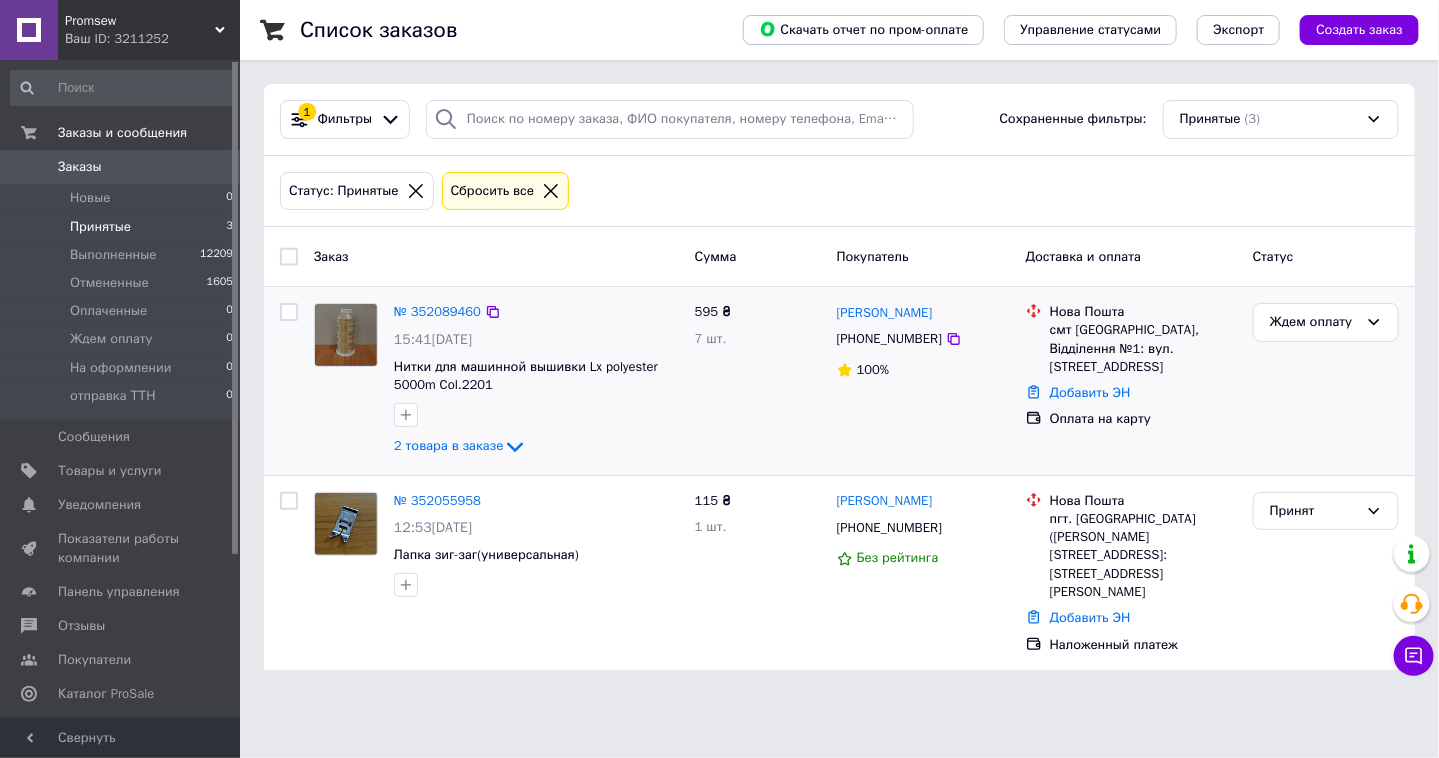 click on "Ждем оплату" at bounding box center [1326, 381] 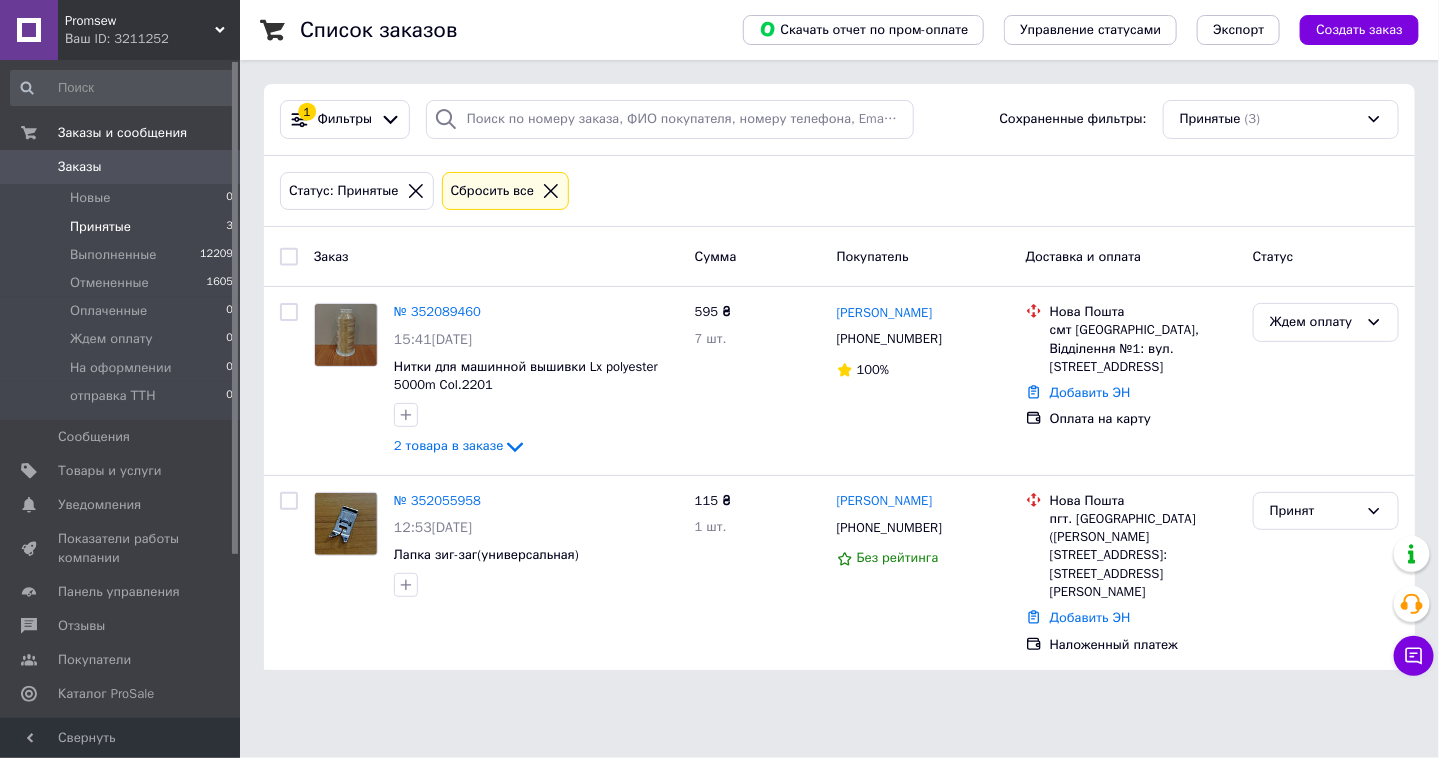 click on "Принятые 3" at bounding box center (122, 227) 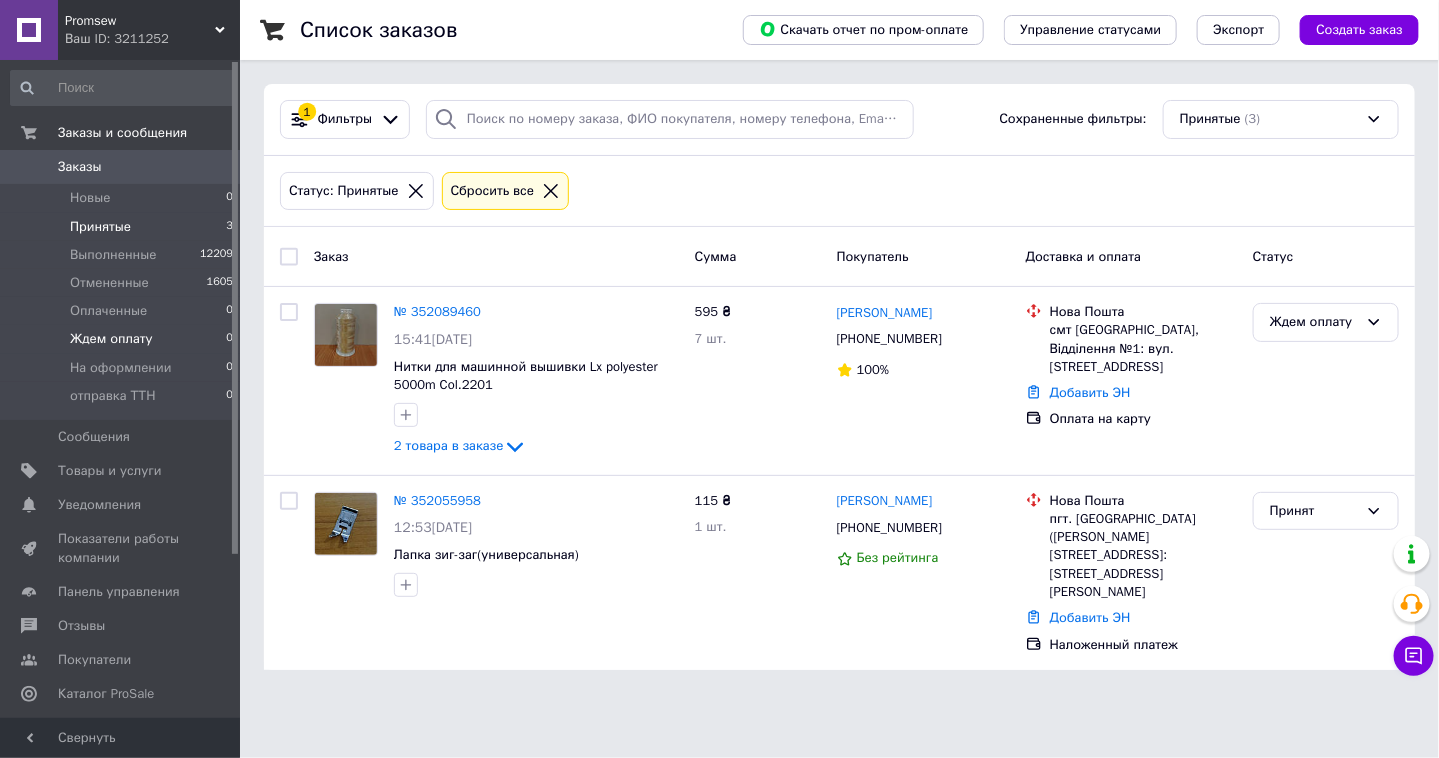 click on "Ждем оплату  0" at bounding box center [122, 339] 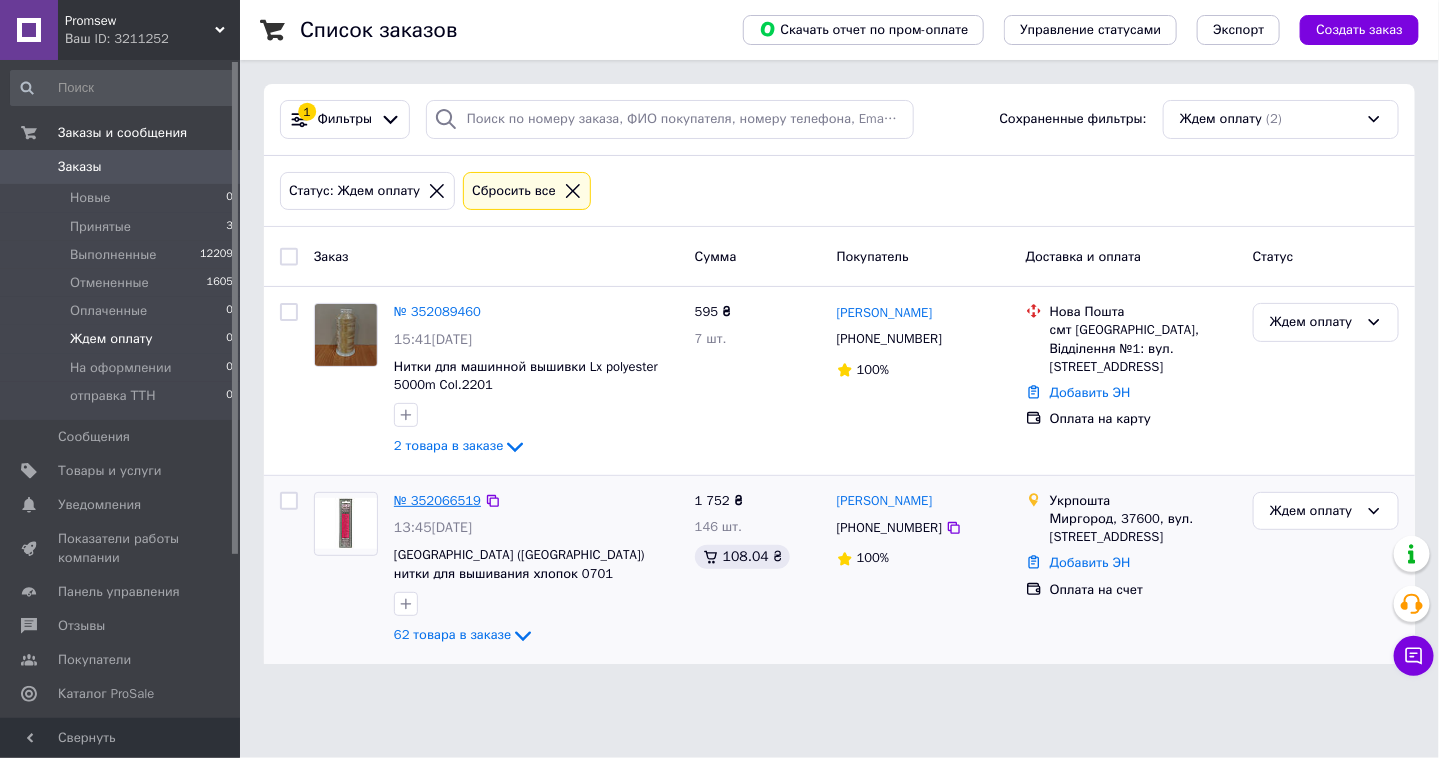 click on "№ 352066519" at bounding box center (437, 500) 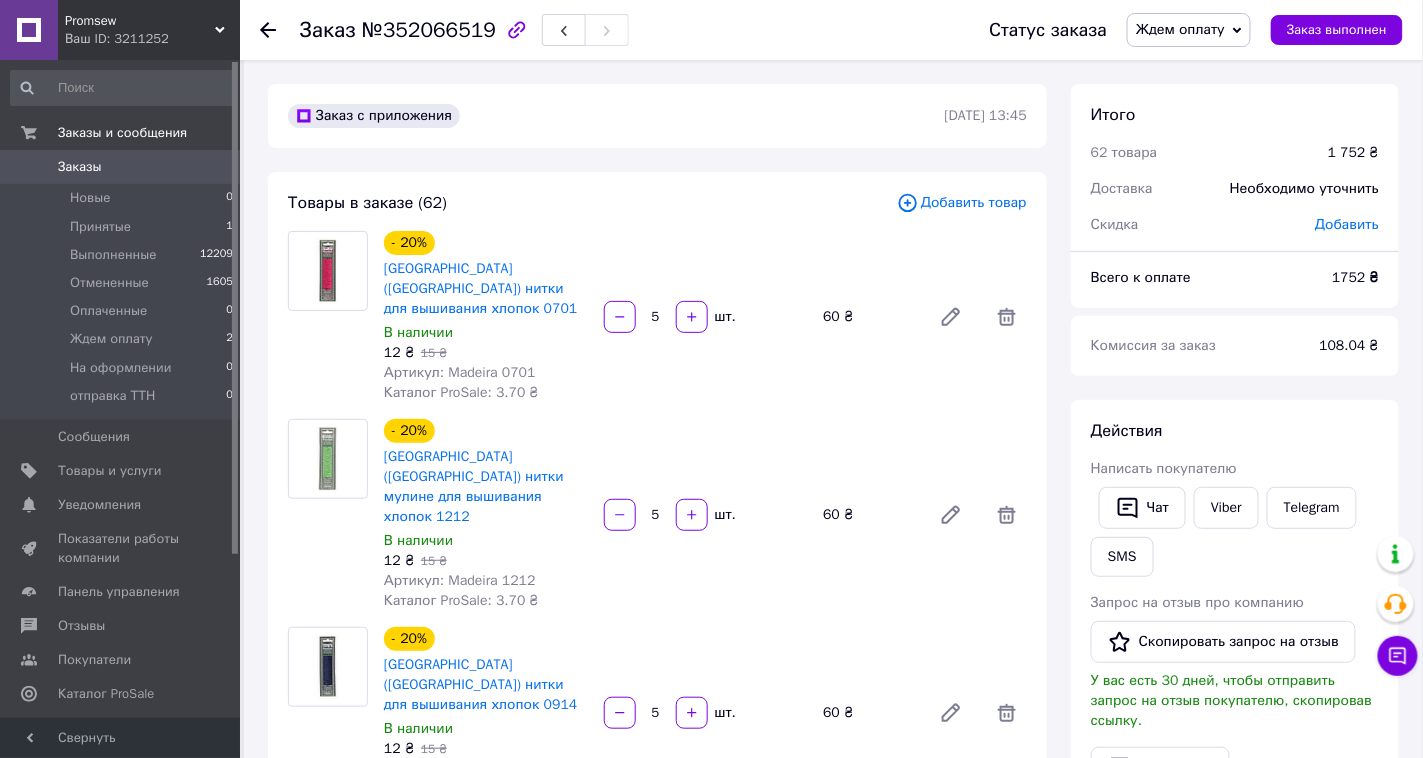 click on "Действия" at bounding box center [1235, 431] 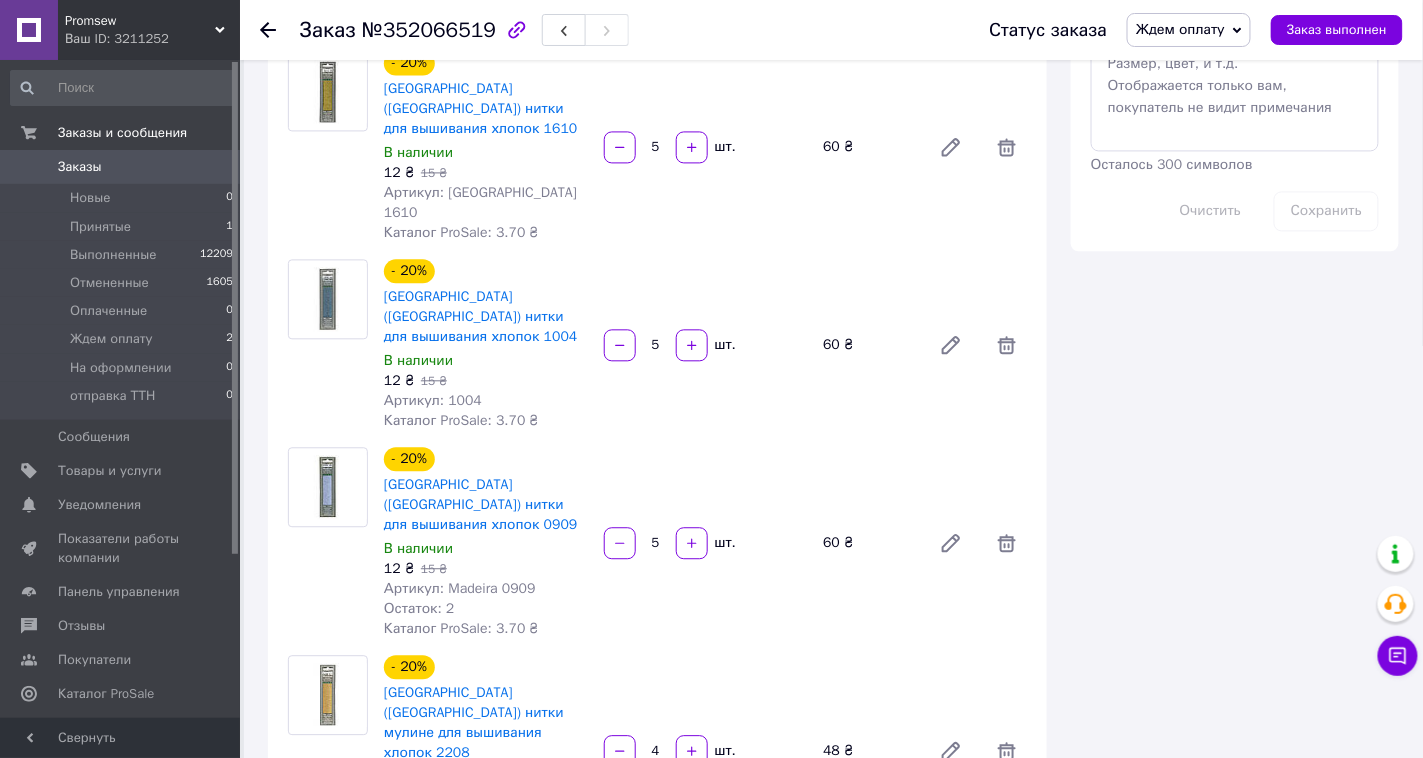 scroll, scrollTop: 1184, scrollLeft: 0, axis: vertical 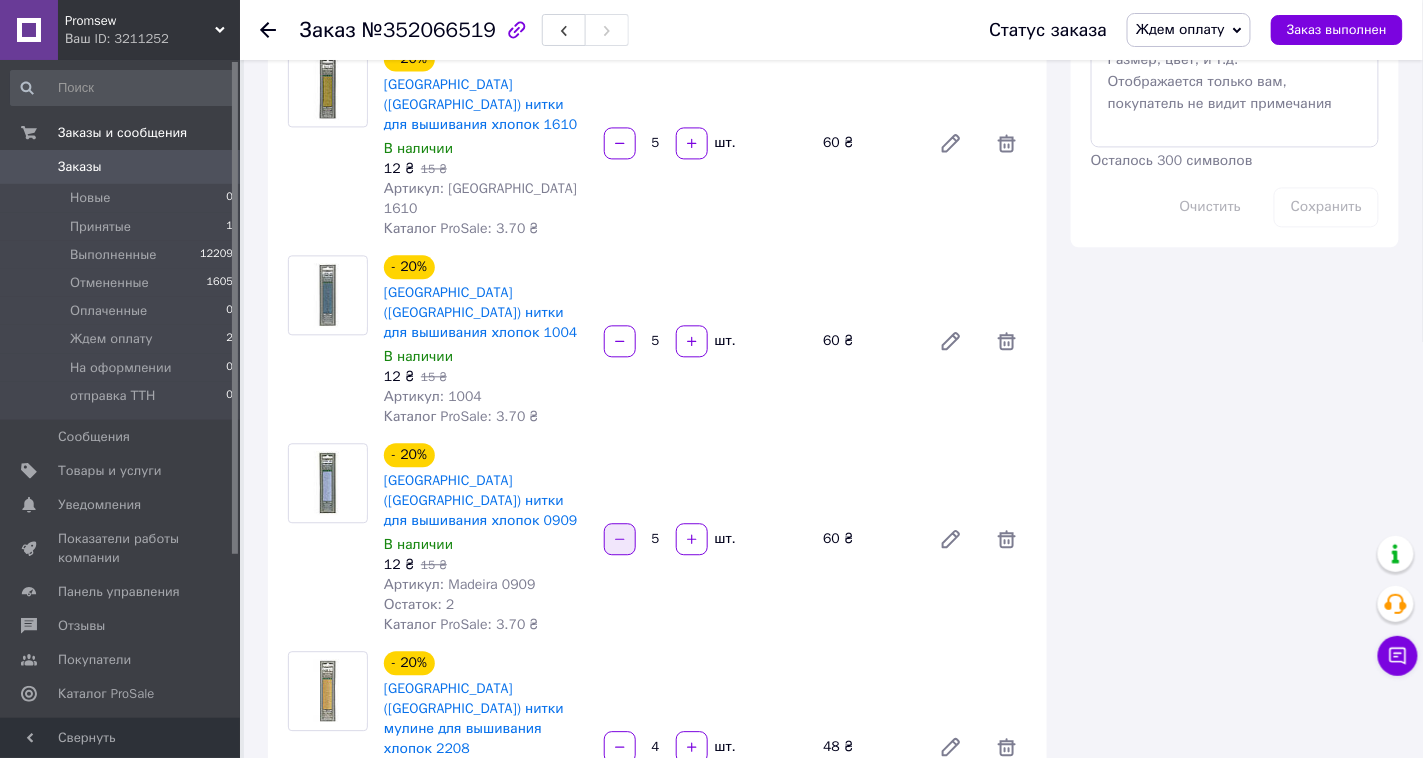 click at bounding box center (620, 539) 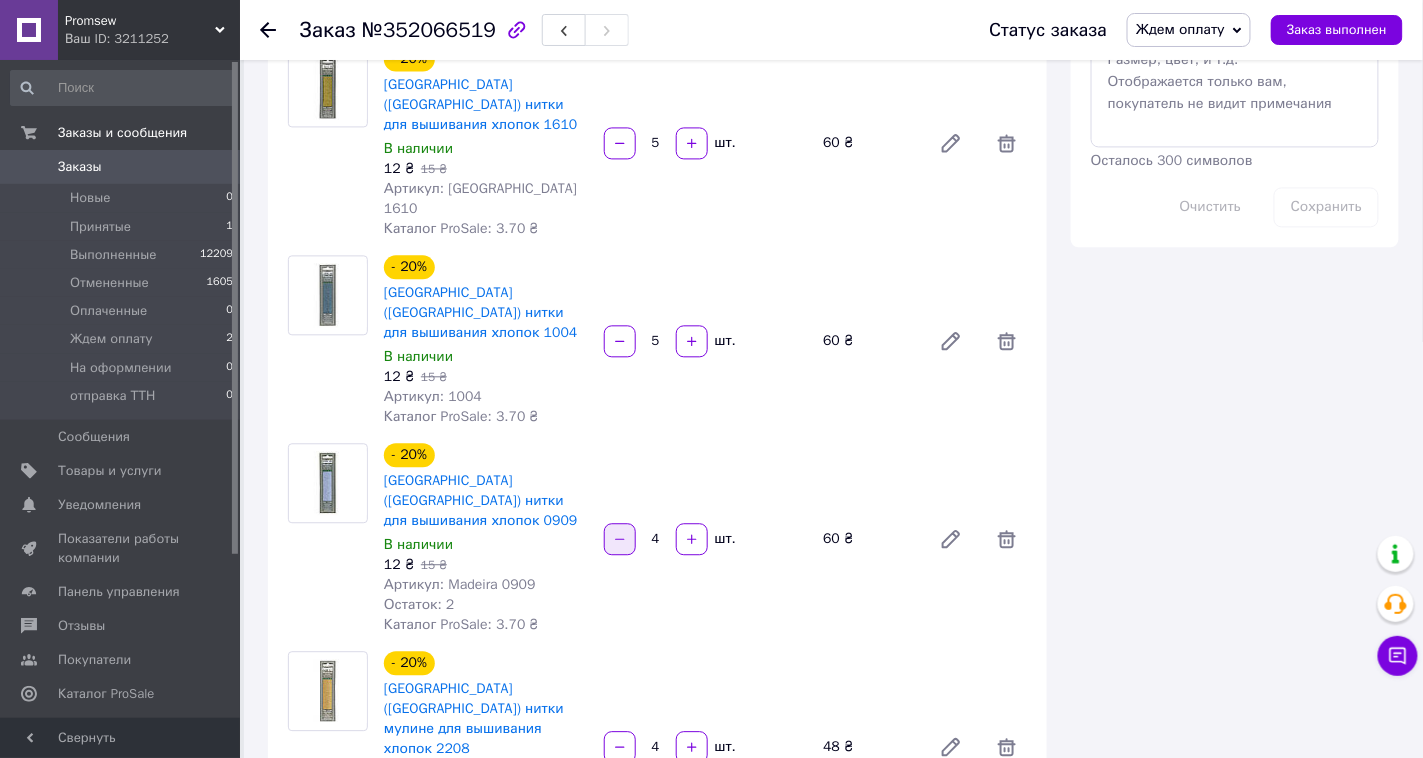 click at bounding box center [620, 539] 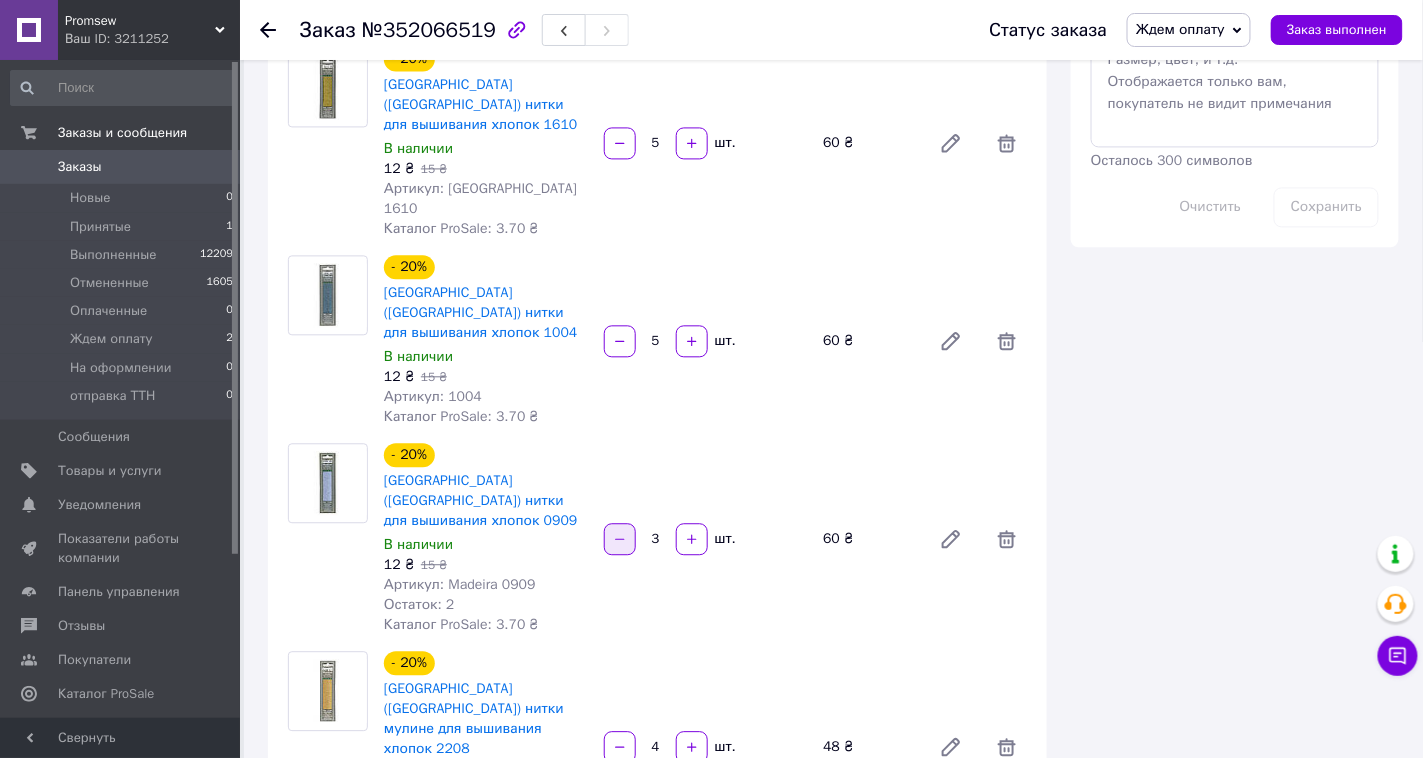 click at bounding box center [620, 539] 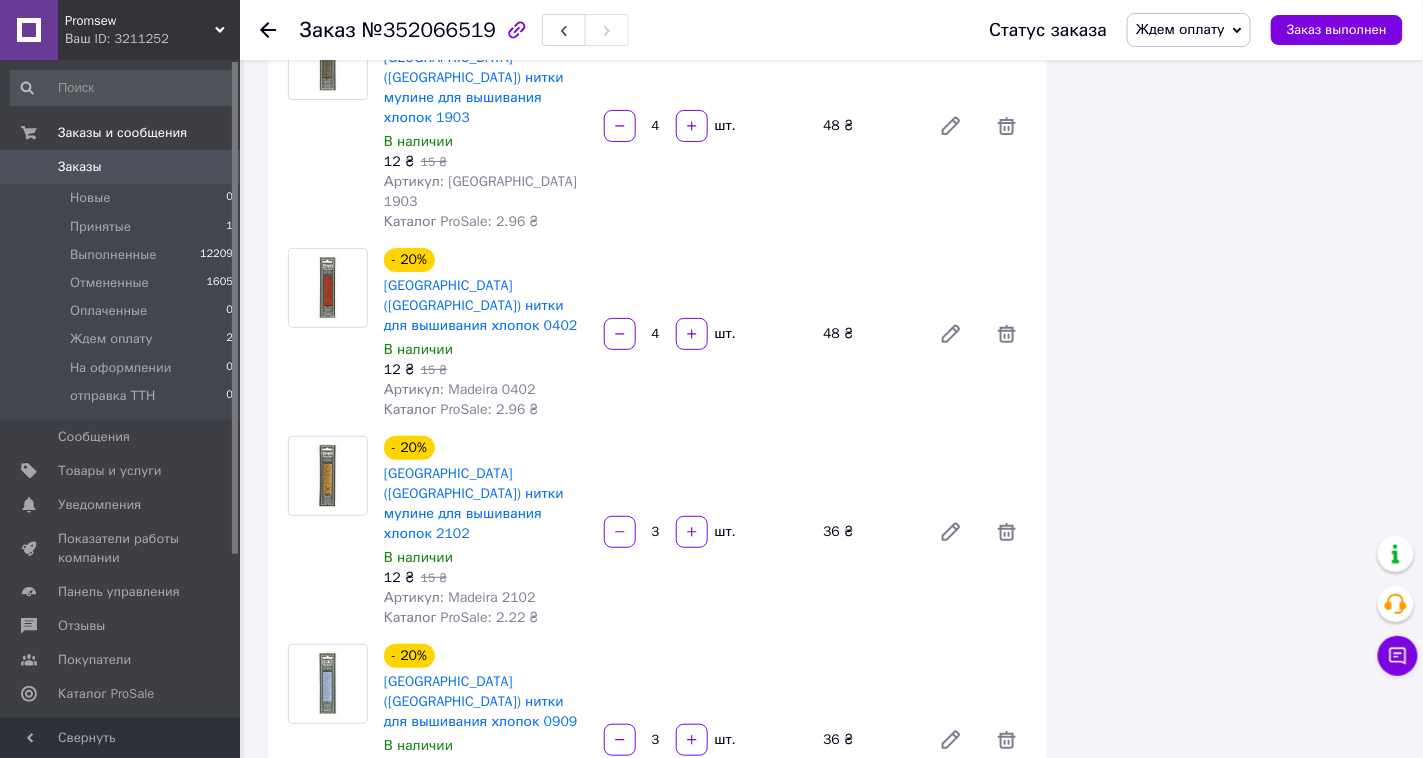 scroll, scrollTop: 2222, scrollLeft: 0, axis: vertical 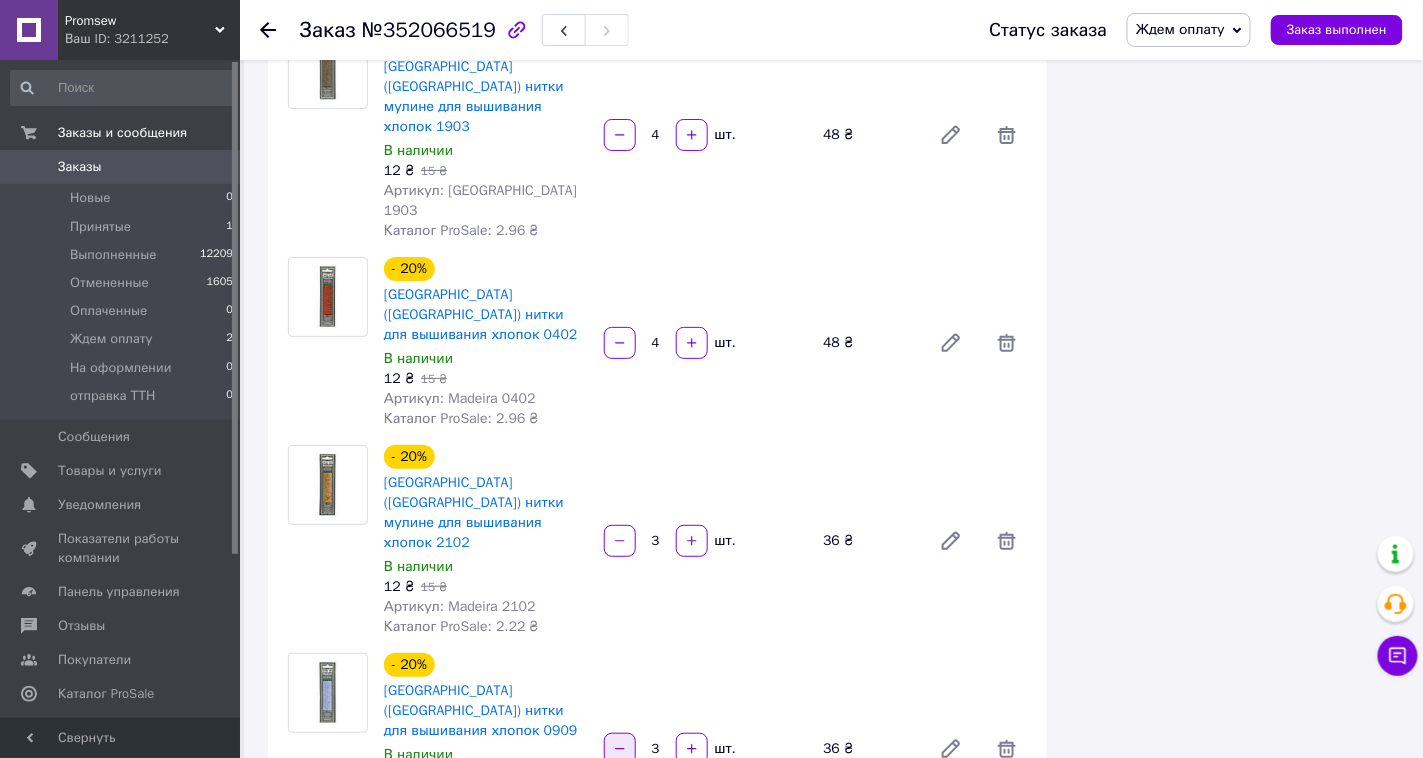 click 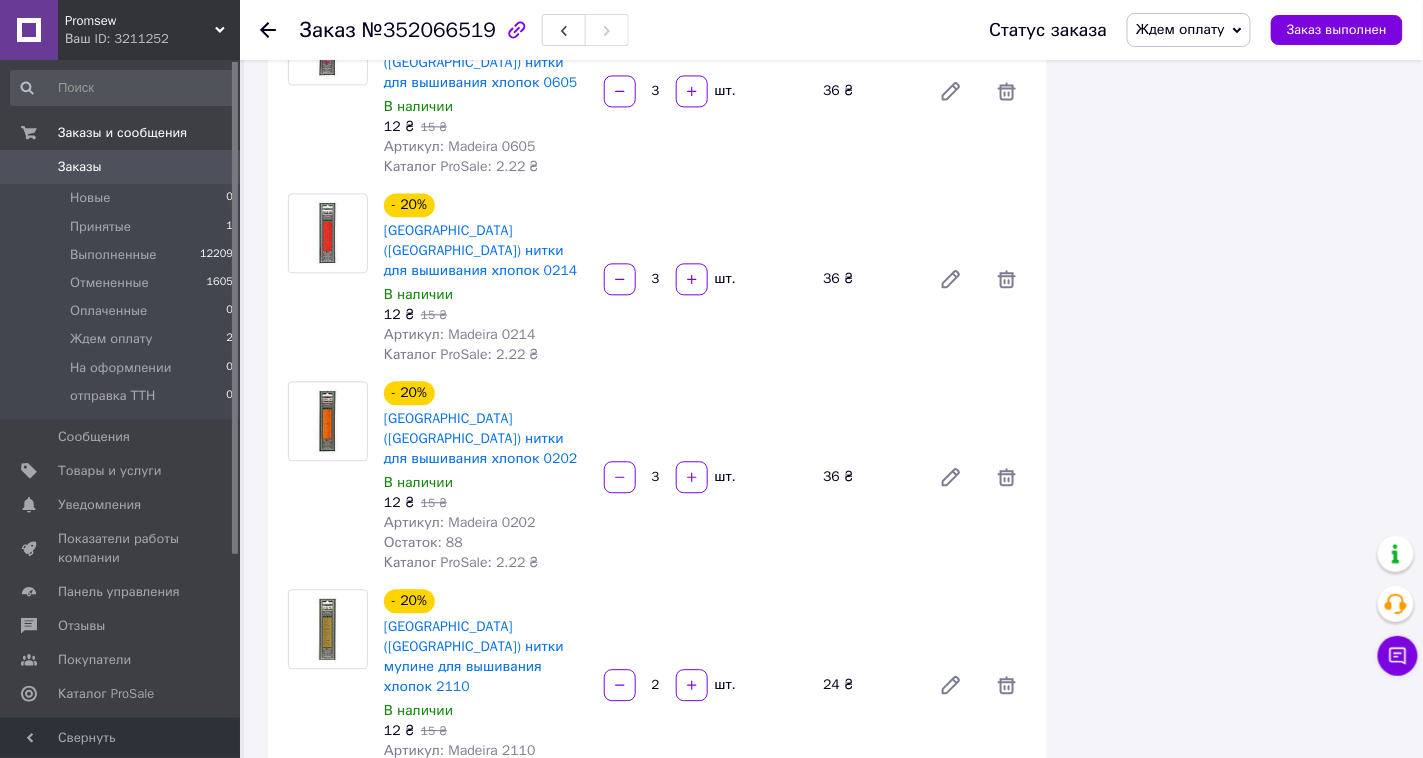 scroll, scrollTop: 3481, scrollLeft: 0, axis: vertical 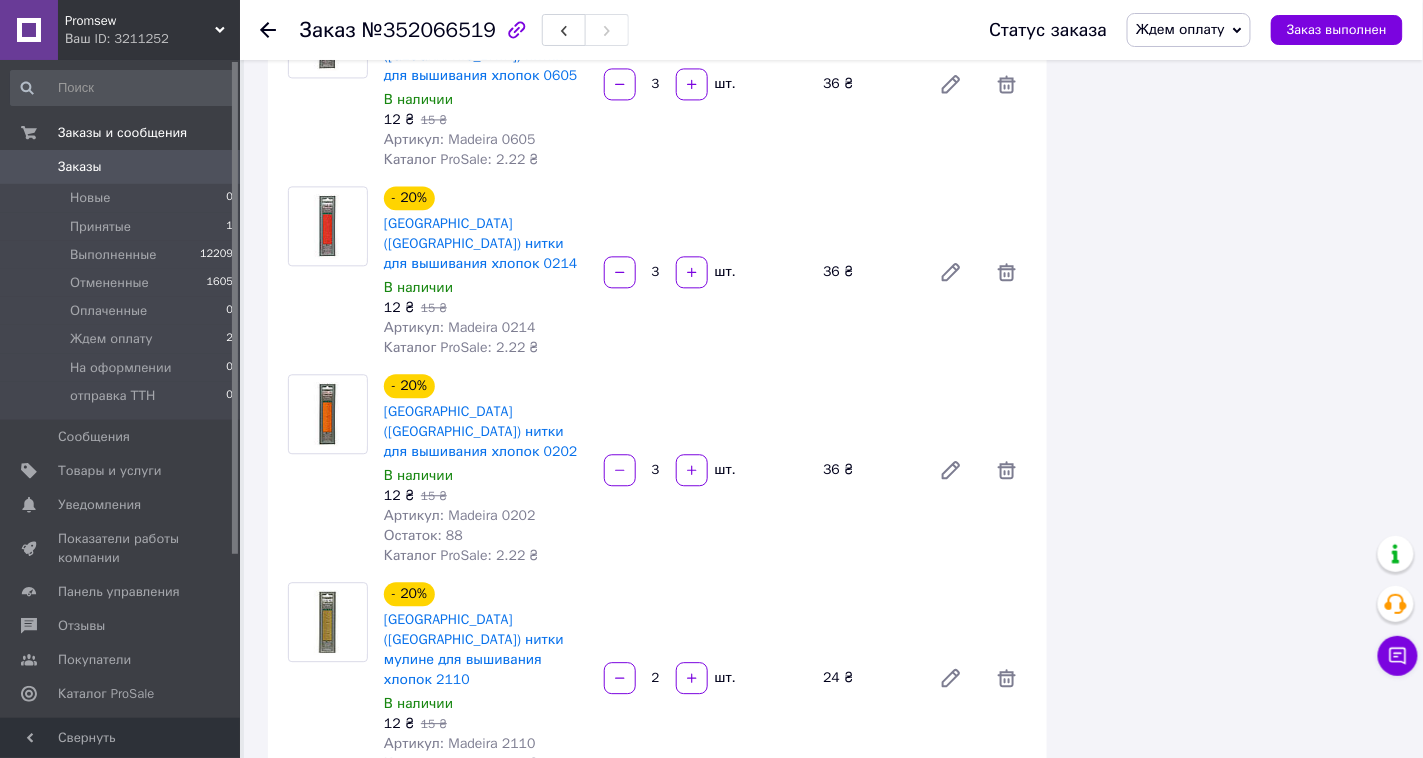click on "Итого 62 товара 1 716 ₴ Доставка Необходимо уточнить Скидка Добавить Всего к оплате 1716 ₴ Комиссия за заказ 105.82 ₴ Действия Написать покупателю   Чат Viber Telegram SMS Запрос на отзыв про компанию   Скопировать запрос на отзыв У вас есть 30 дней, чтобы отправить запрос на отзыв покупателю, скопировав ссылку.   Выдать чек   Скачать PDF   Печать PDF   Дублировать заказ Метки Личные заметки, которые видите только вы. По ним можно фильтровать заказы Примечания Осталось 300 символов Очистить Сохранить" at bounding box center [1235, 3757] 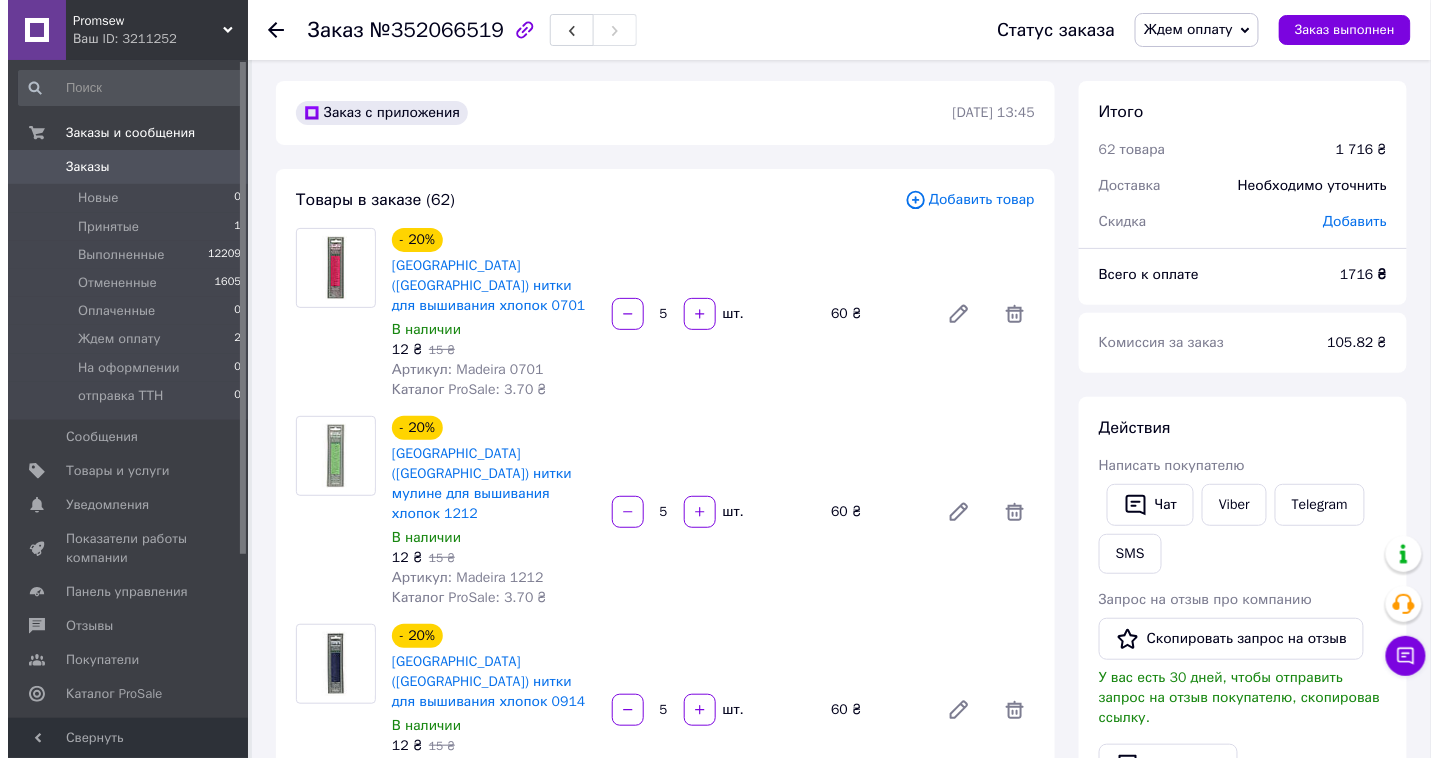 scroll, scrollTop: 0, scrollLeft: 0, axis: both 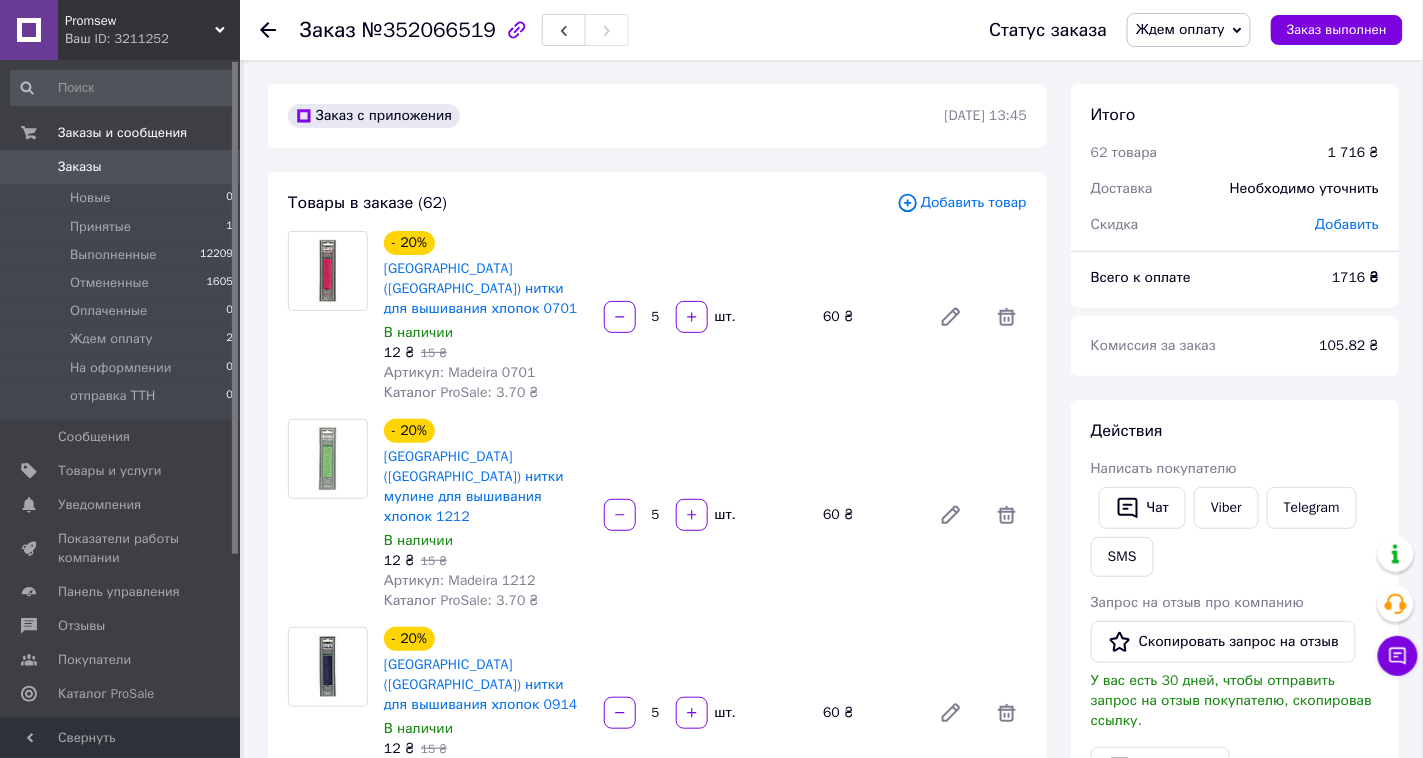 click on "Итого 62 товара 1 716 ₴ Доставка Необходимо уточнить Скидка Добавить Всего к оплате 1716 ₴ Комиссия за заказ 105.82 ₴ Действия Написать покупателю   Чат Viber Telegram SMS Запрос на отзыв про компанию   Скопировать запрос на отзыв У вас есть 30 дней, чтобы отправить запрос на отзыв покупателю, скопировав ссылку.   Выдать чек   Скачать PDF   Печать PDF   Дублировать заказ Метки Личные заметки, которые видите только вы. По ним можно фильтровать заказы Примечания Осталось 300 символов Очистить Сохранить" at bounding box center (1235, 7238) 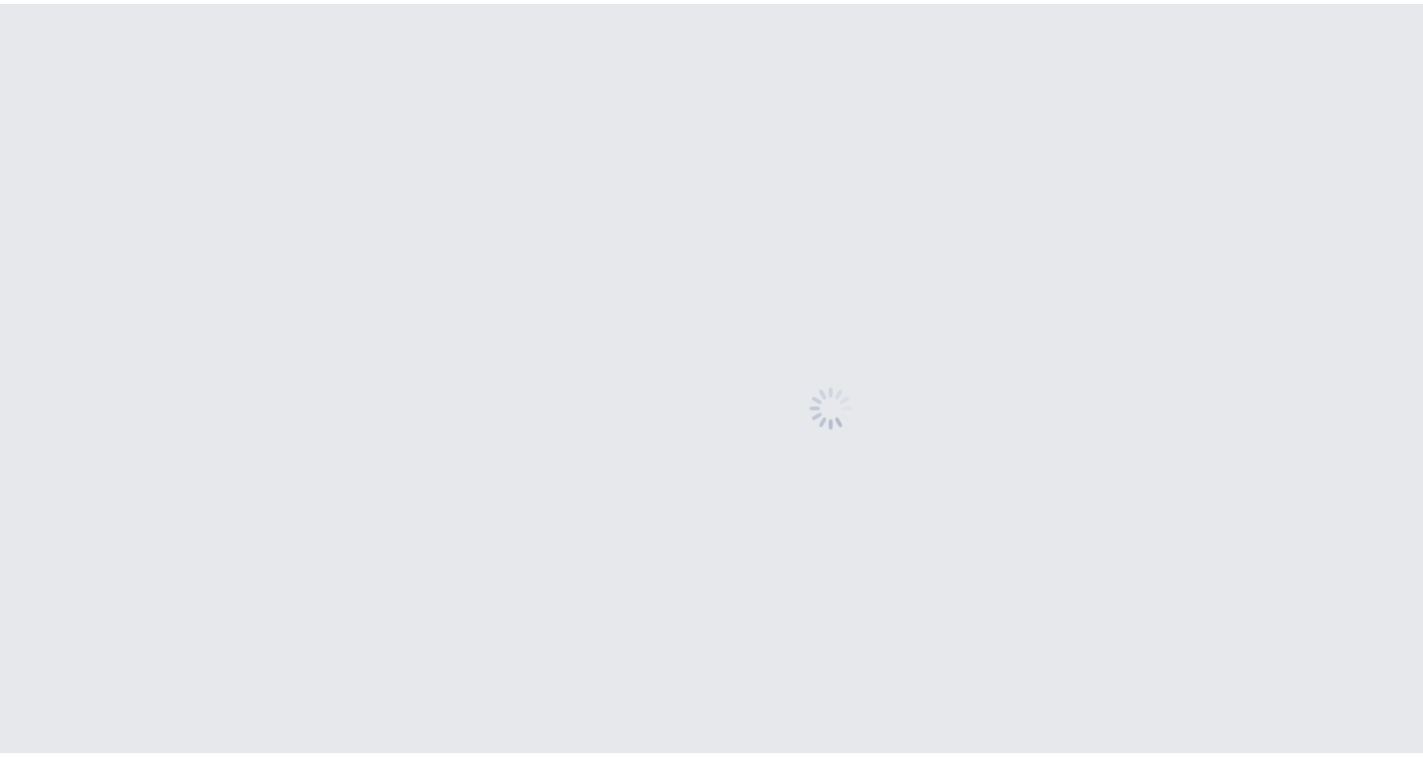 scroll, scrollTop: 0, scrollLeft: 0, axis: both 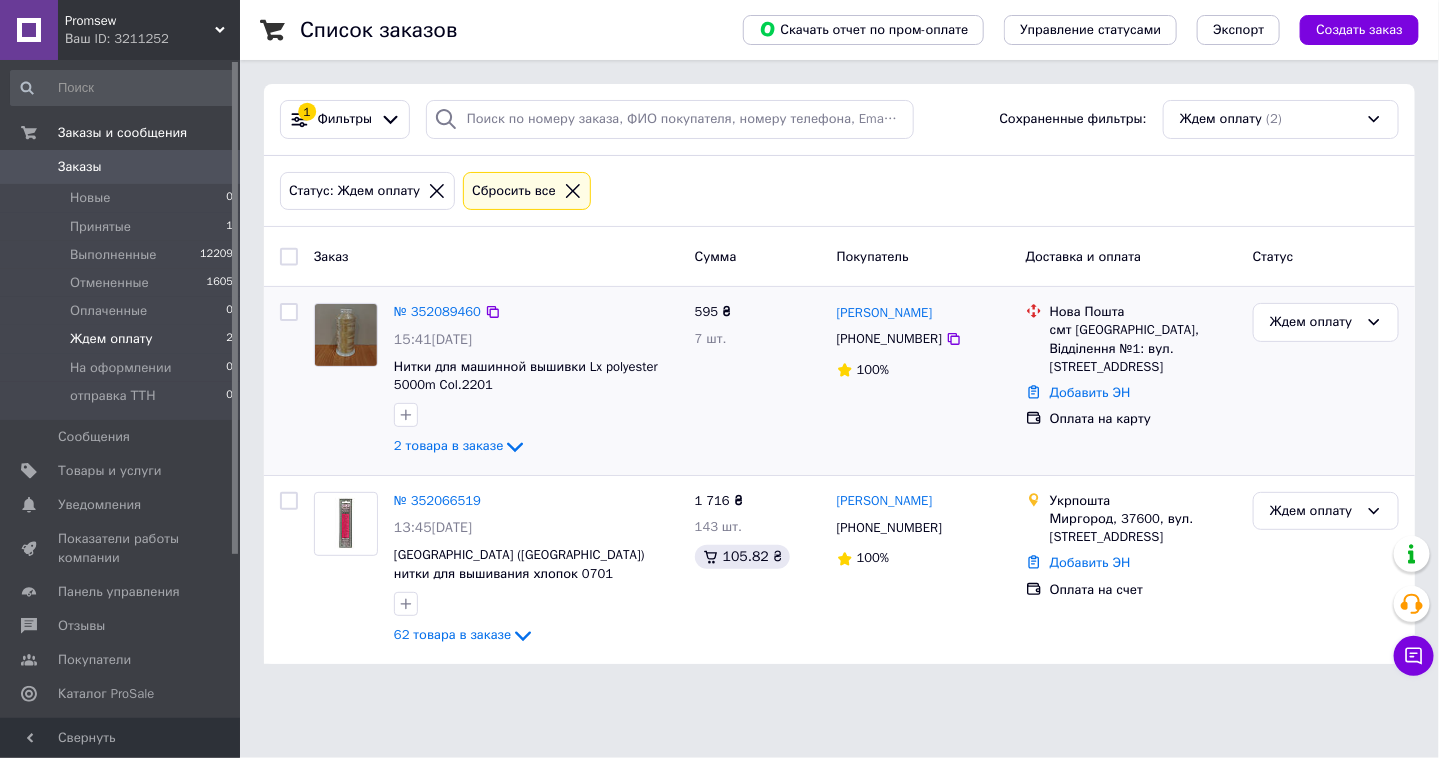 click on "Ждем оплату" at bounding box center (1326, 381) 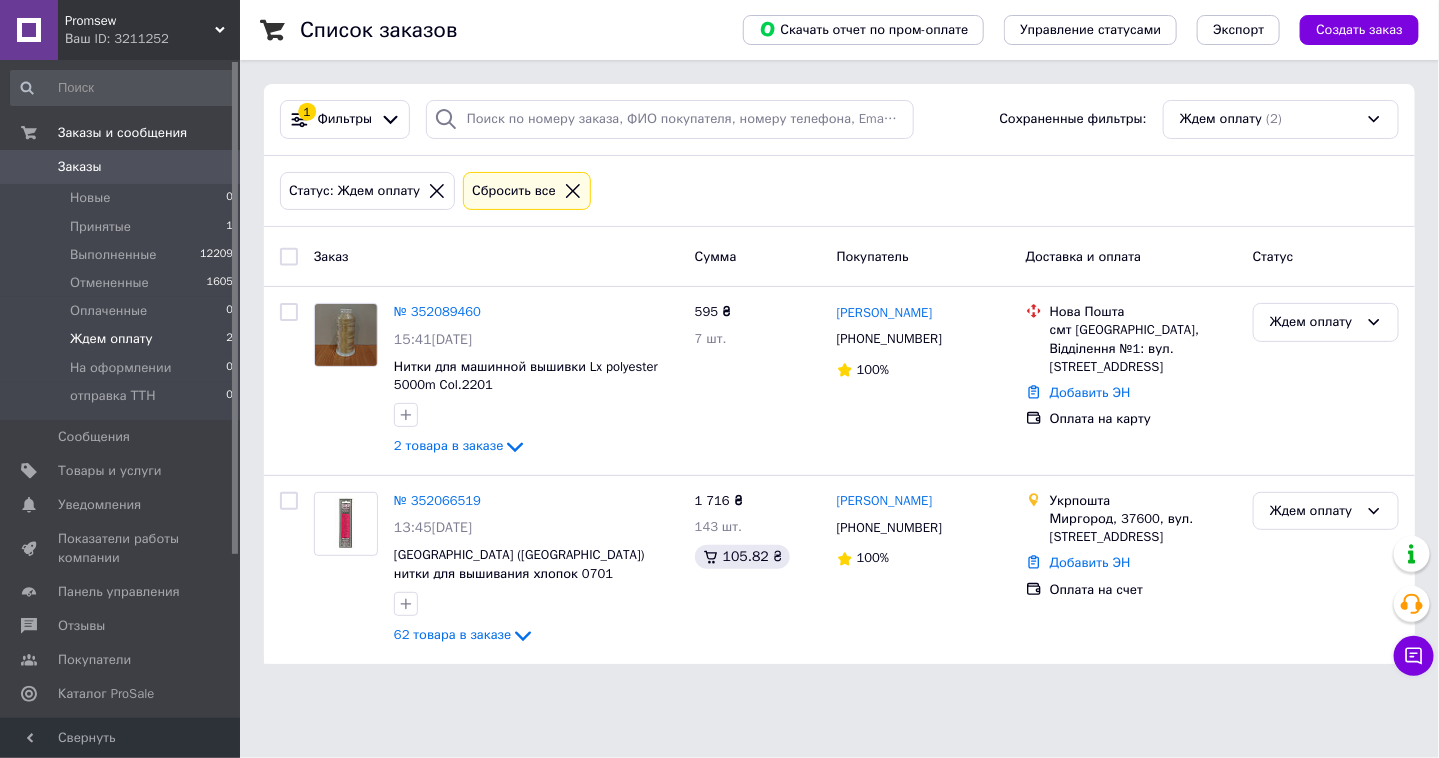 click on "Ждем оплату  2" at bounding box center [122, 339] 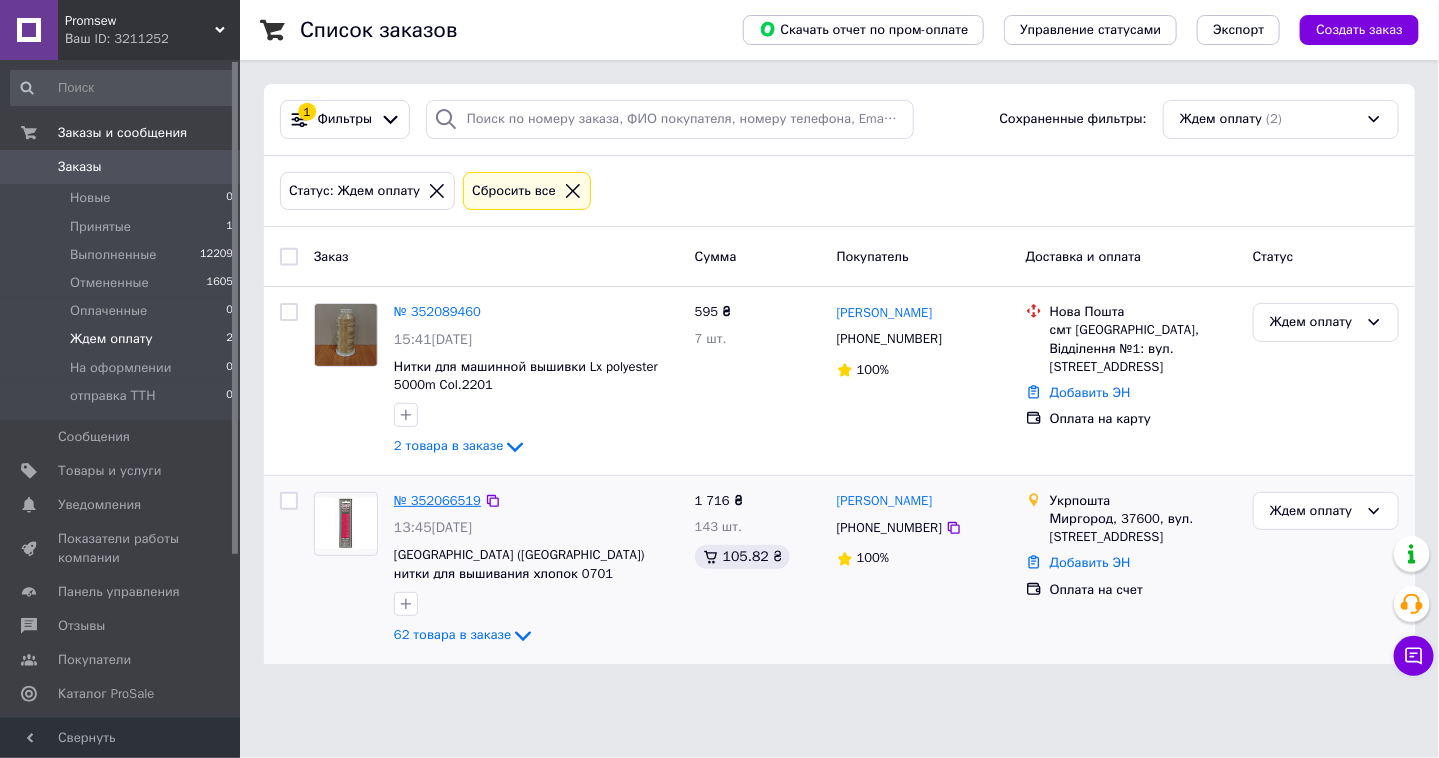 click on "№ 352066519" at bounding box center (437, 500) 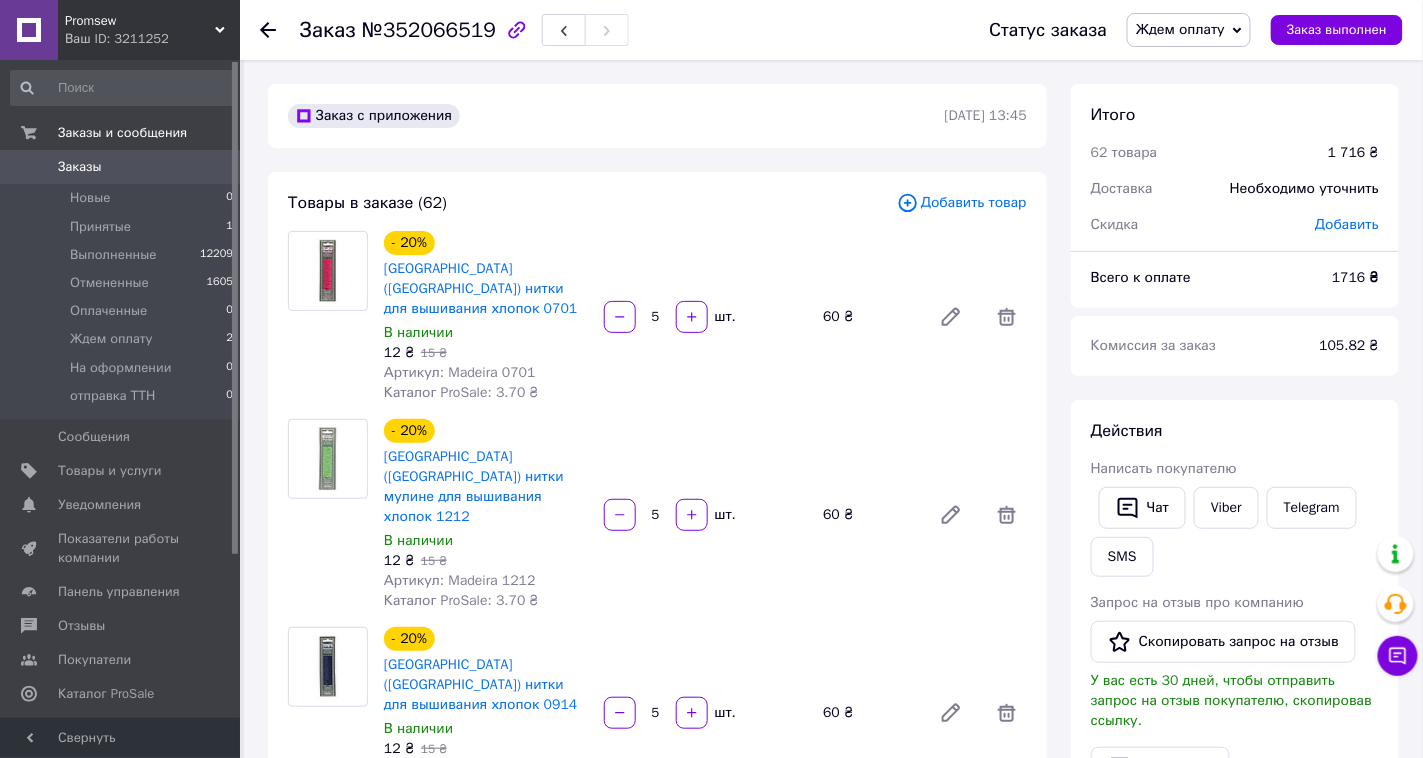click on "Ждем оплату" at bounding box center (1189, 30) 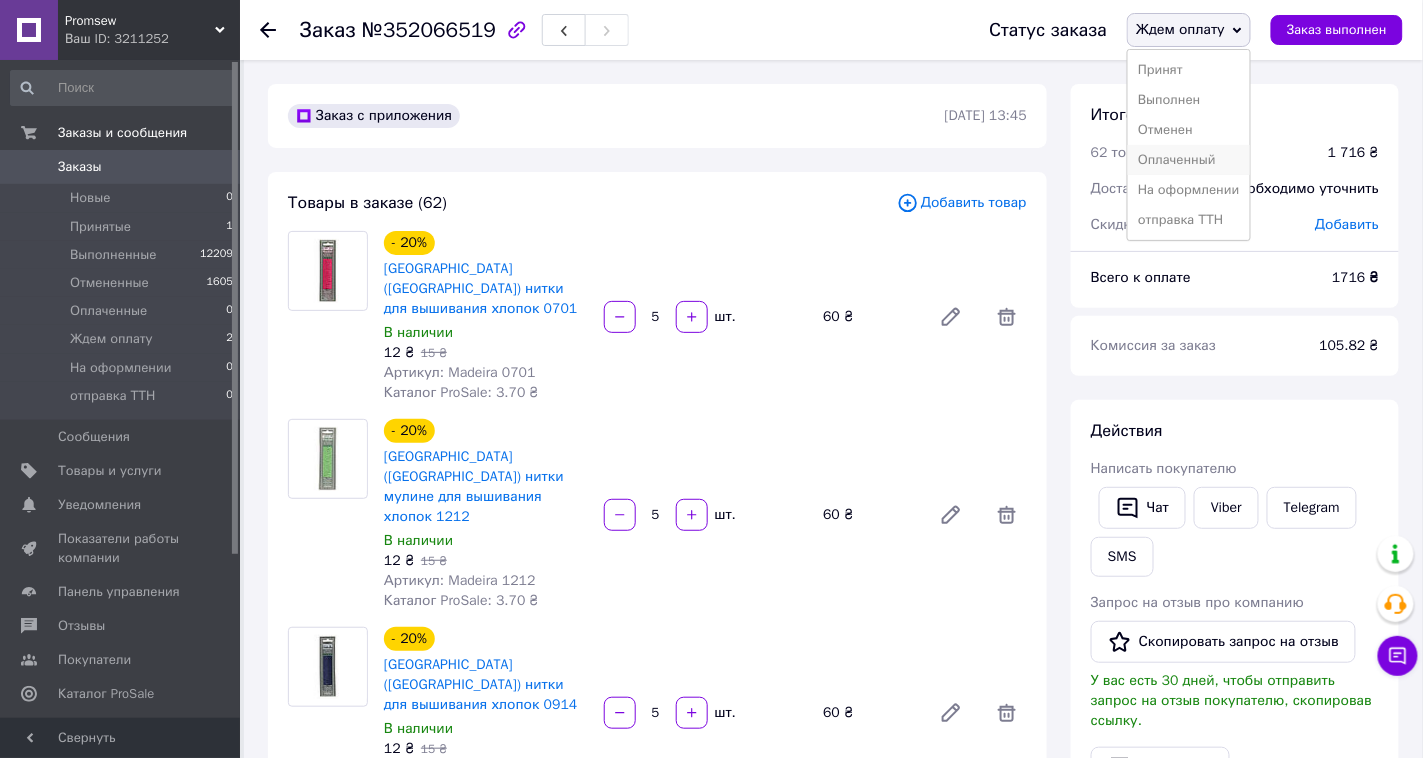 click on "Оплаченный" at bounding box center (1189, 160) 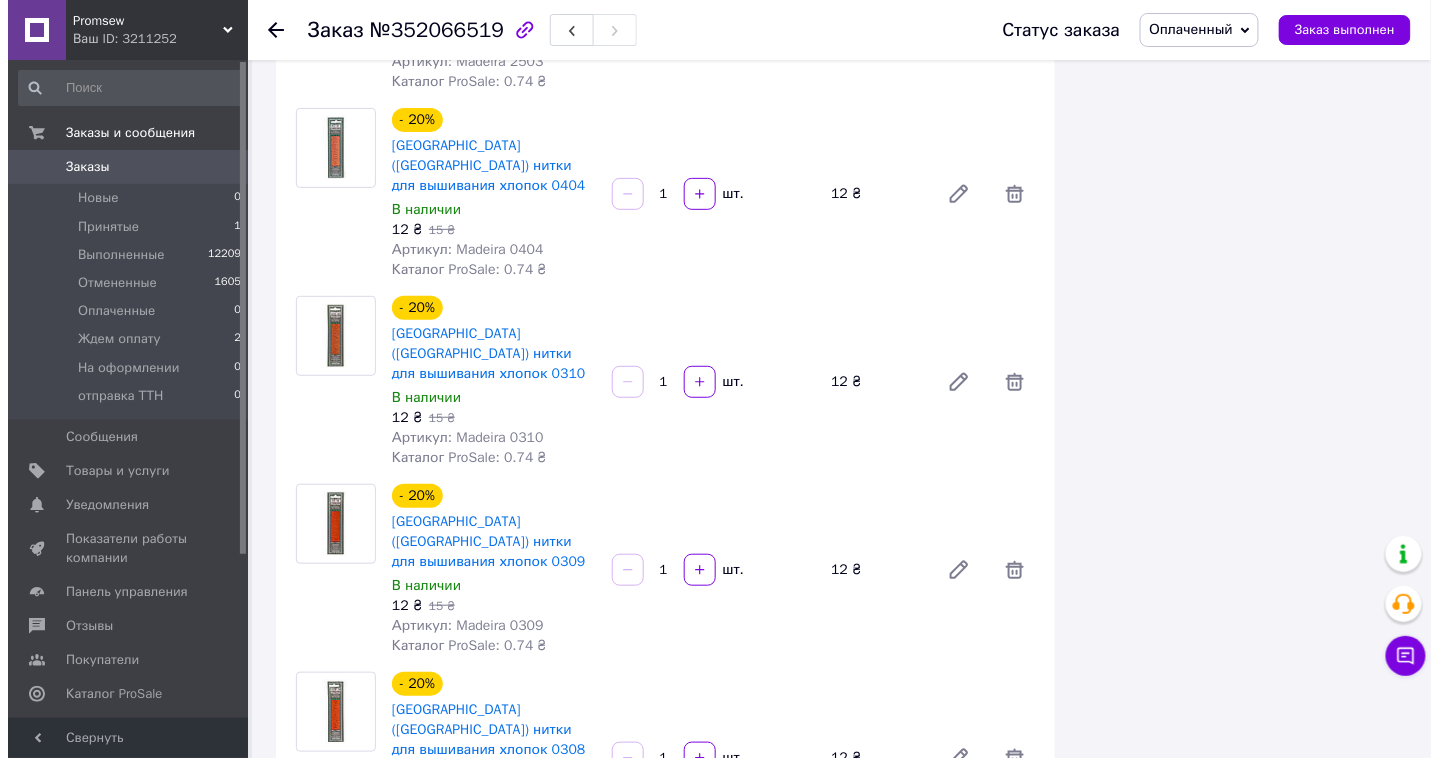 scroll, scrollTop: 11185, scrollLeft: 0, axis: vertical 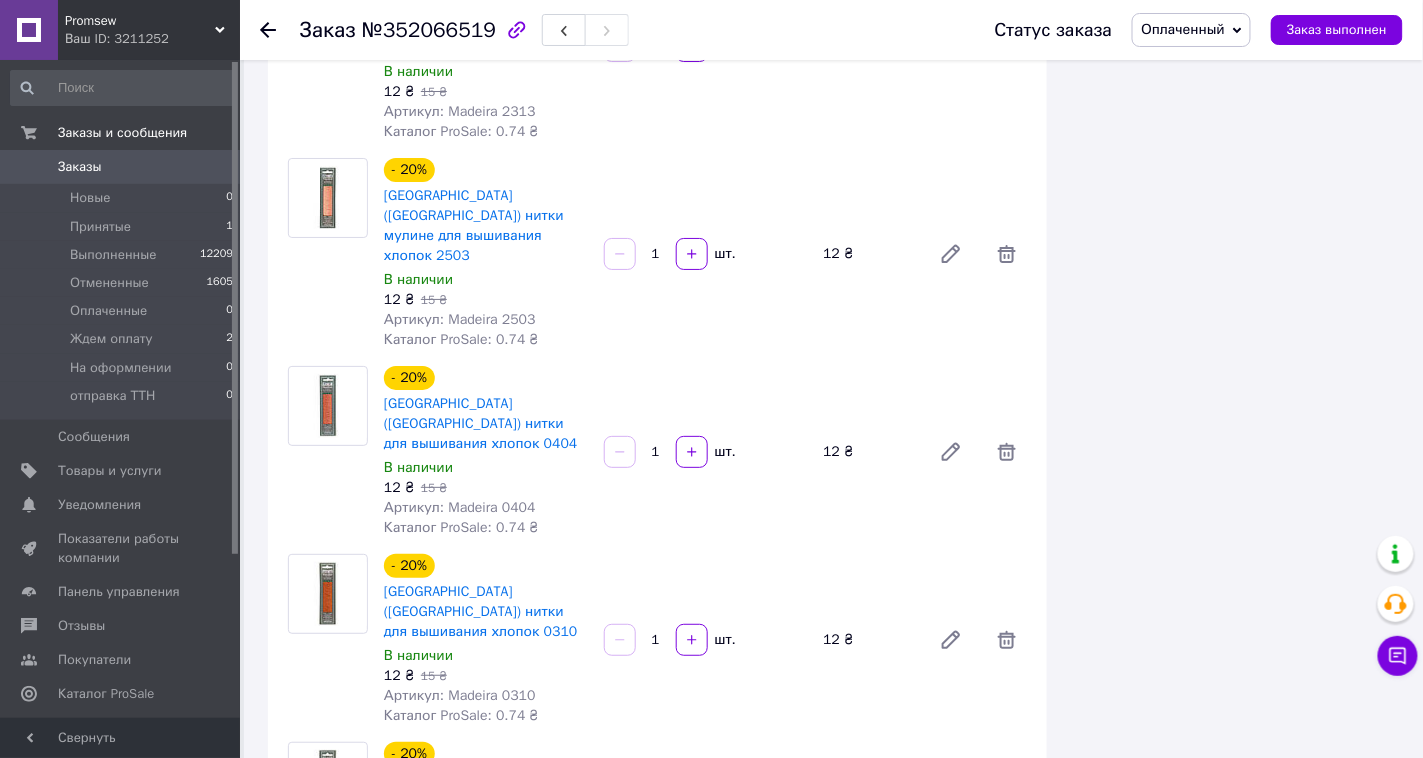 click on "Редактировать" at bounding box center (978, 1777) 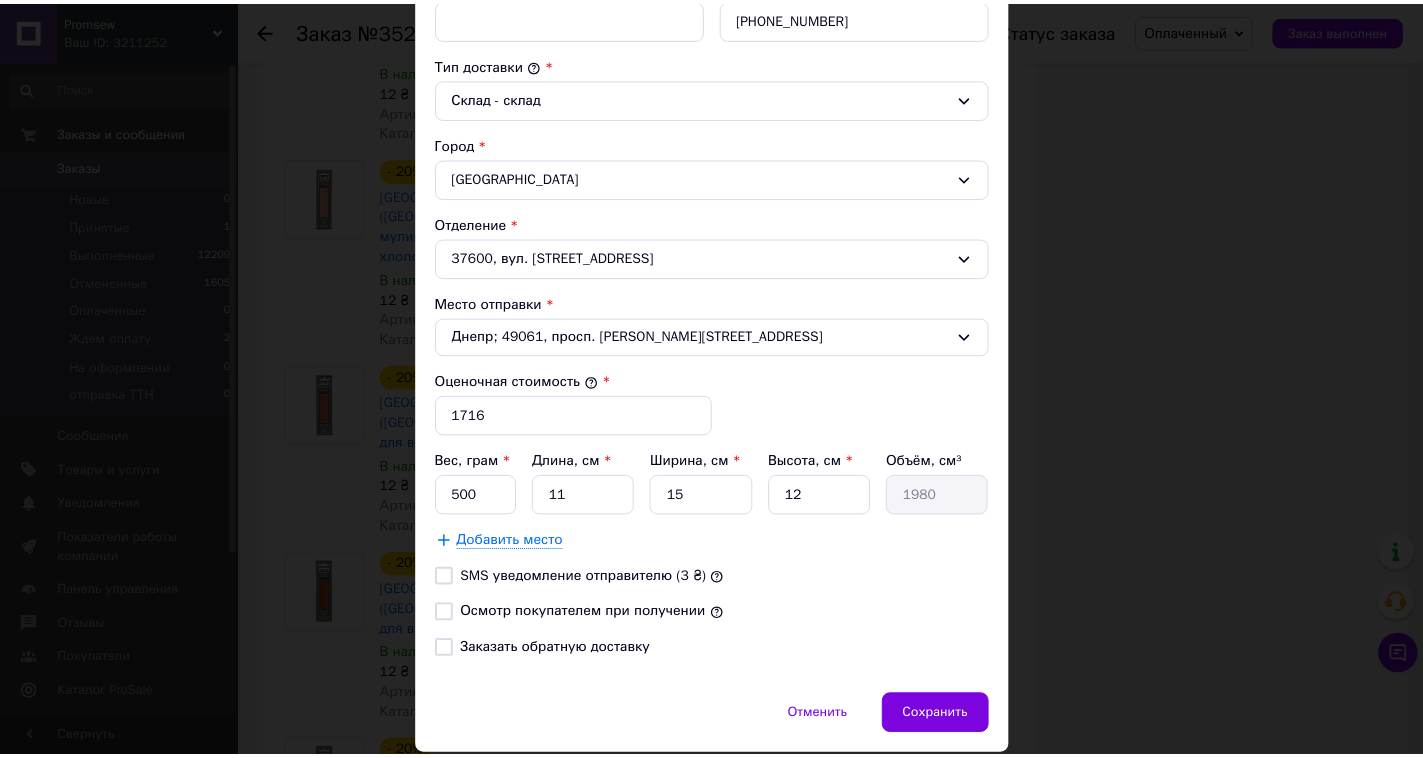 scroll, scrollTop: 555, scrollLeft: 0, axis: vertical 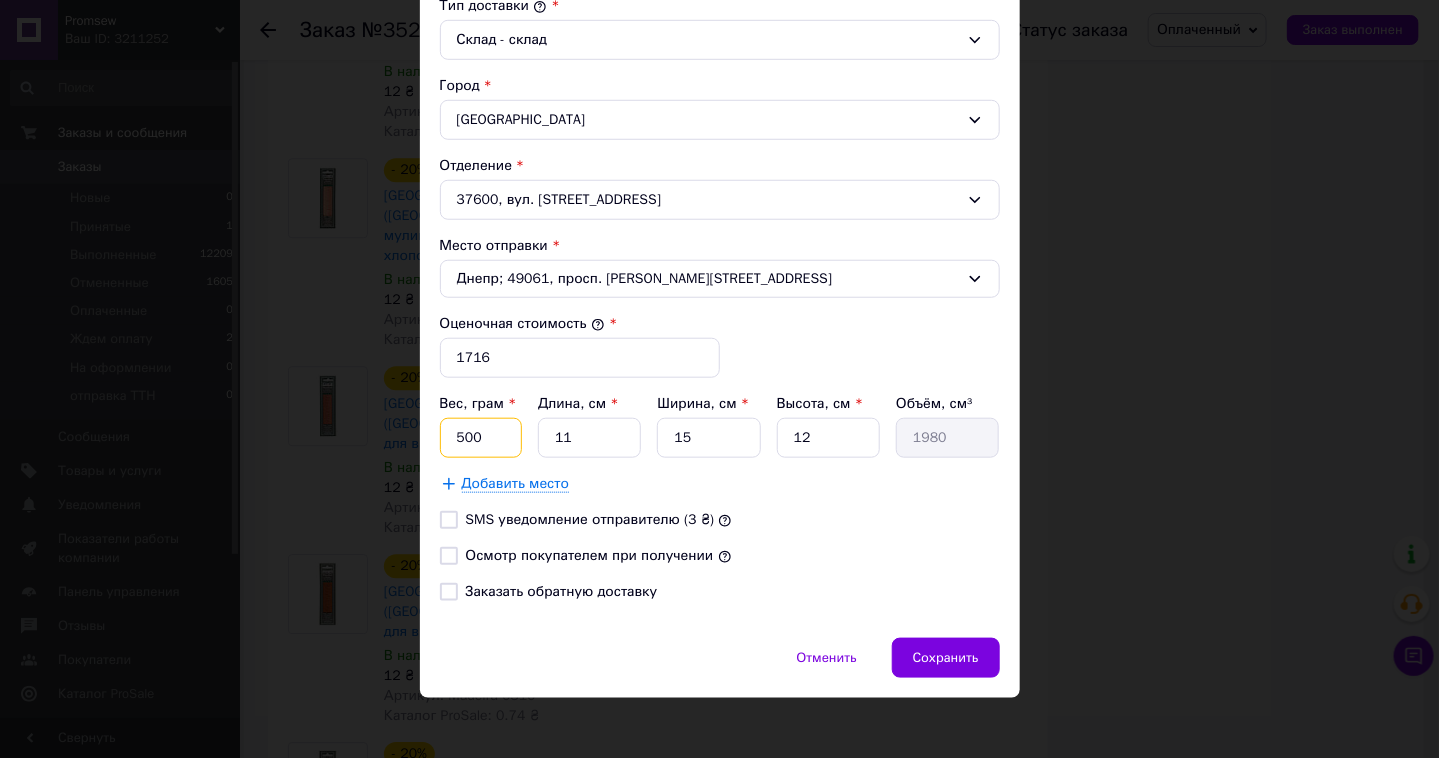 click on "500" at bounding box center [481, 438] 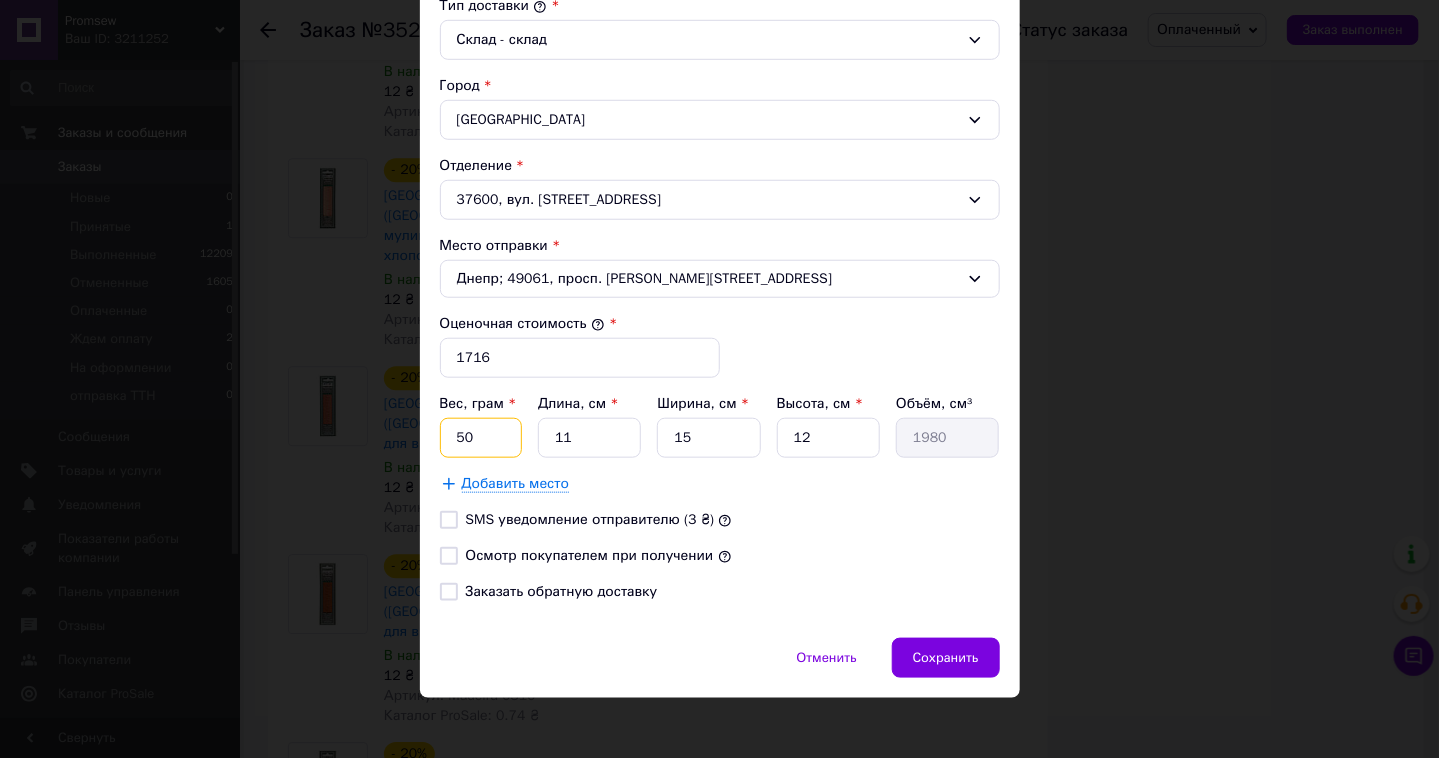 type on "5" 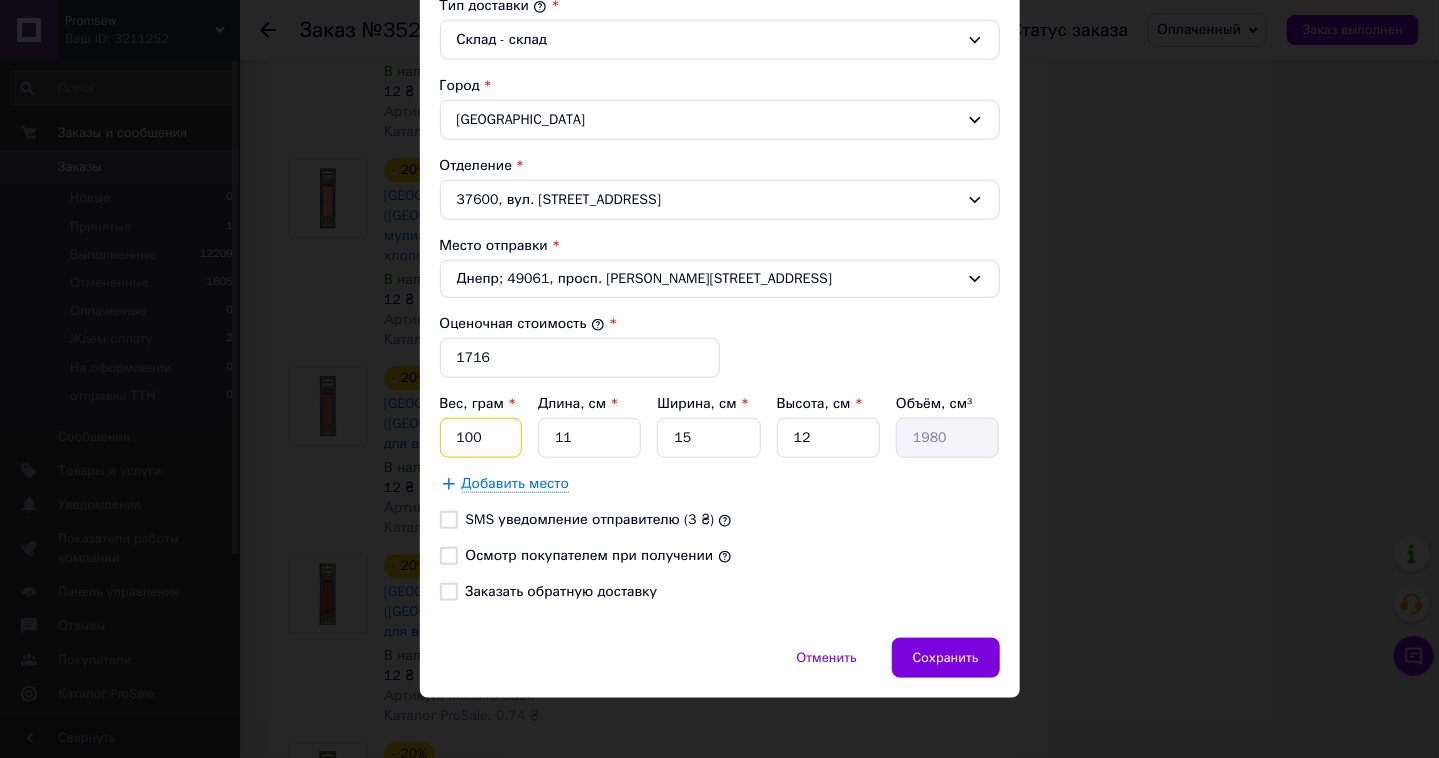 type on "100" 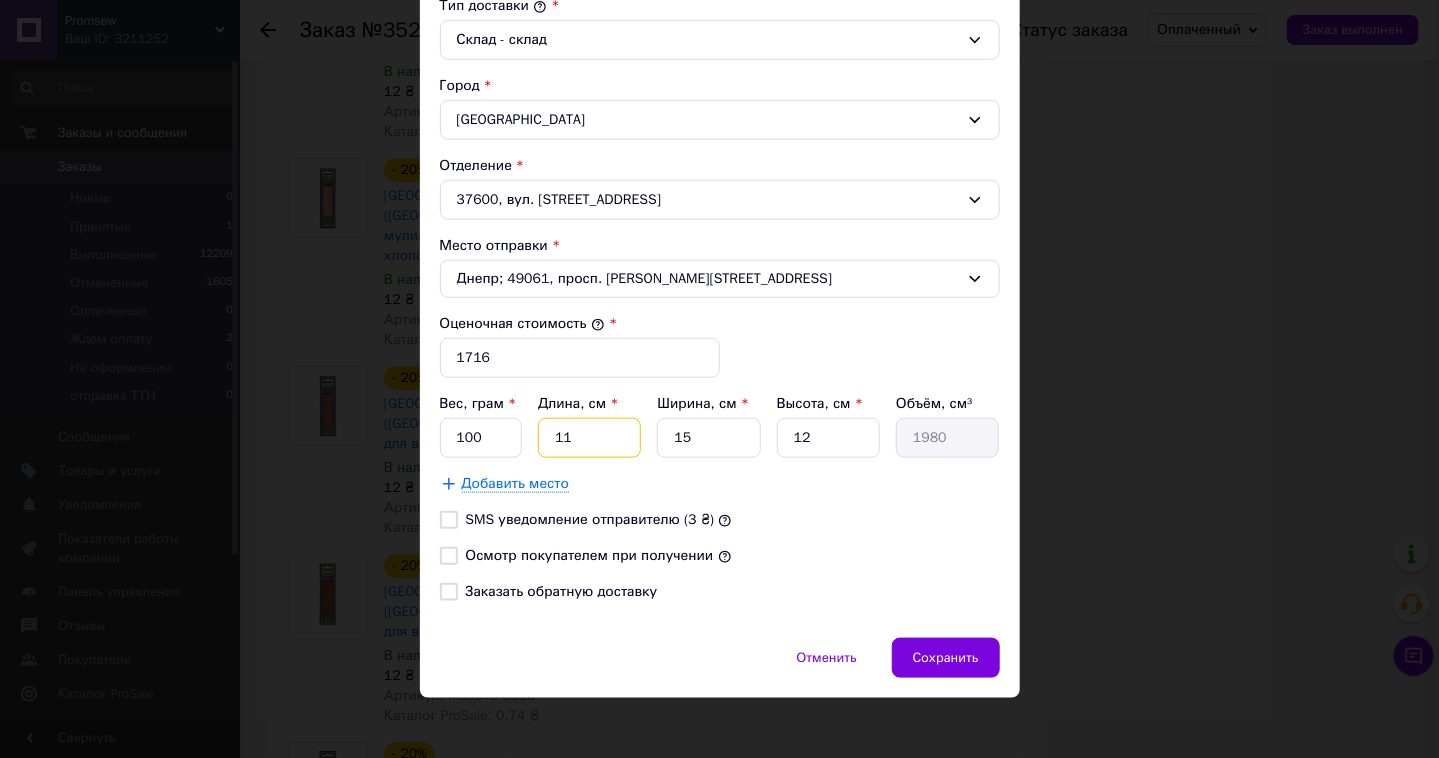 click on "11" at bounding box center [589, 438] 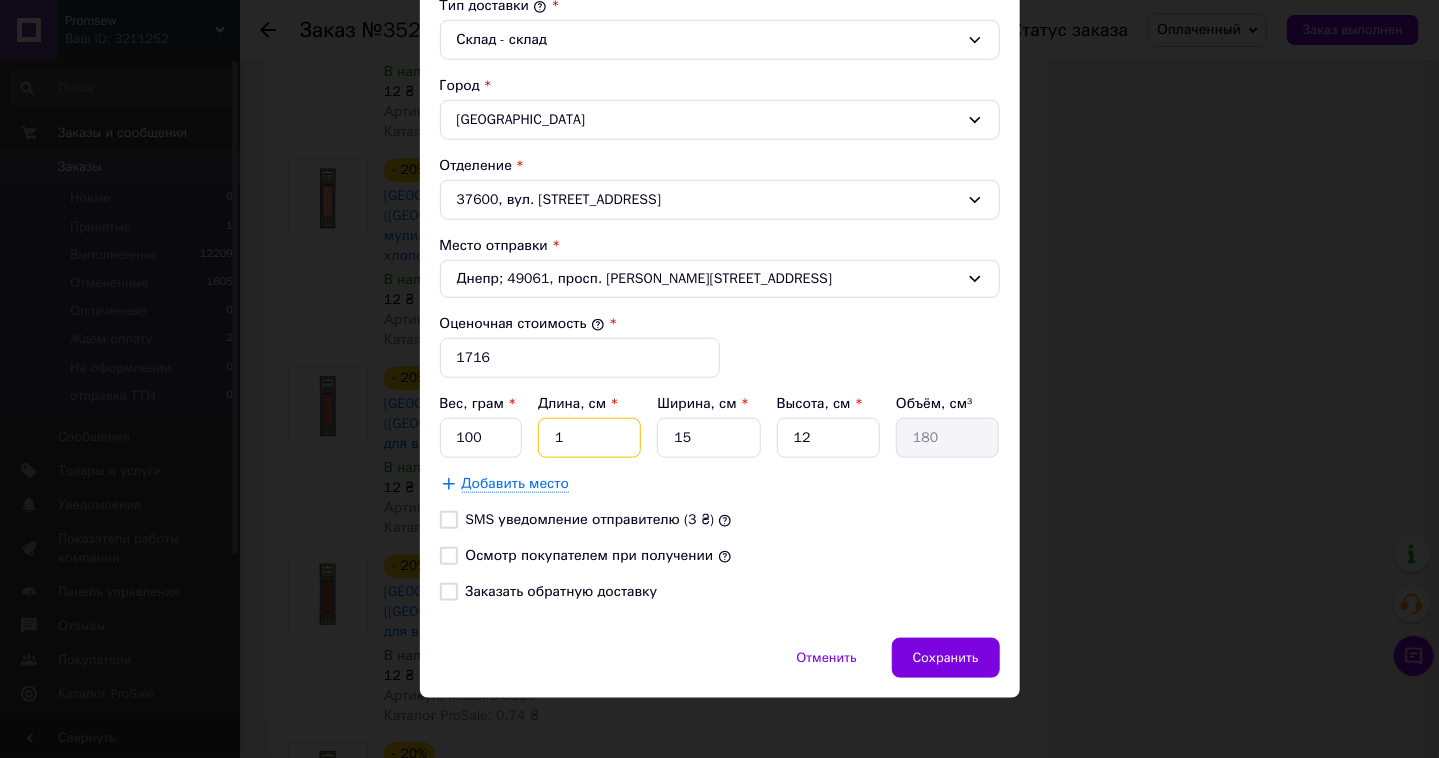 type 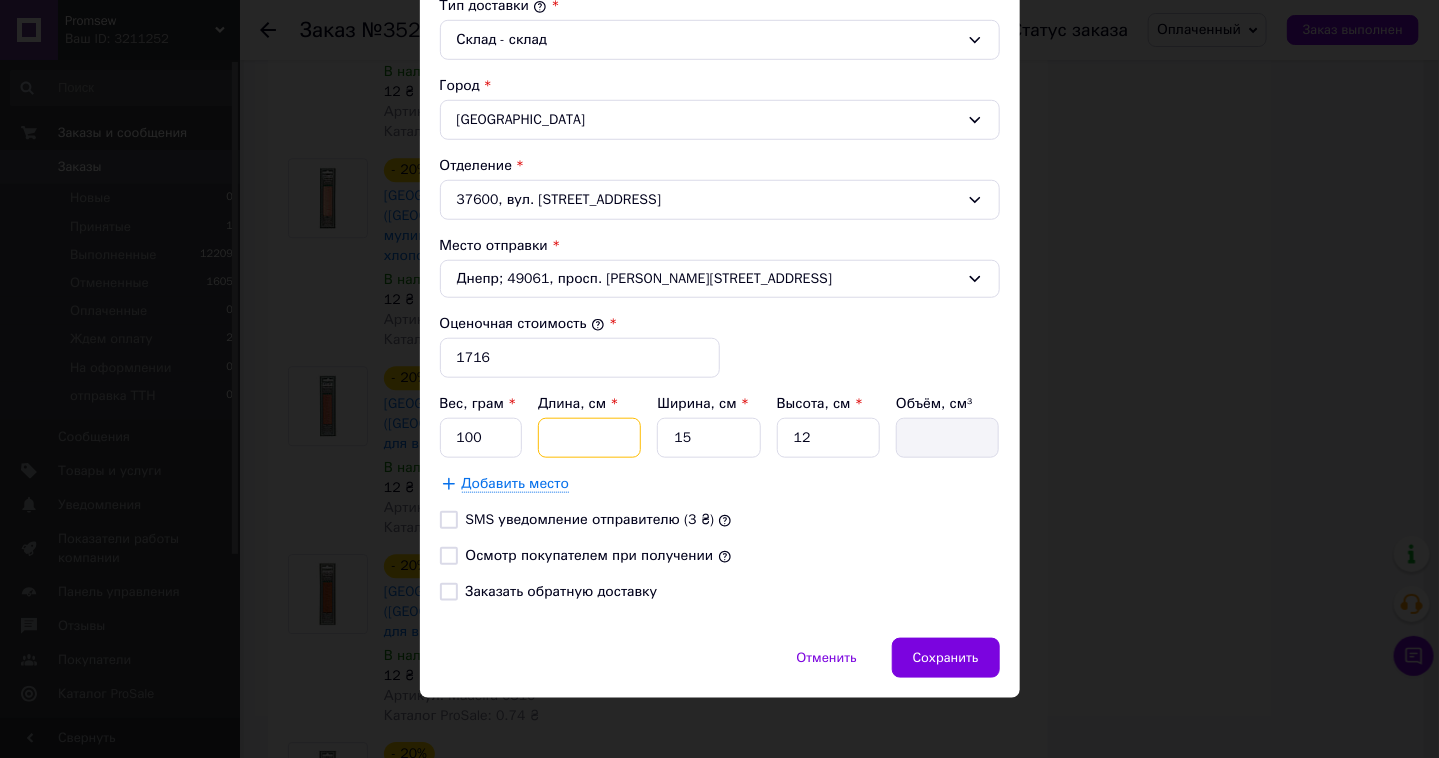 type on "2" 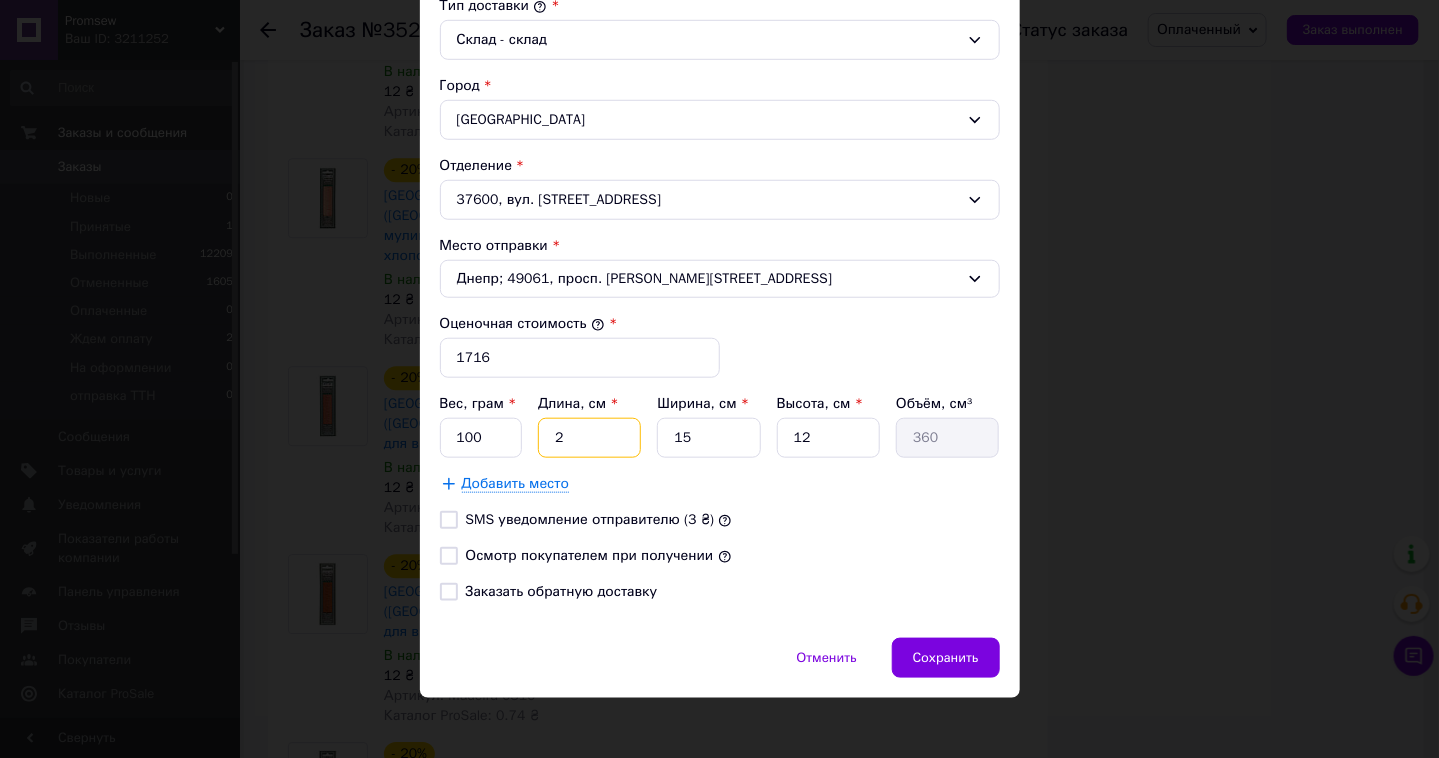 type on "24" 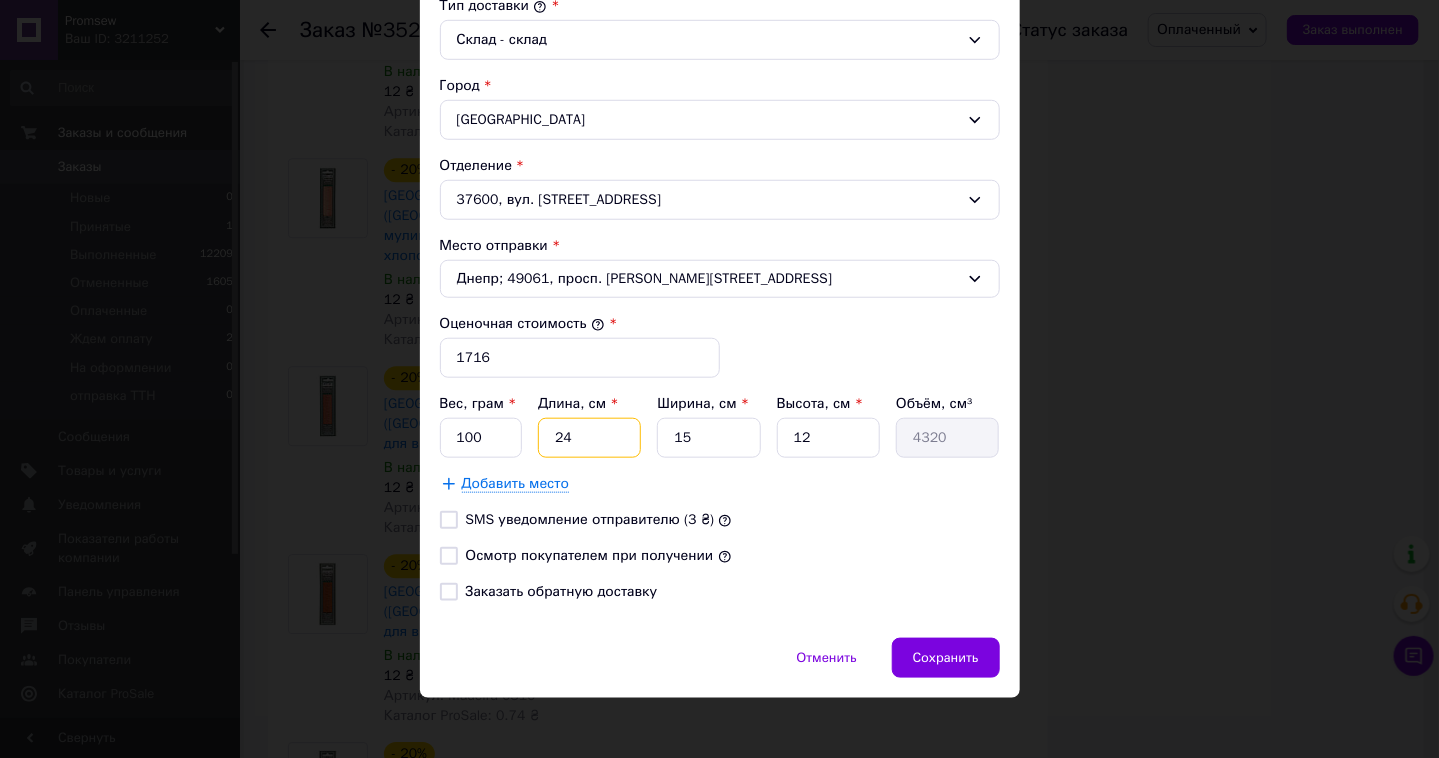 type on "24" 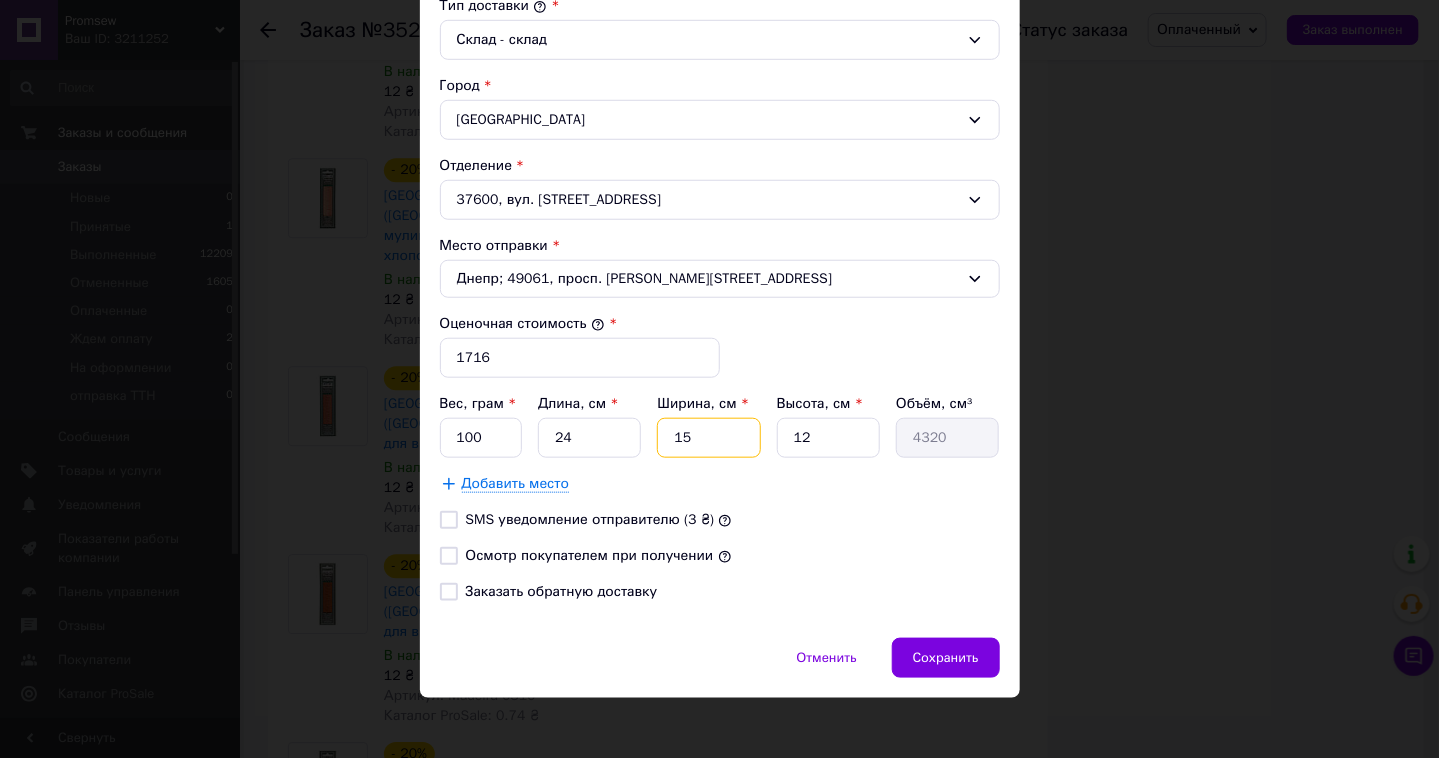 click on "15" at bounding box center [708, 438] 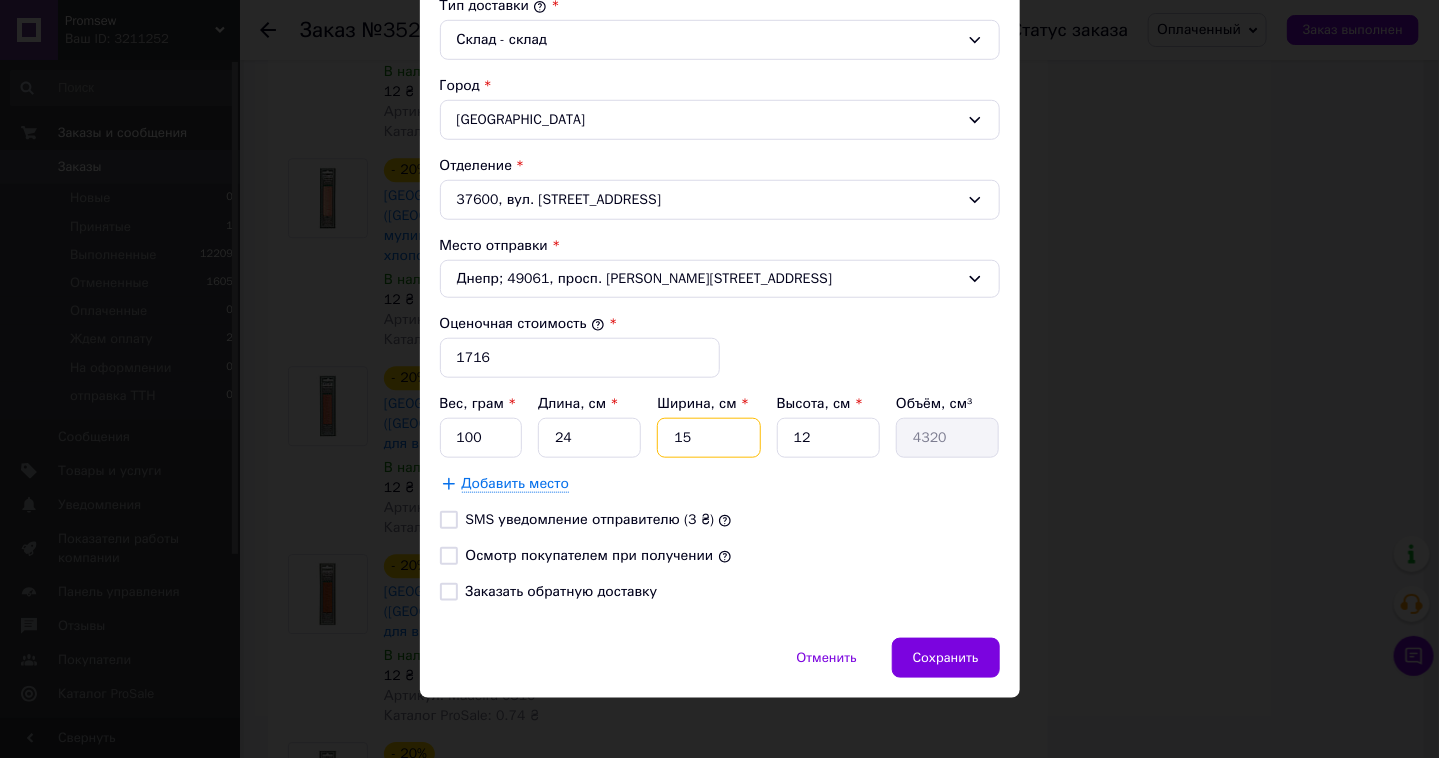 type on "1" 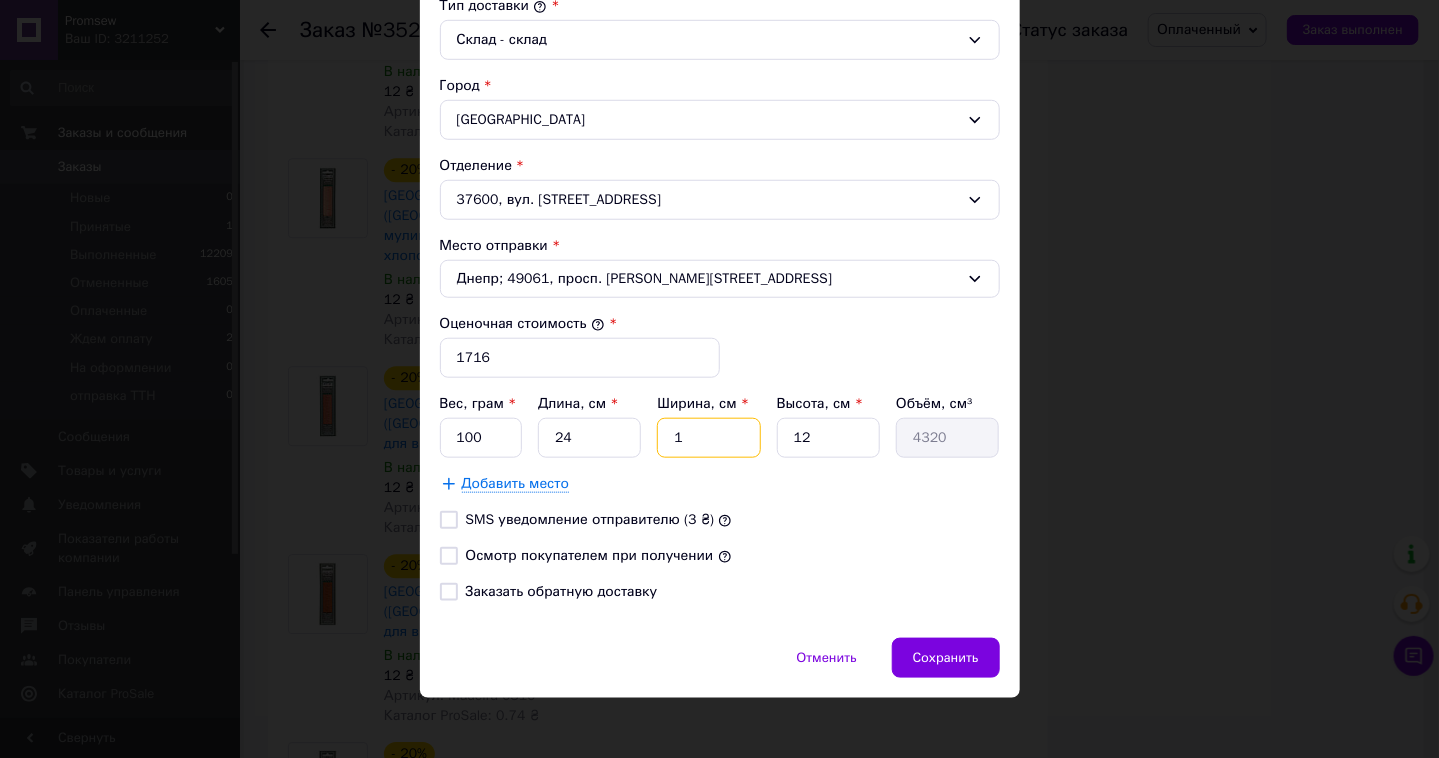 type on "288" 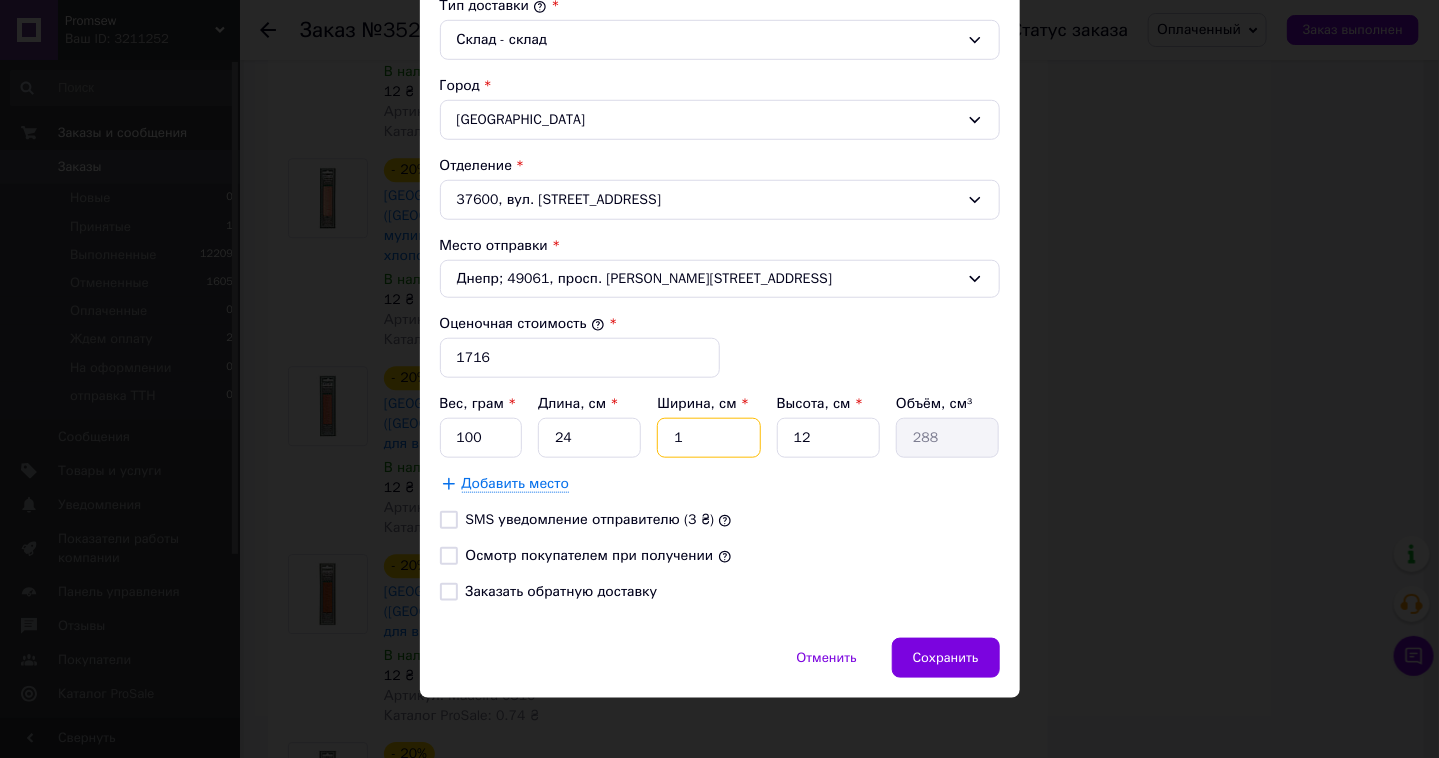 type on "16" 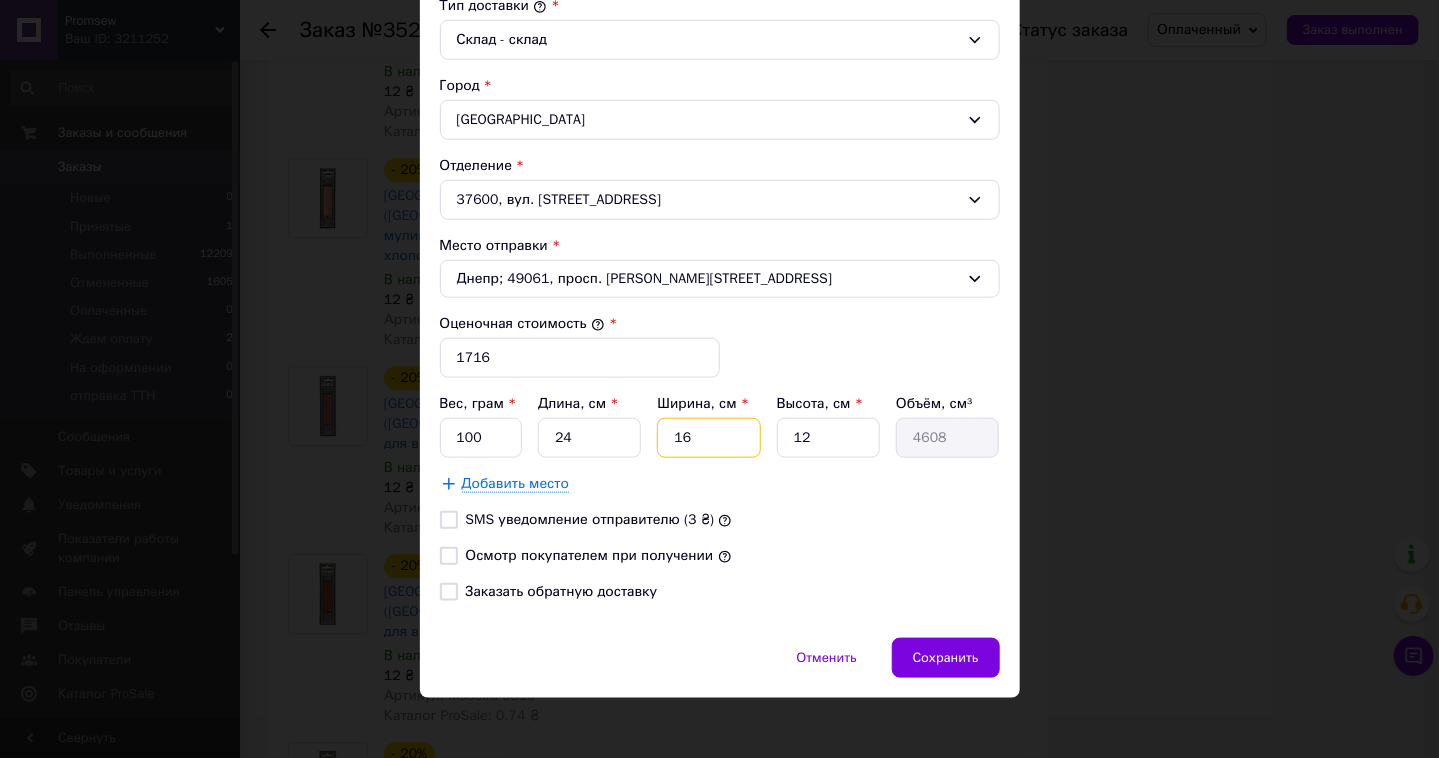 type on "16" 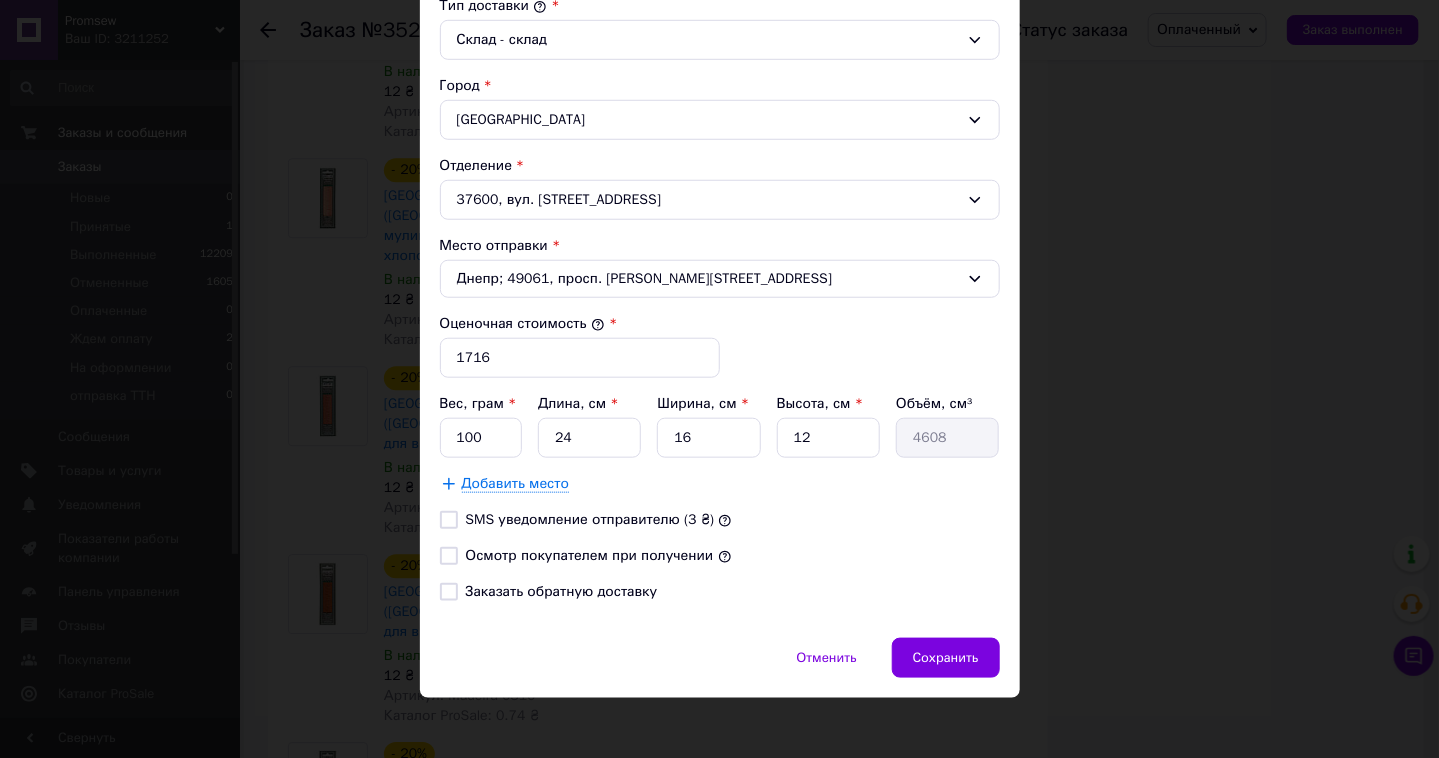 click on "Вес, грам   * 100 Длина, см   * 24 Ширина, см   * 16 Высота, см   * 12 Объём, см³ 4608 Добавить место" at bounding box center (720, 444) 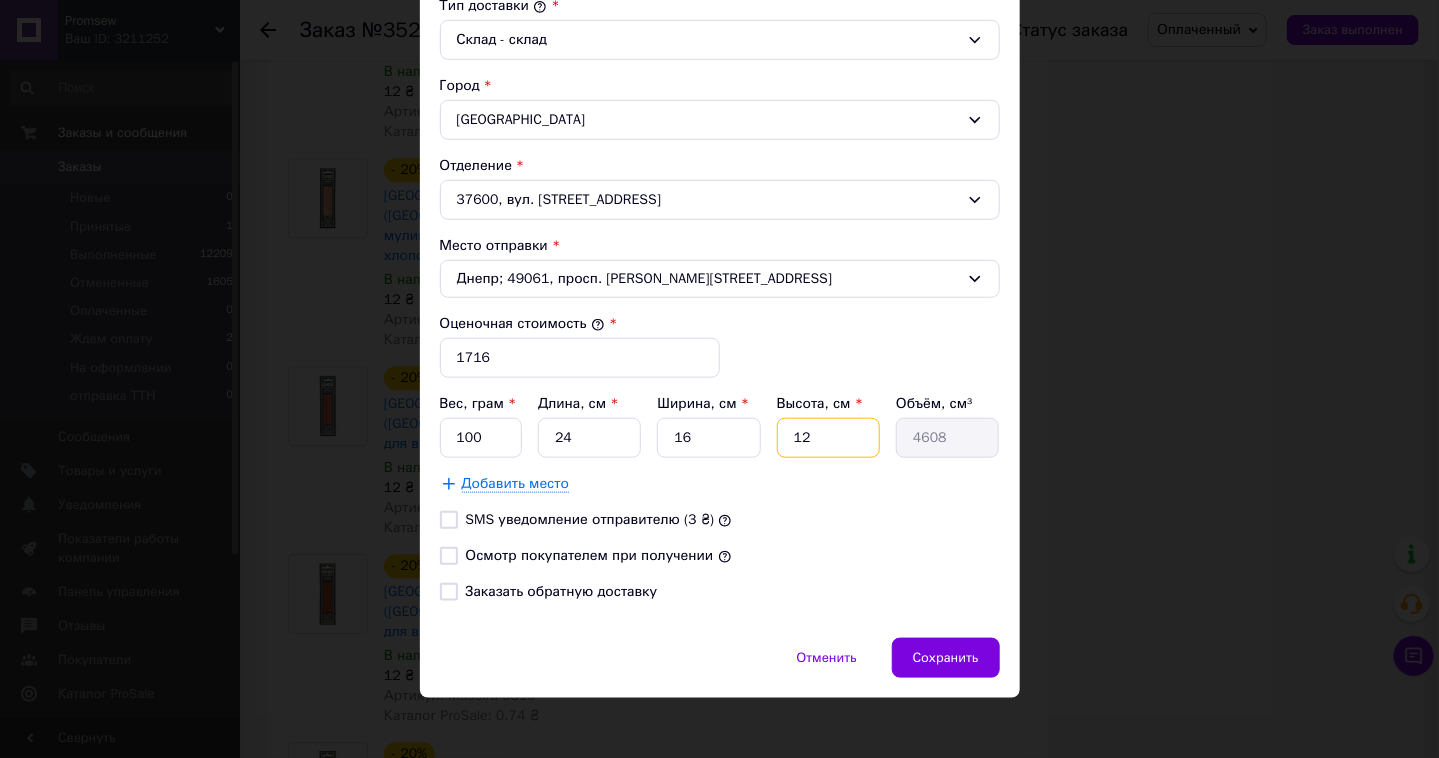click on "12" at bounding box center (828, 438) 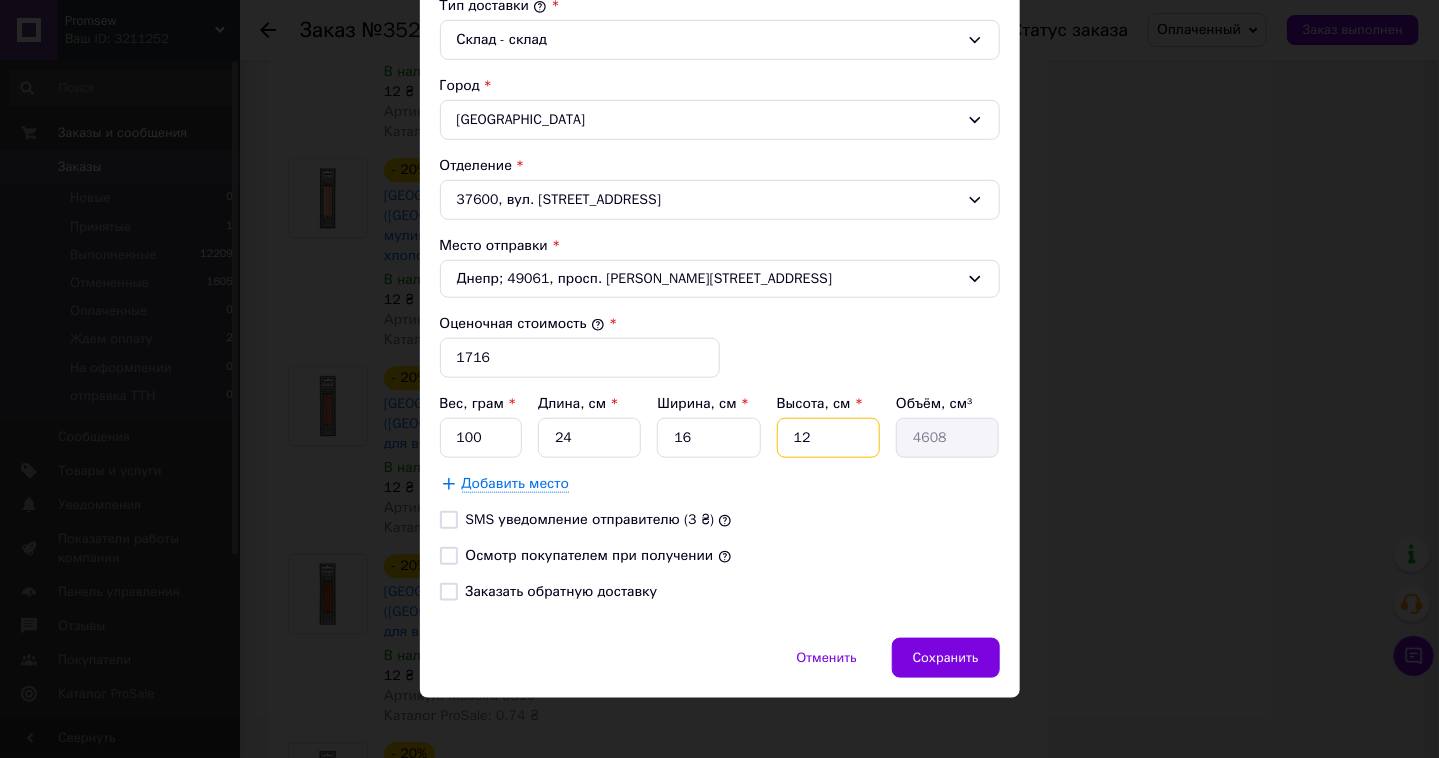 type on "1" 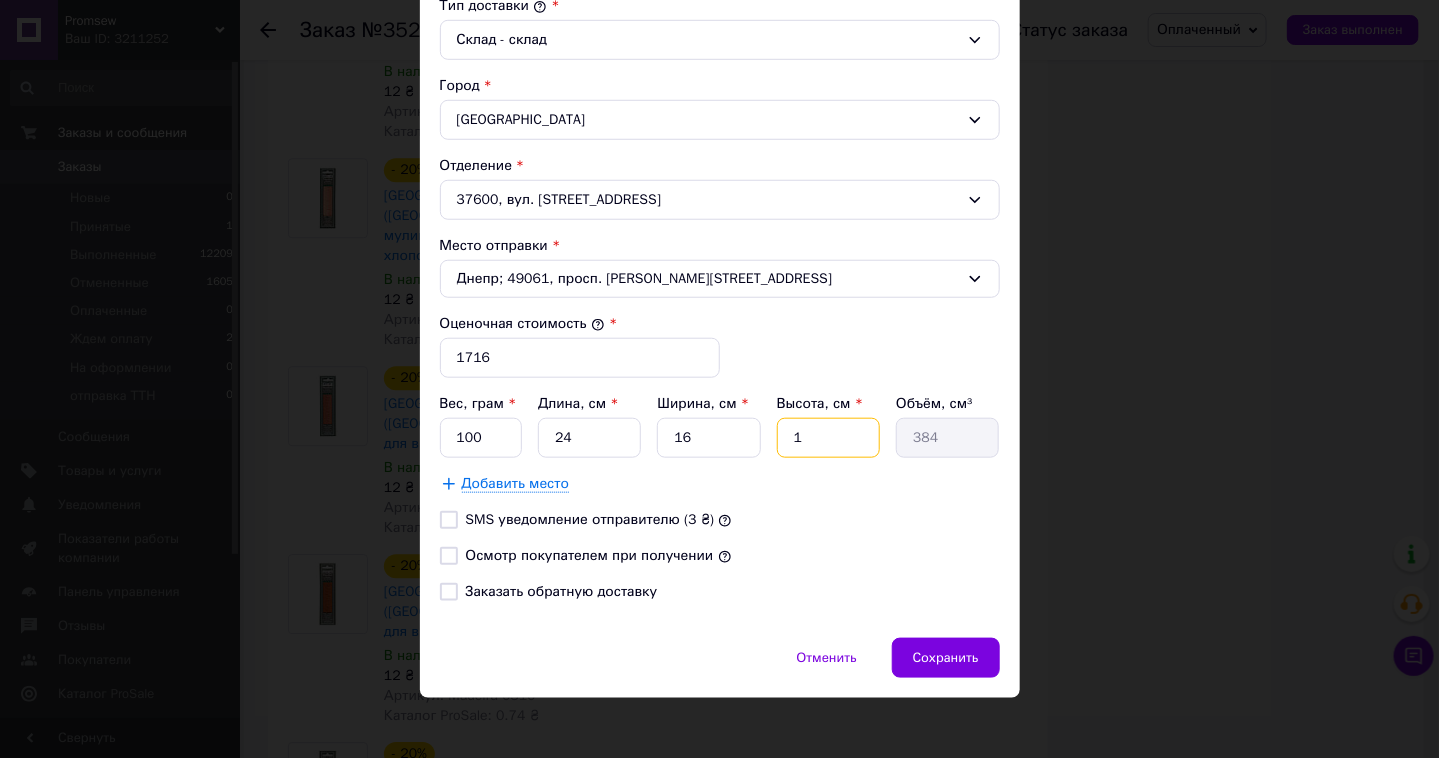 type on "10" 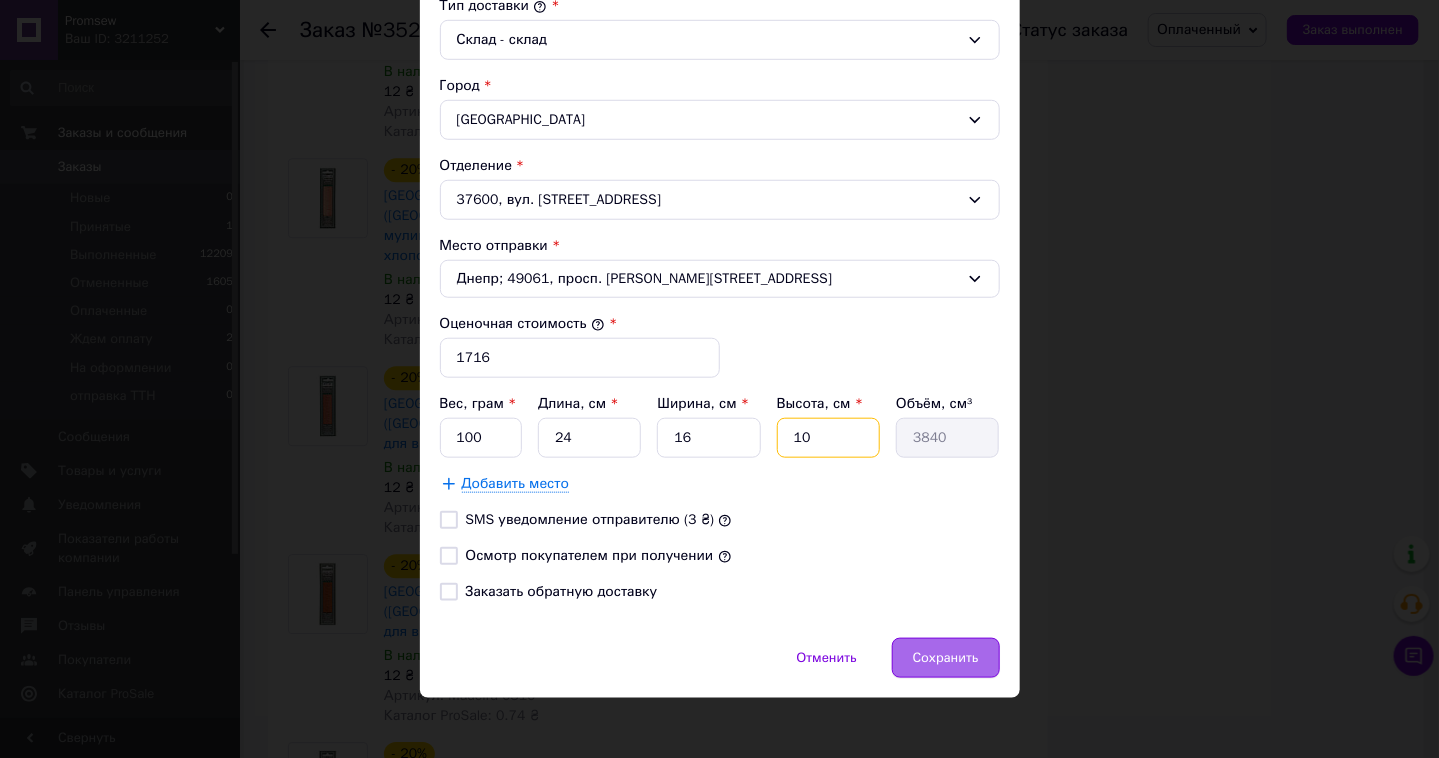 type on "10" 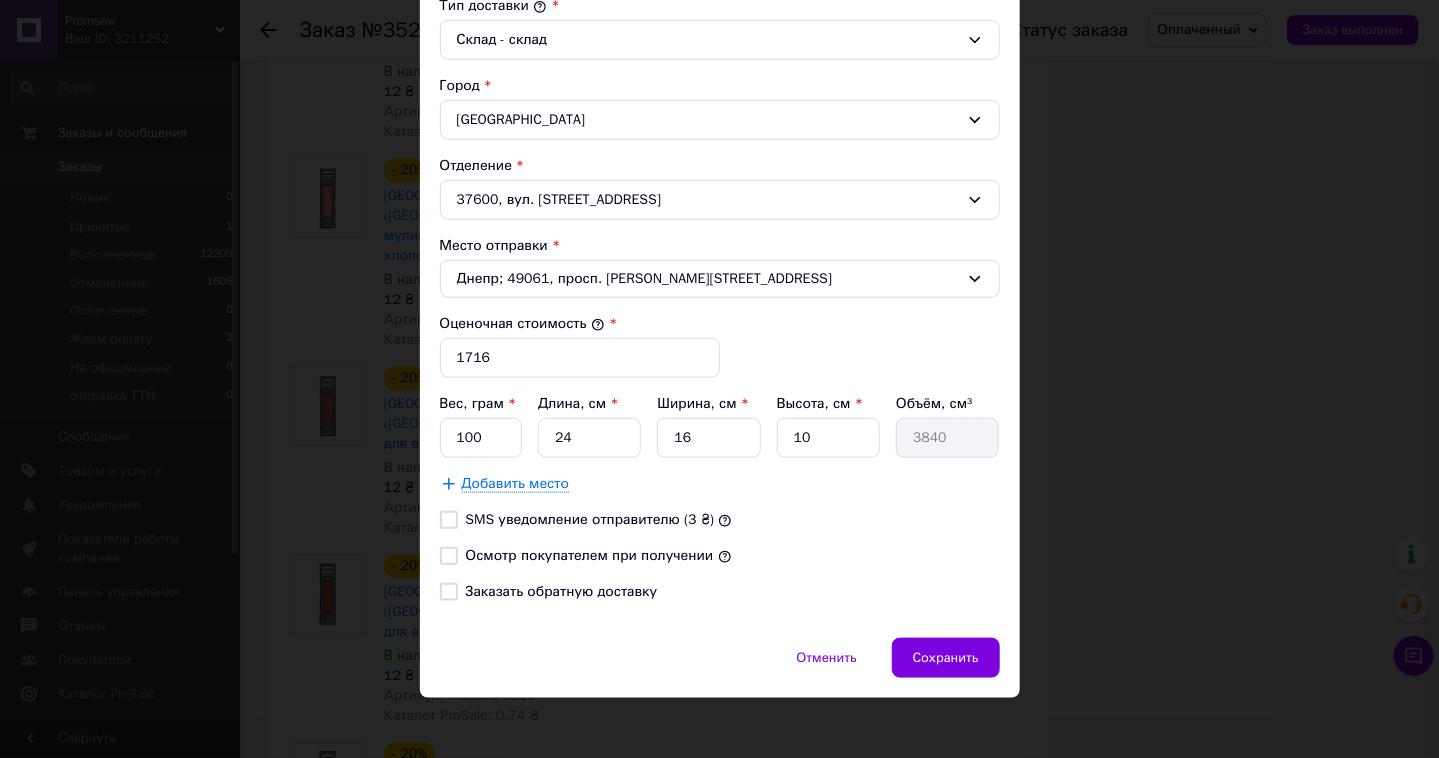 drag, startPoint x: 923, startPoint y: 657, endPoint x: 871, endPoint y: 627, distance: 60.033325 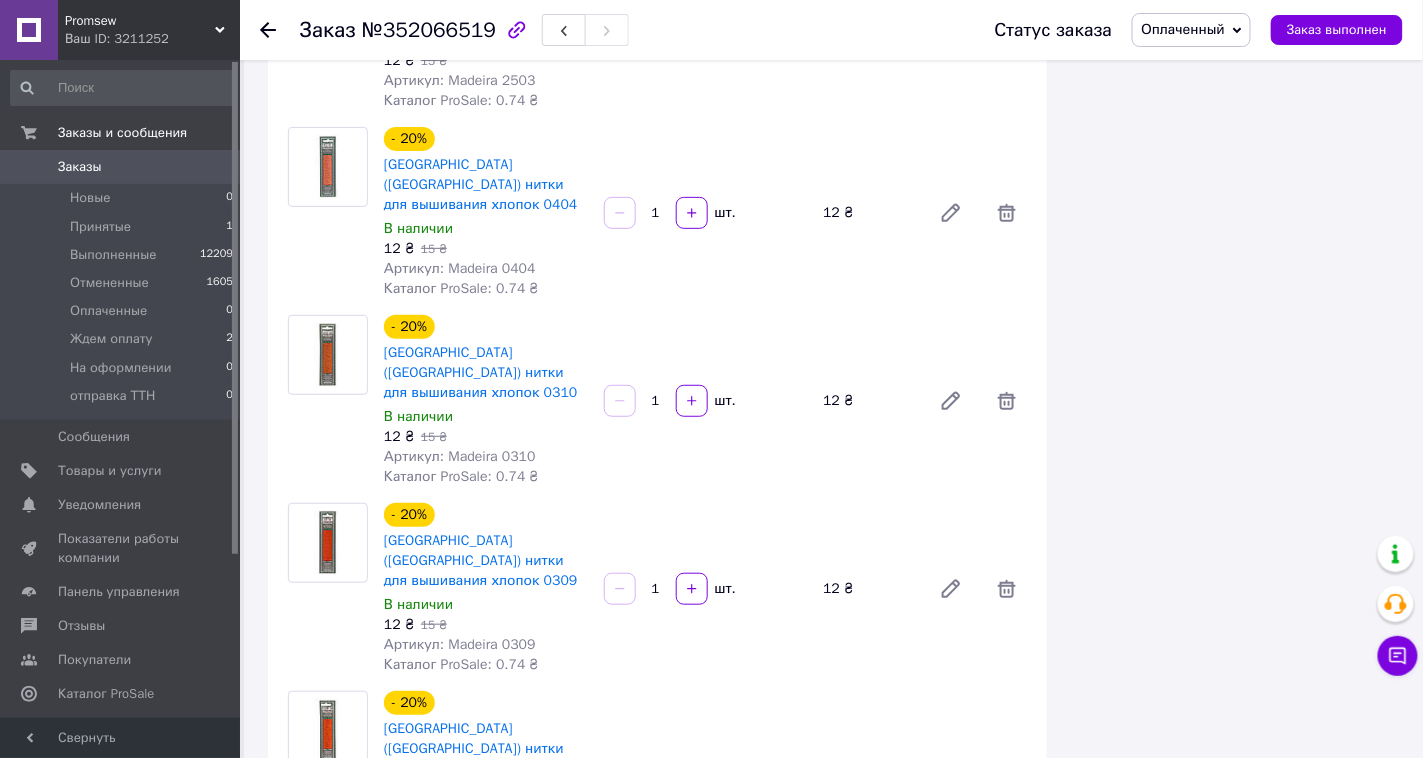 scroll, scrollTop: 11518, scrollLeft: 0, axis: vertical 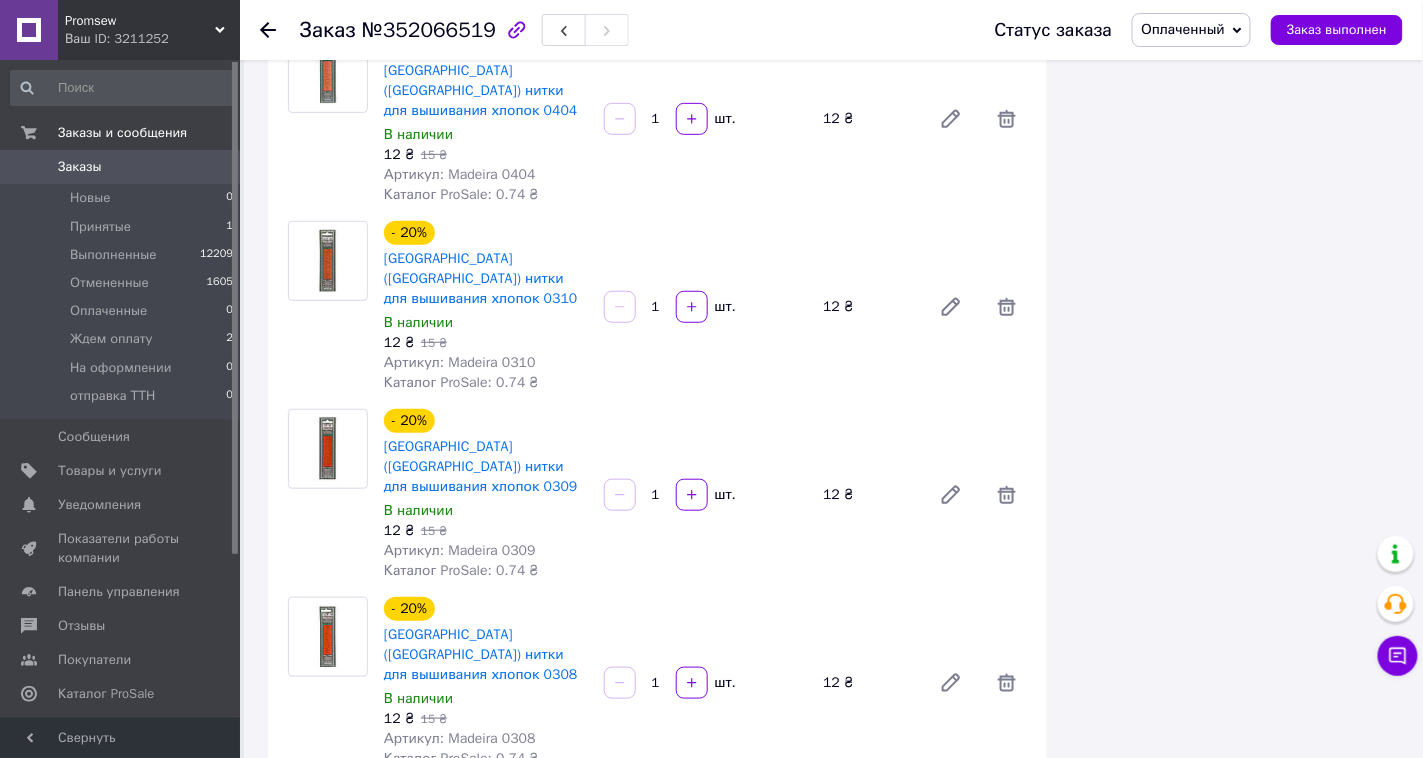 click on "Создать ярлык" at bounding box center (859, 2199) 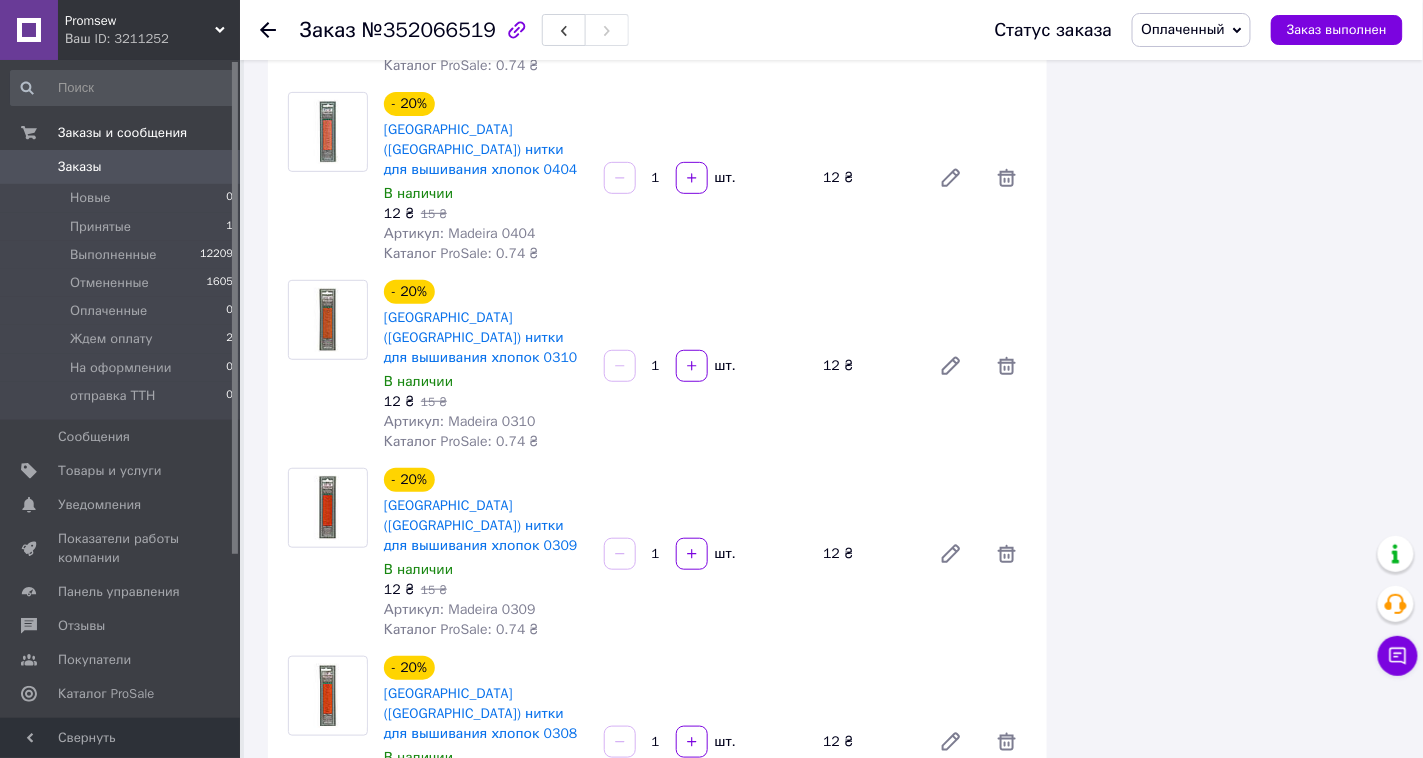scroll, scrollTop: 11481, scrollLeft: 0, axis: vertical 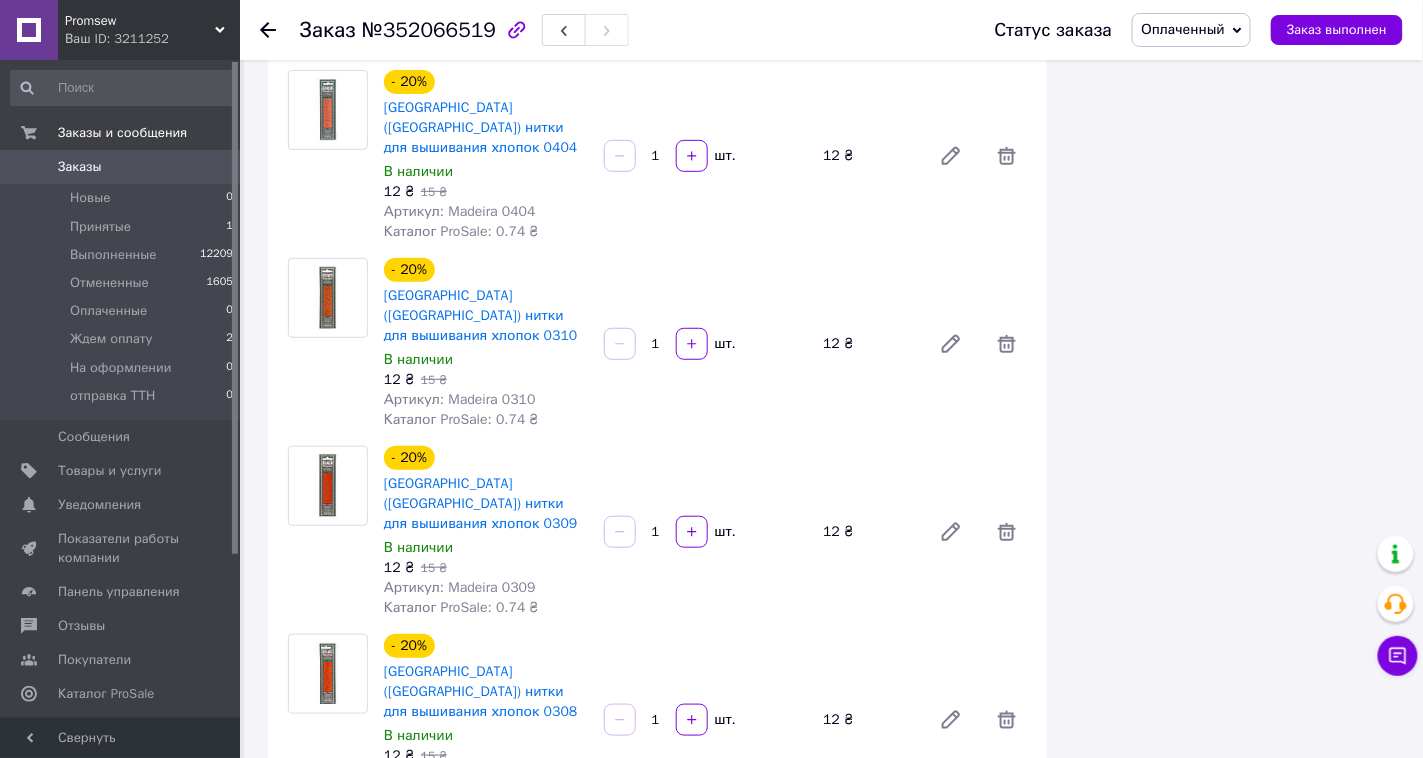 click on "0504839720899" at bounding box center [932, 1841] 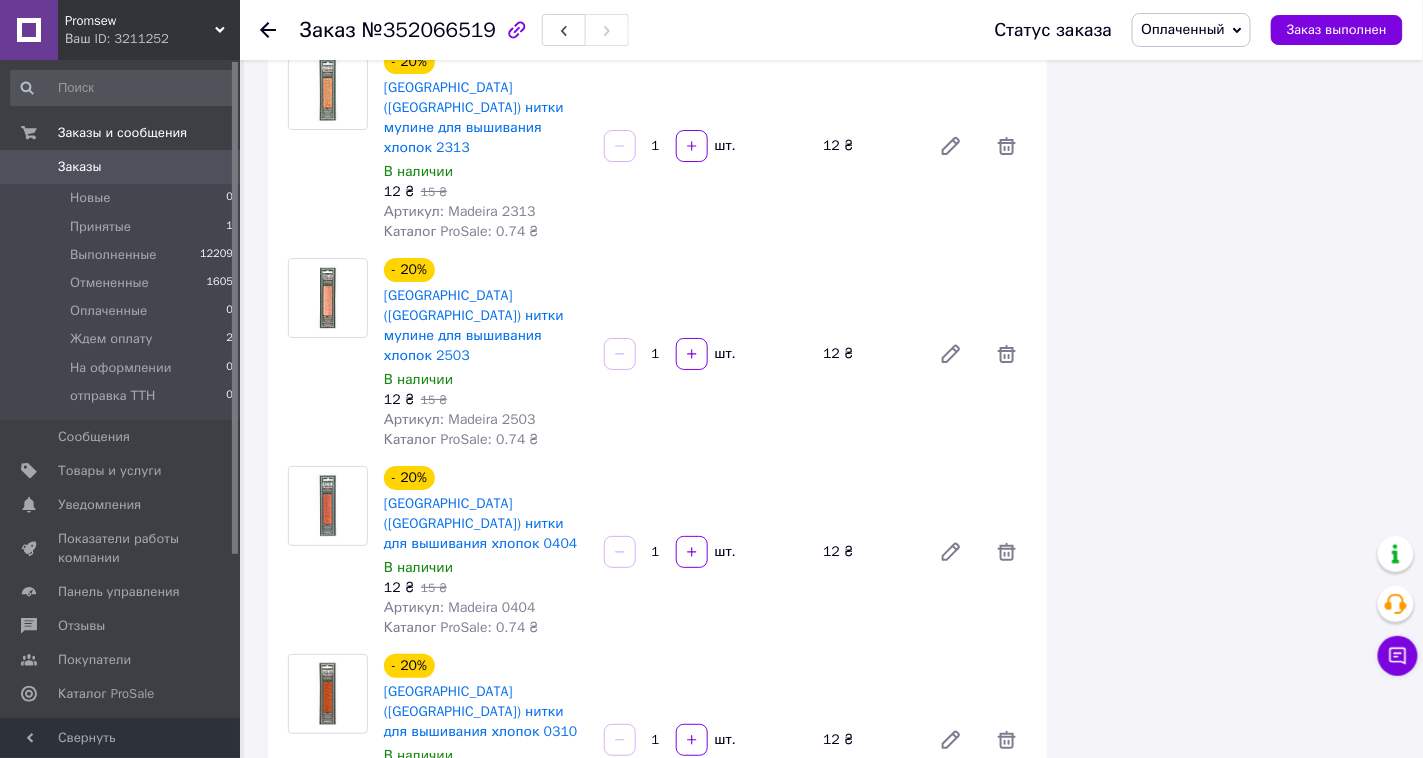 scroll, scrollTop: 11074, scrollLeft: 0, axis: vertical 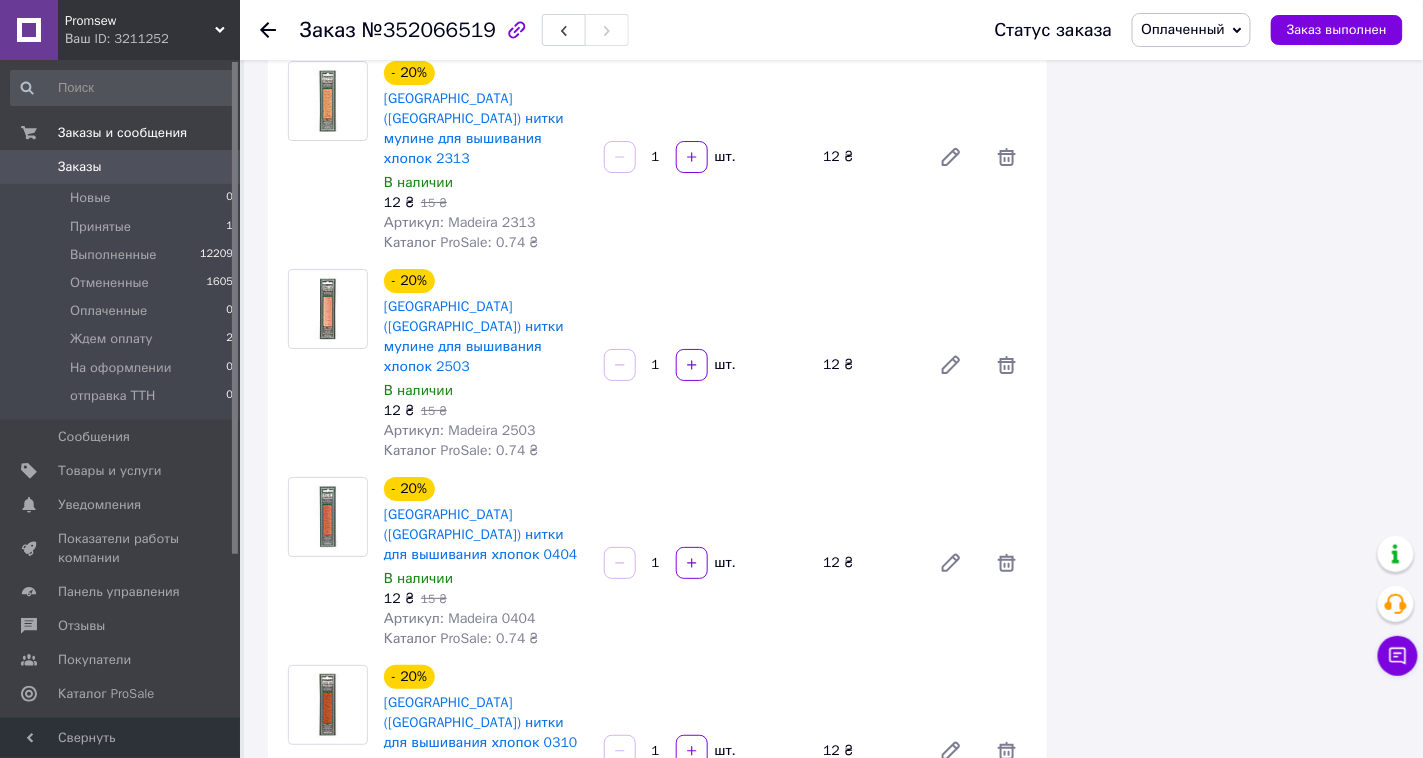 copy on "0504839720899" 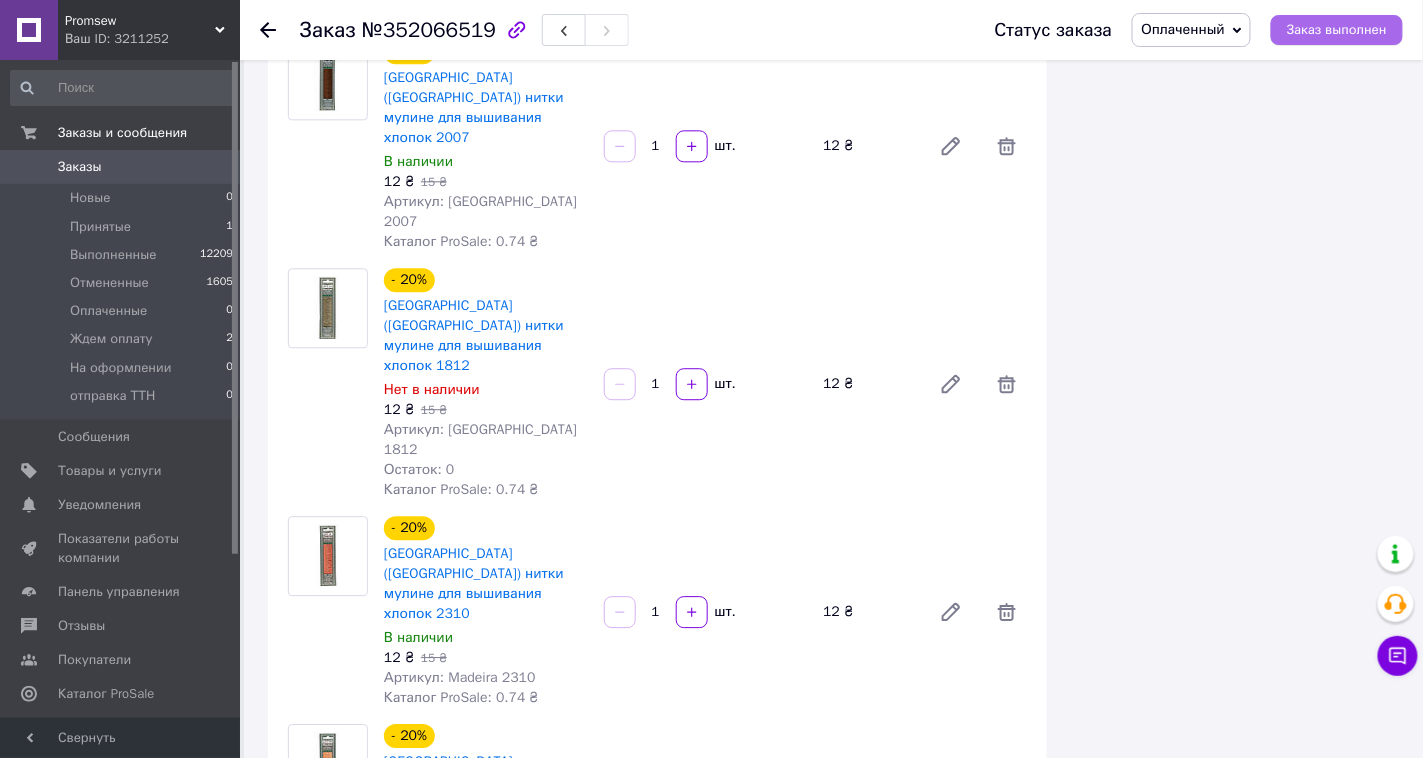 click on "Заказ выполнен" at bounding box center (1337, 30) 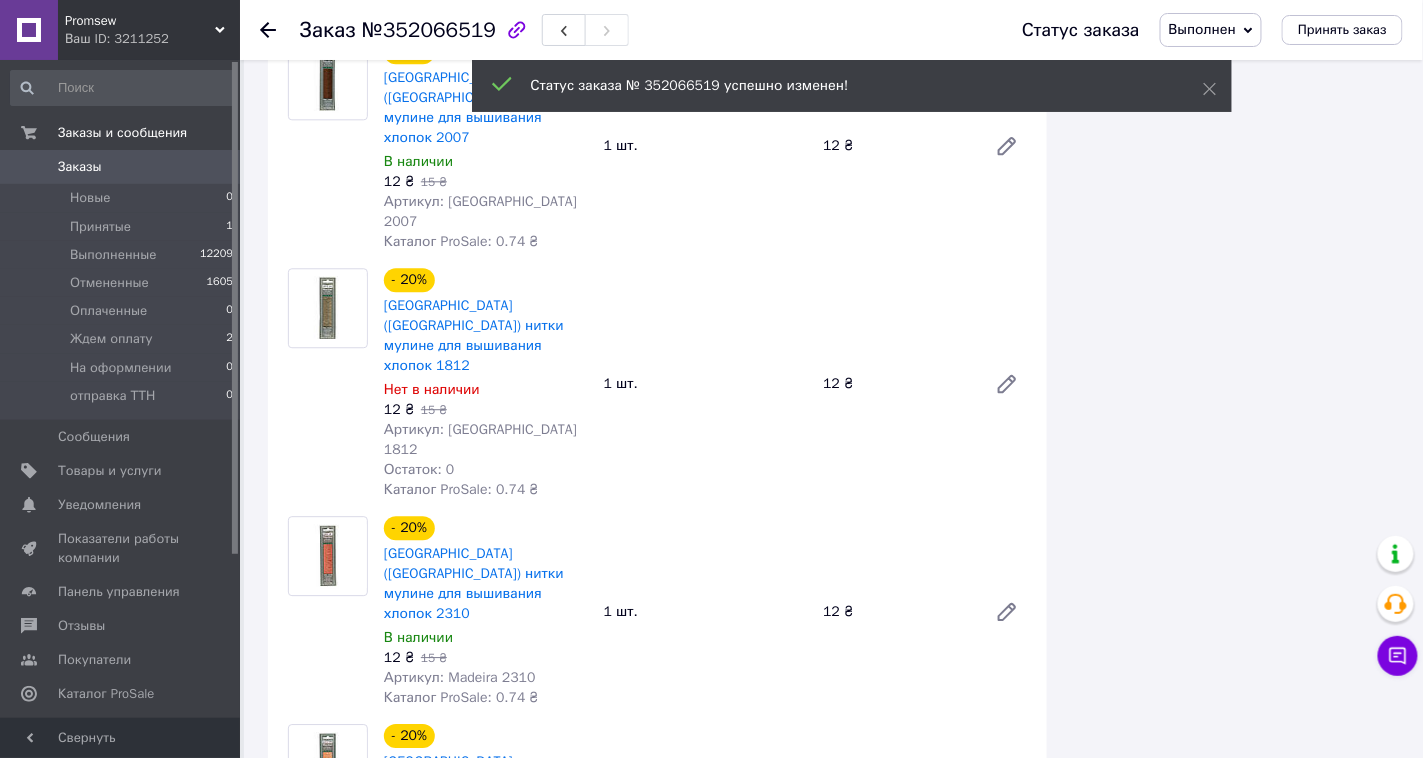 scroll, scrollTop: 35, scrollLeft: 0, axis: vertical 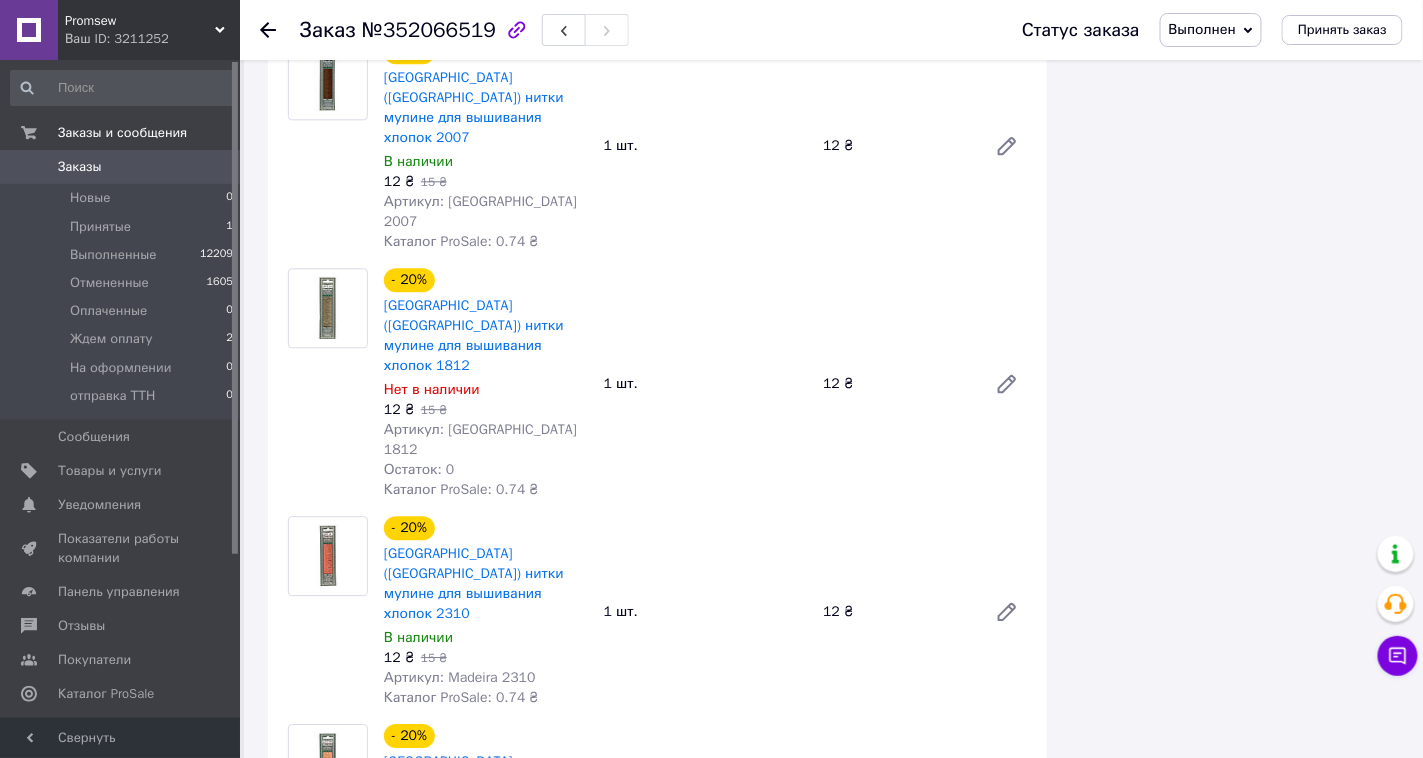 click 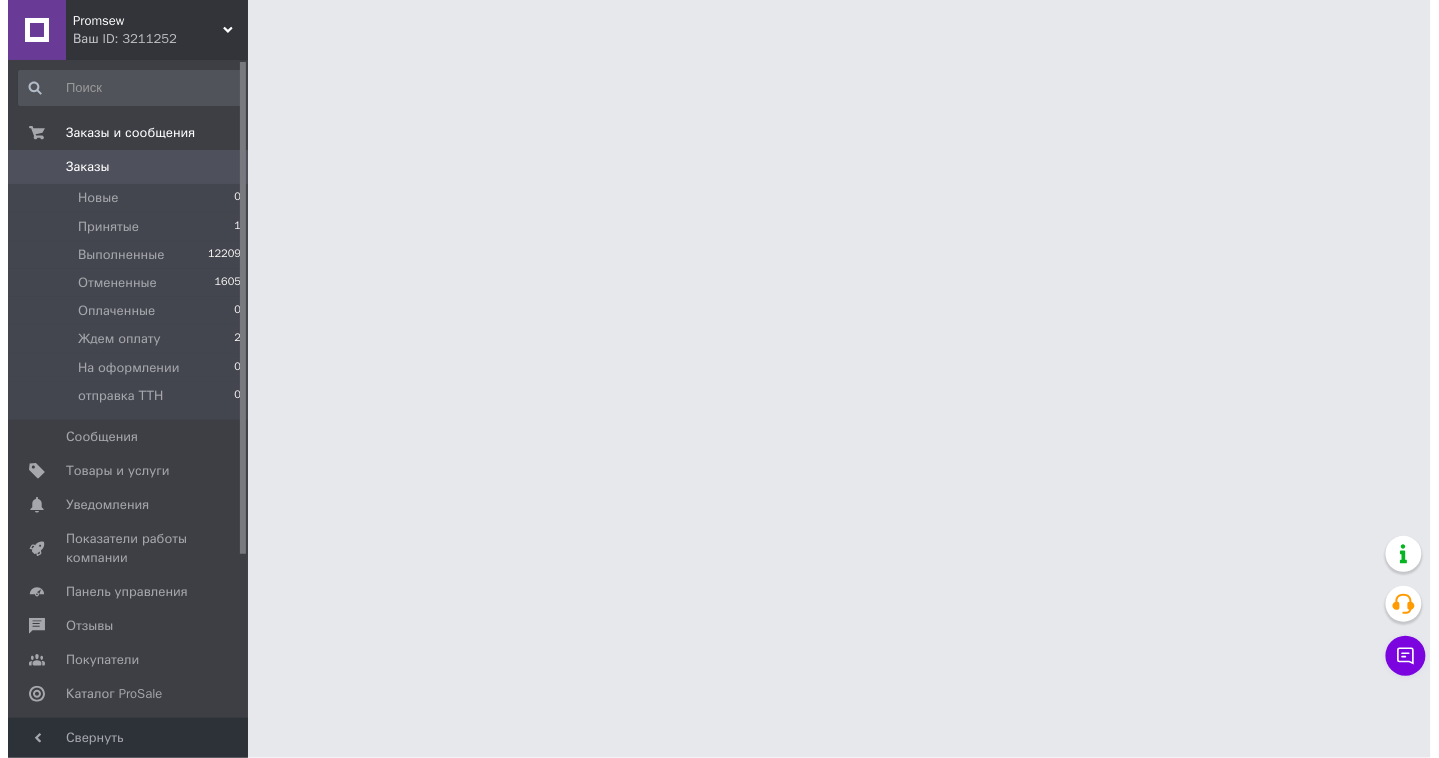 scroll, scrollTop: 0, scrollLeft: 0, axis: both 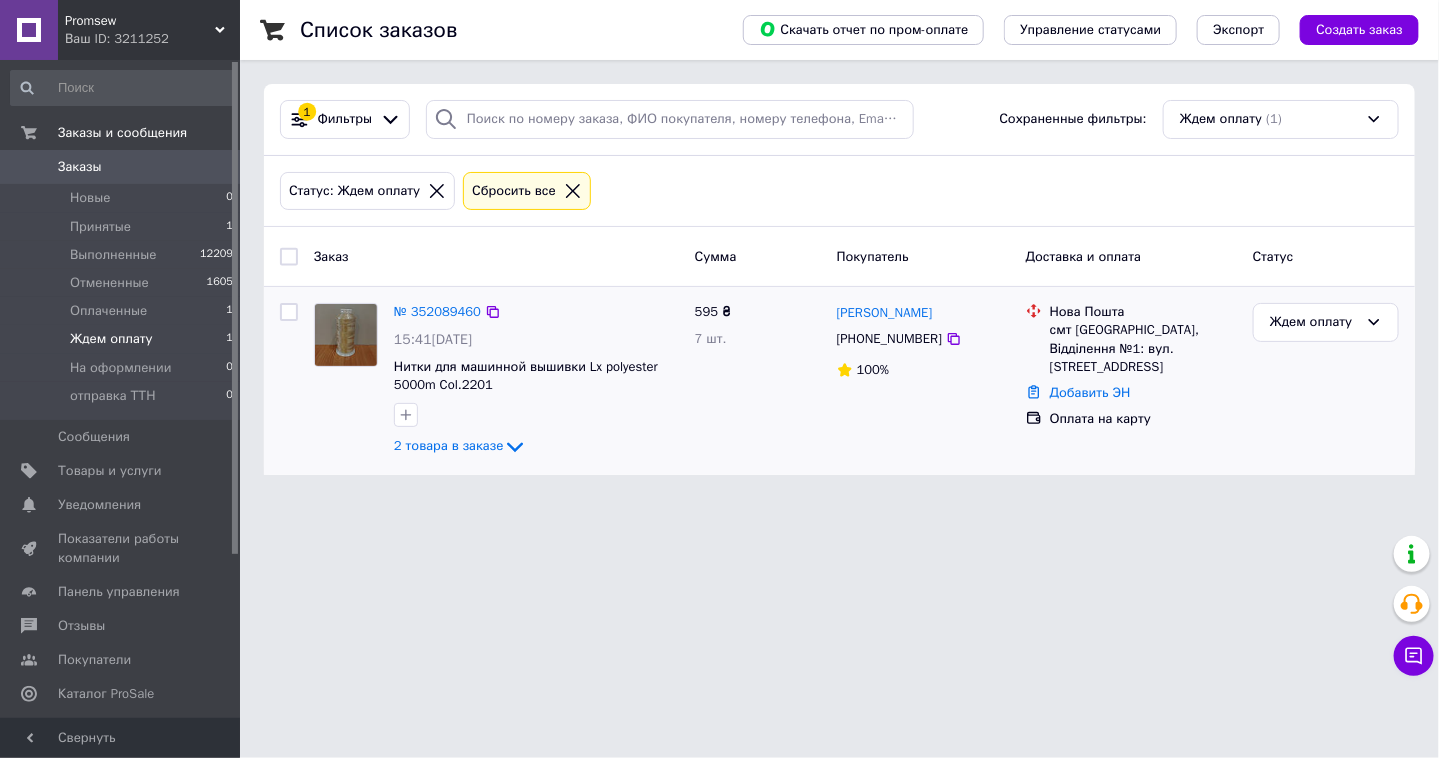 click on "Ждем оплату" at bounding box center [1326, 381] 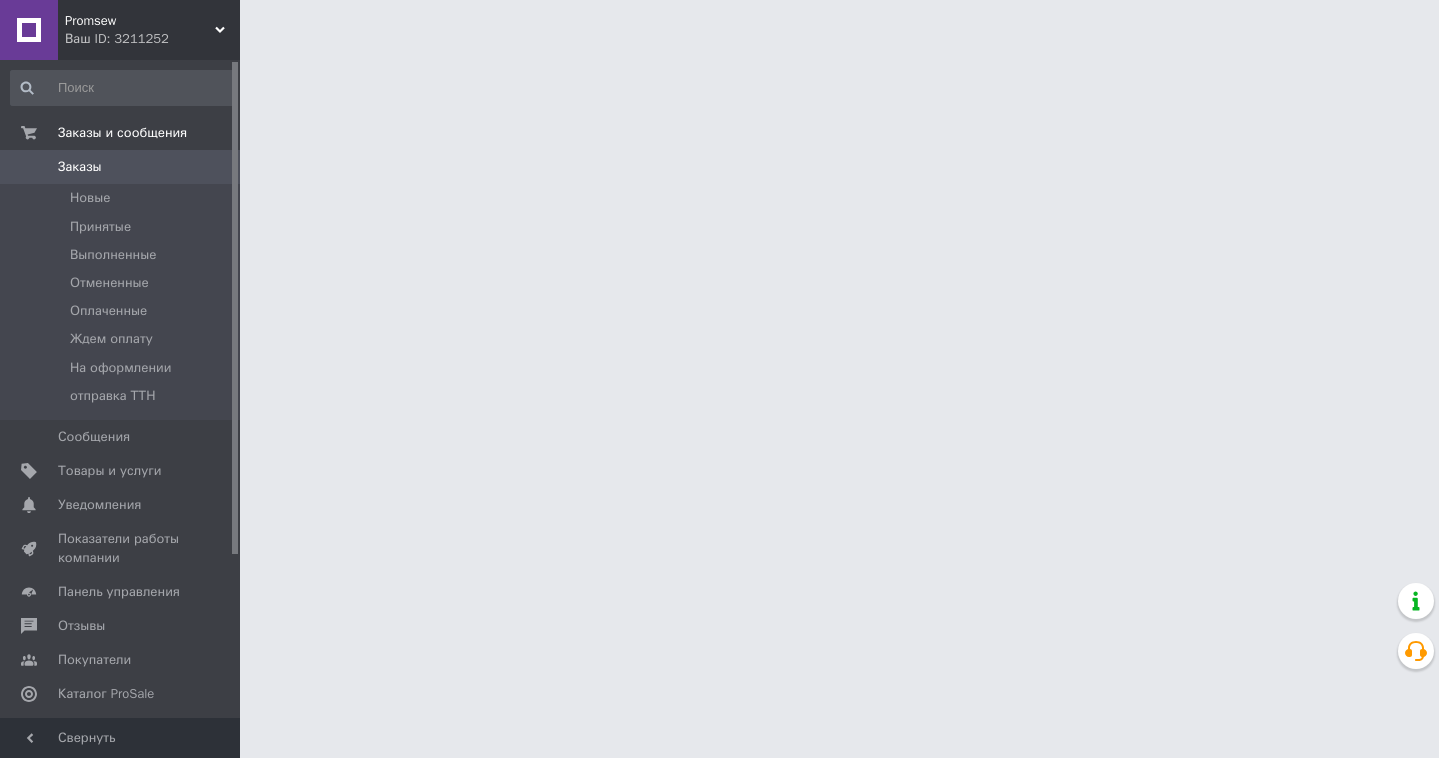 scroll, scrollTop: 0, scrollLeft: 0, axis: both 